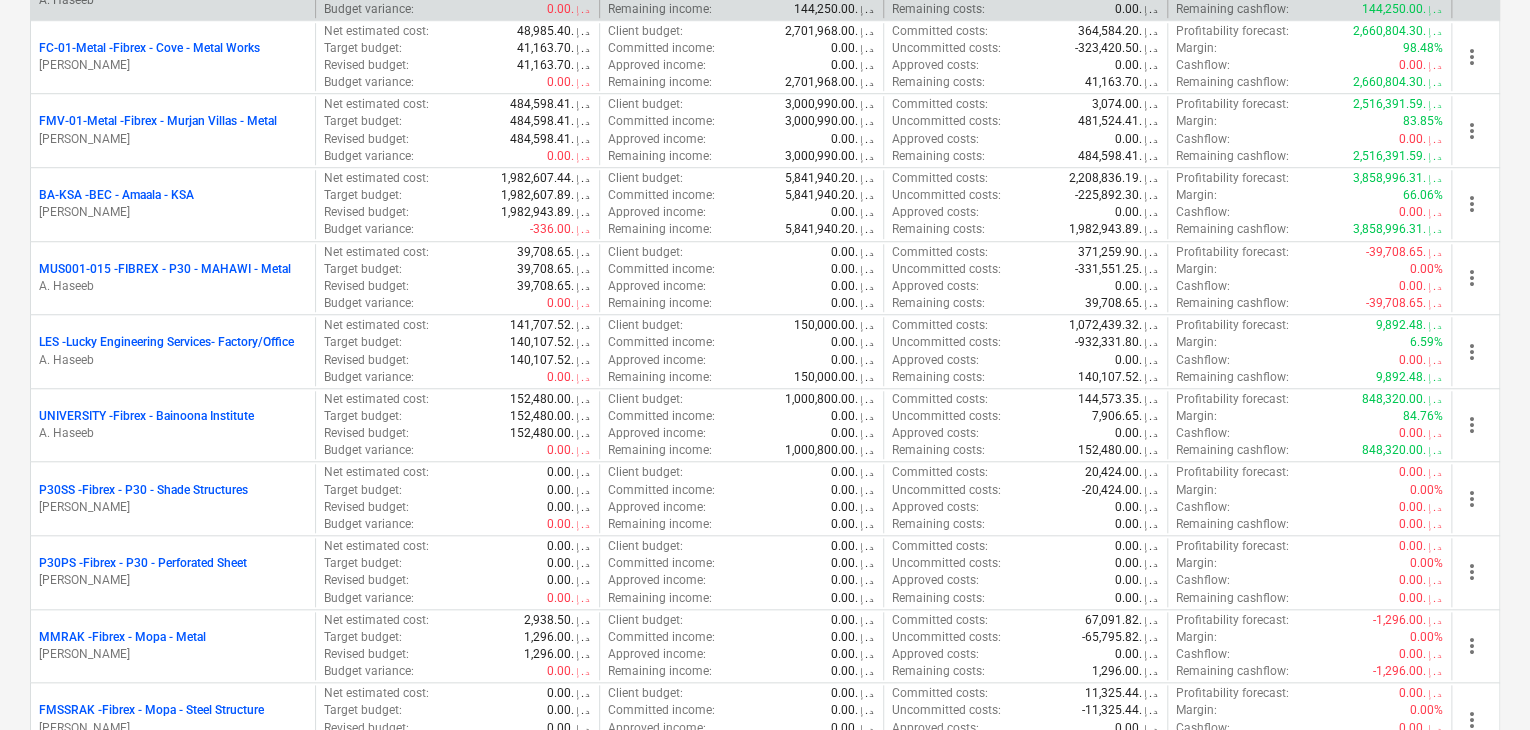 scroll, scrollTop: 600, scrollLeft: 0, axis: vertical 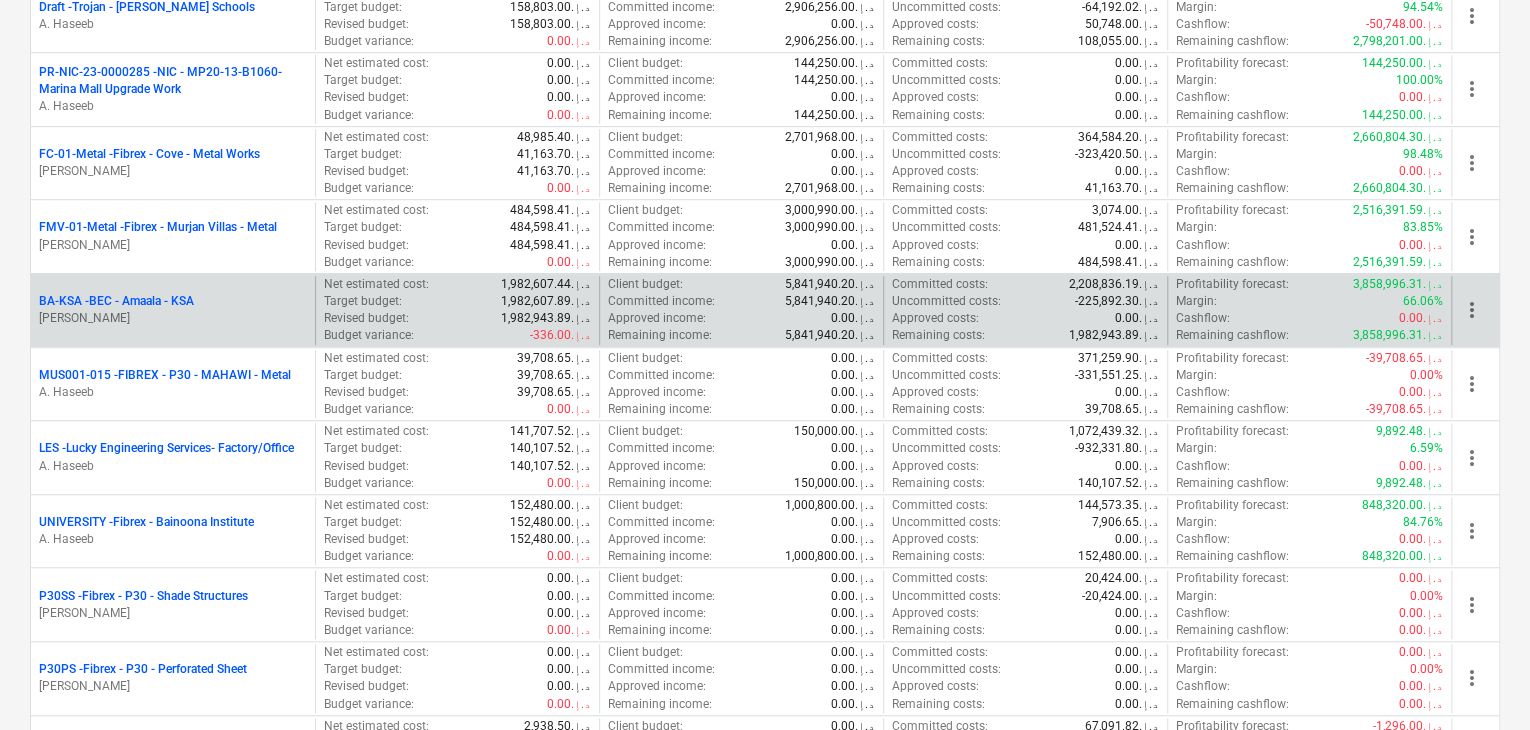 click on "BA-KSA -  BEC - [GEOGRAPHIC_DATA] - KSA  [PERSON_NAME]" at bounding box center [173, 310] 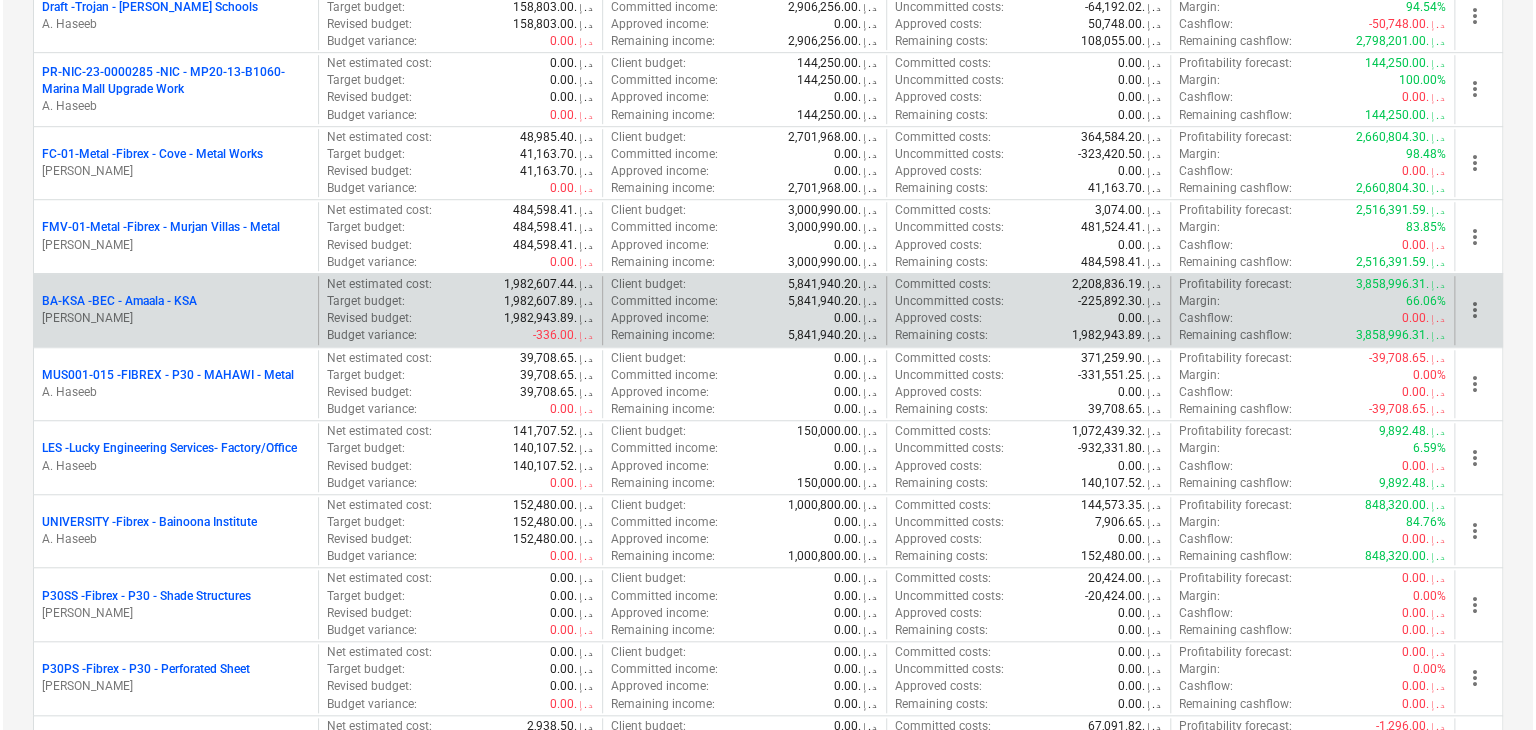 scroll, scrollTop: 0, scrollLeft: 0, axis: both 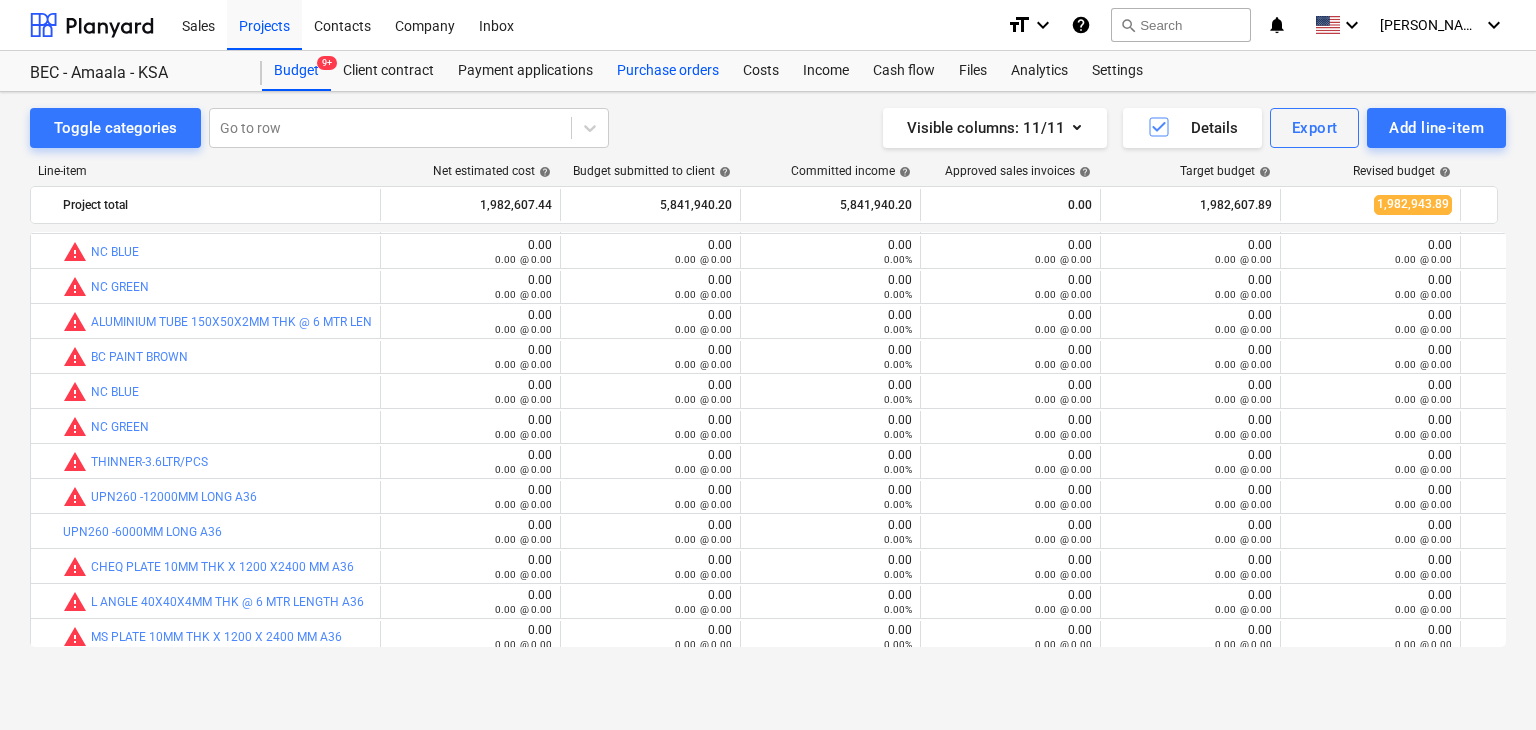click on "Purchase orders" at bounding box center [668, 71] 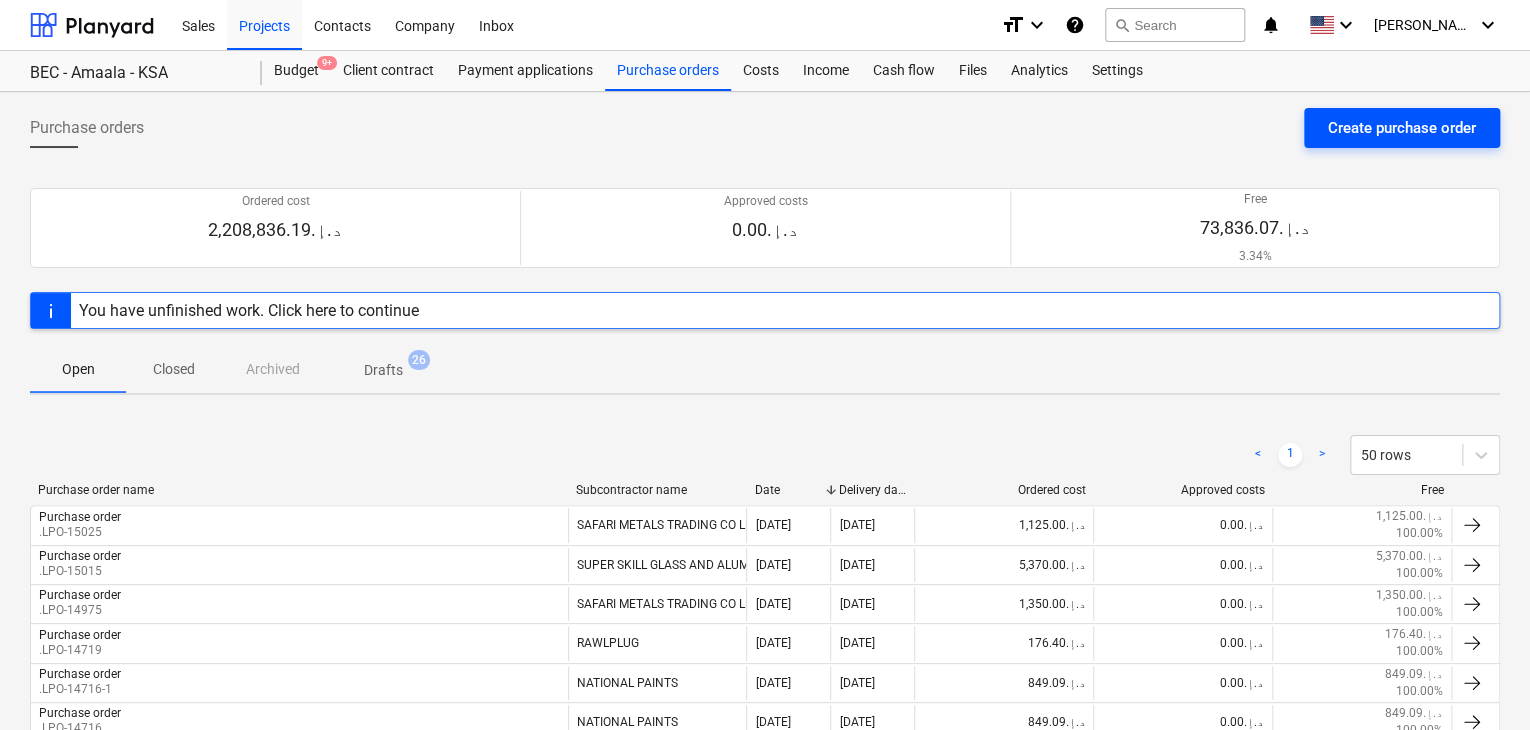 click on "Create purchase order" at bounding box center (1402, 128) 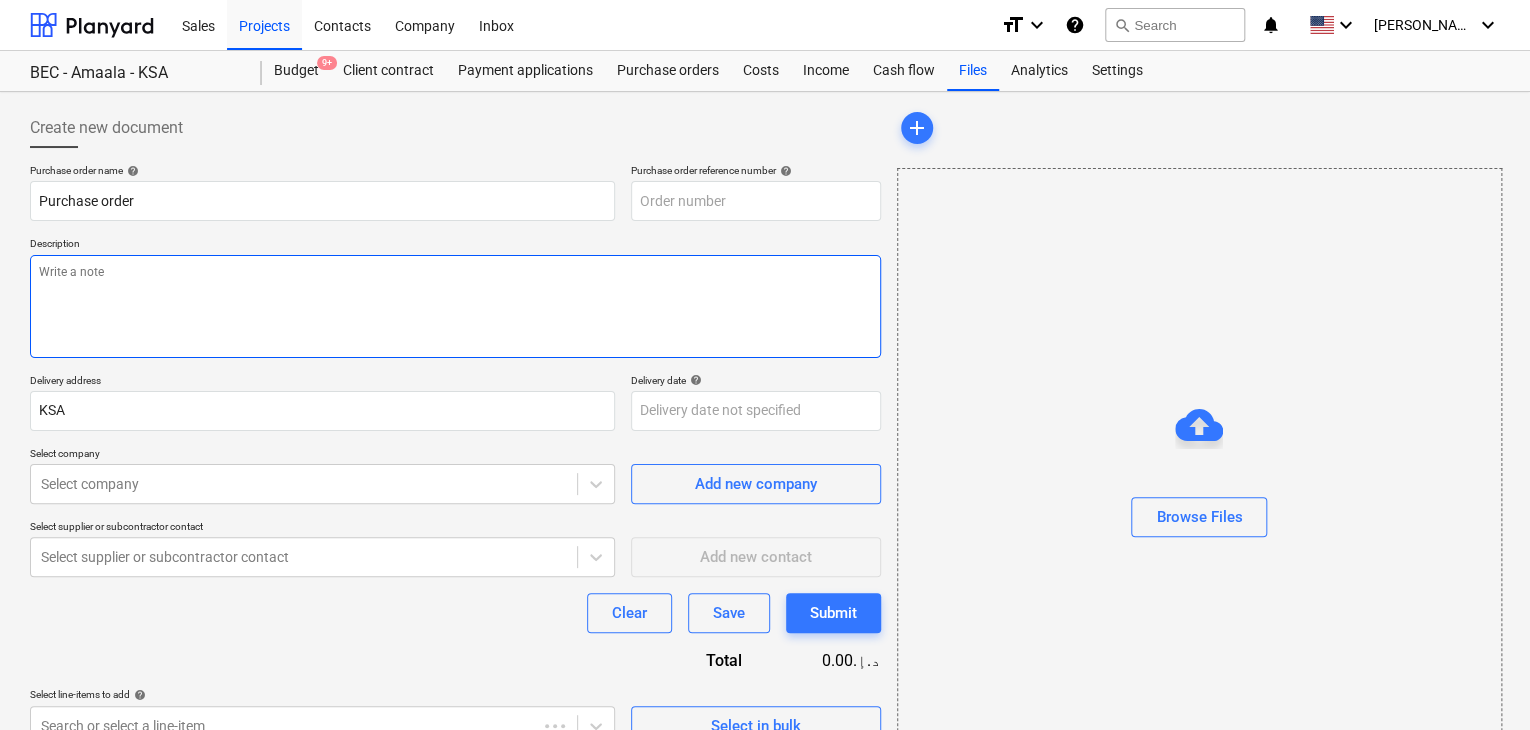 type on "x" 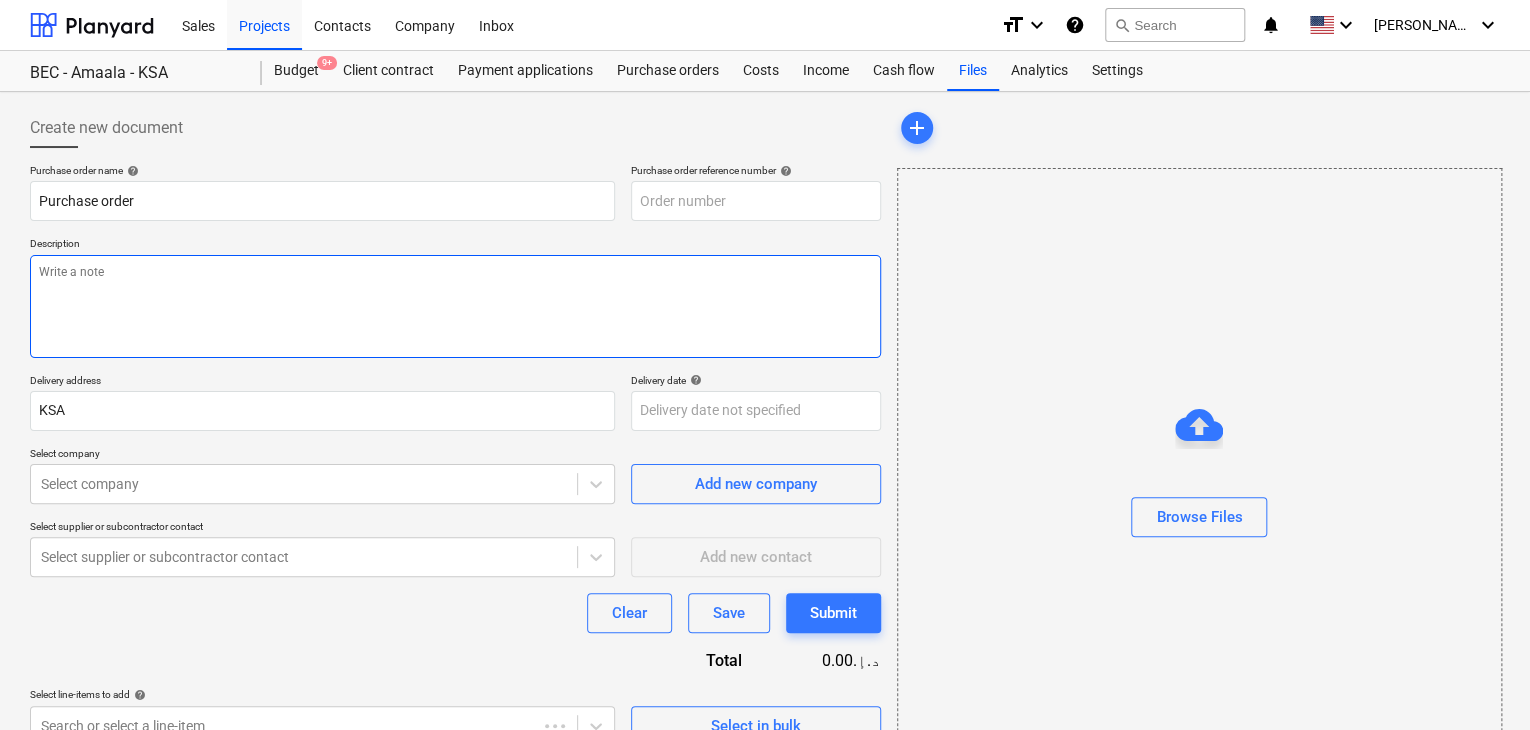 type on "BA-KSA-PO-431" 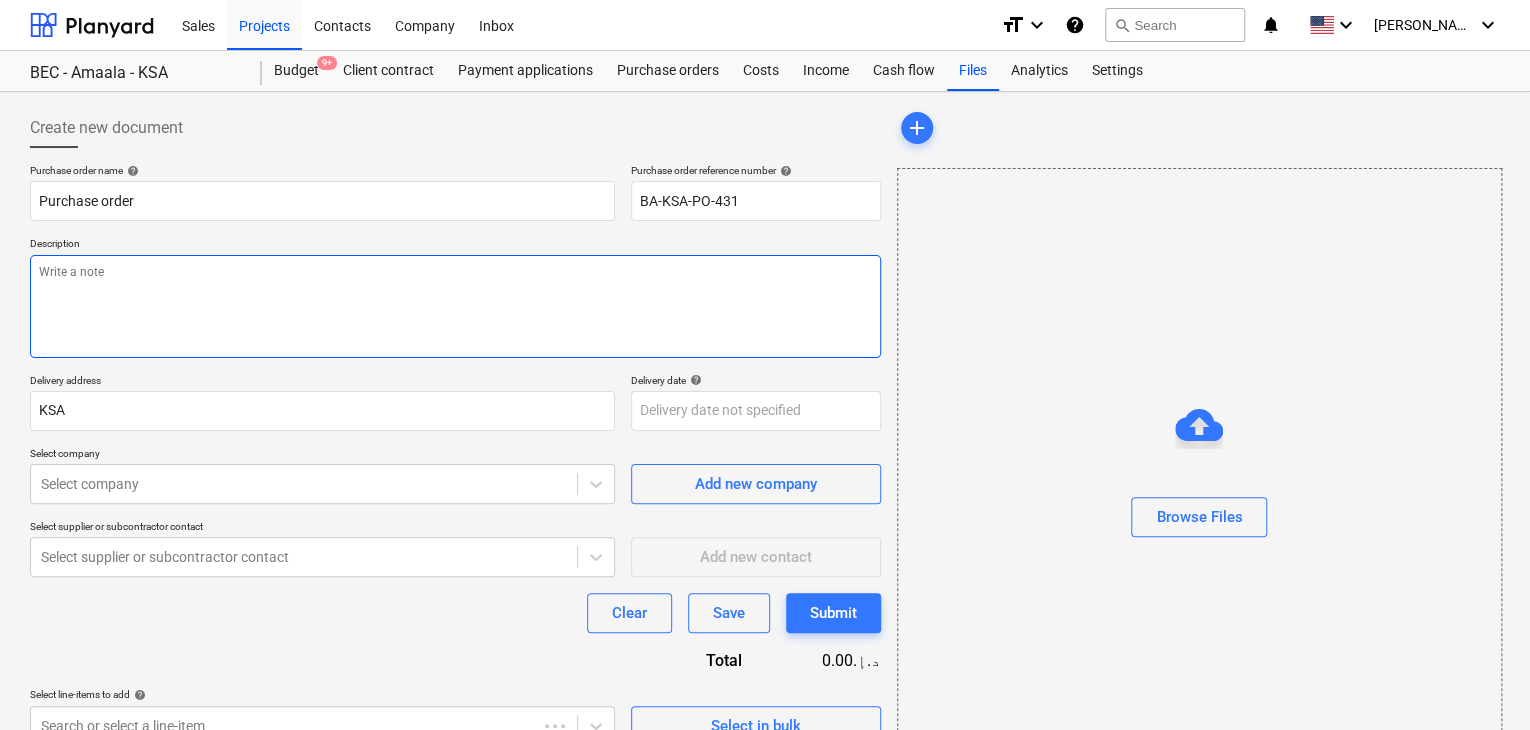 click at bounding box center [455, 306] 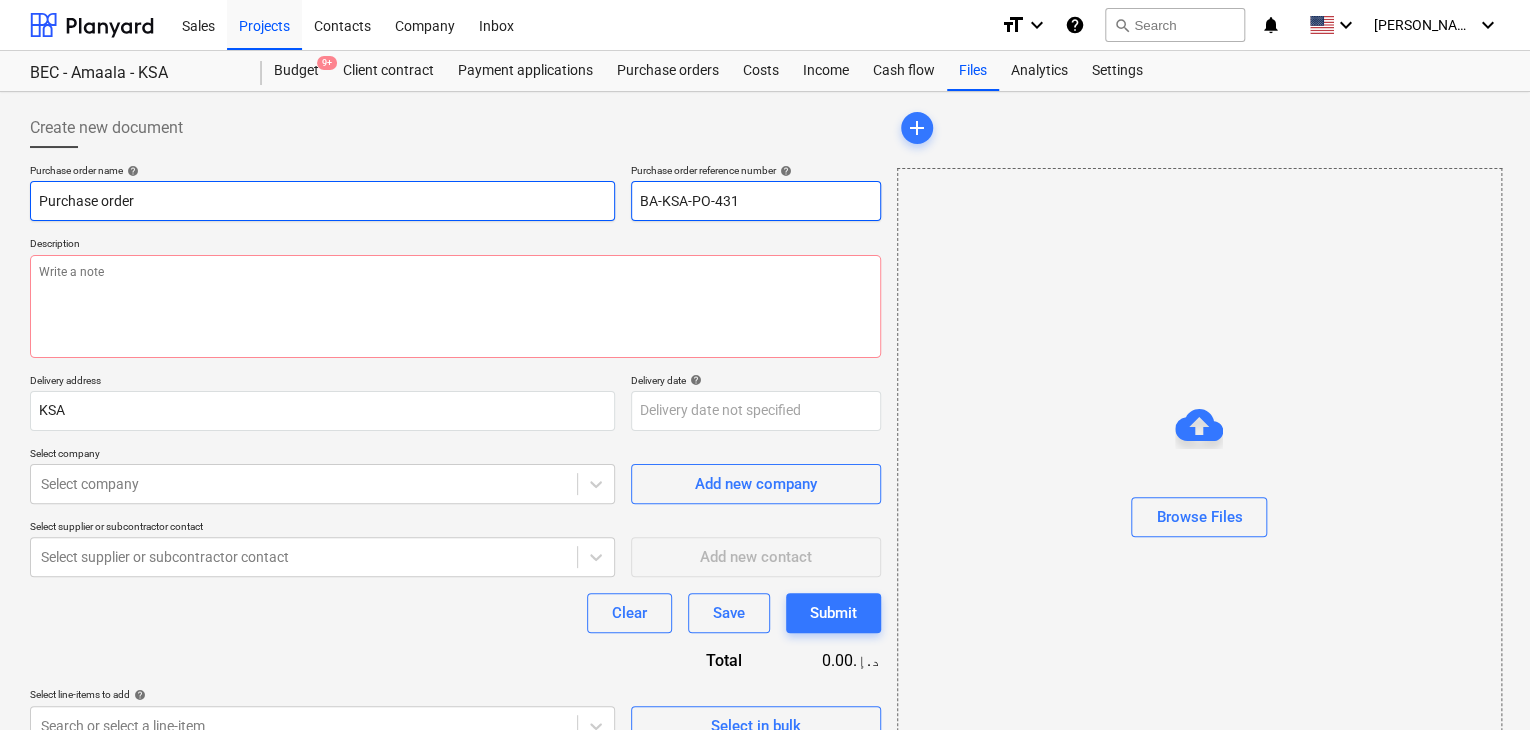 drag, startPoint x: 745, startPoint y: 207, endPoint x: 592, endPoint y: 200, distance: 153.16005 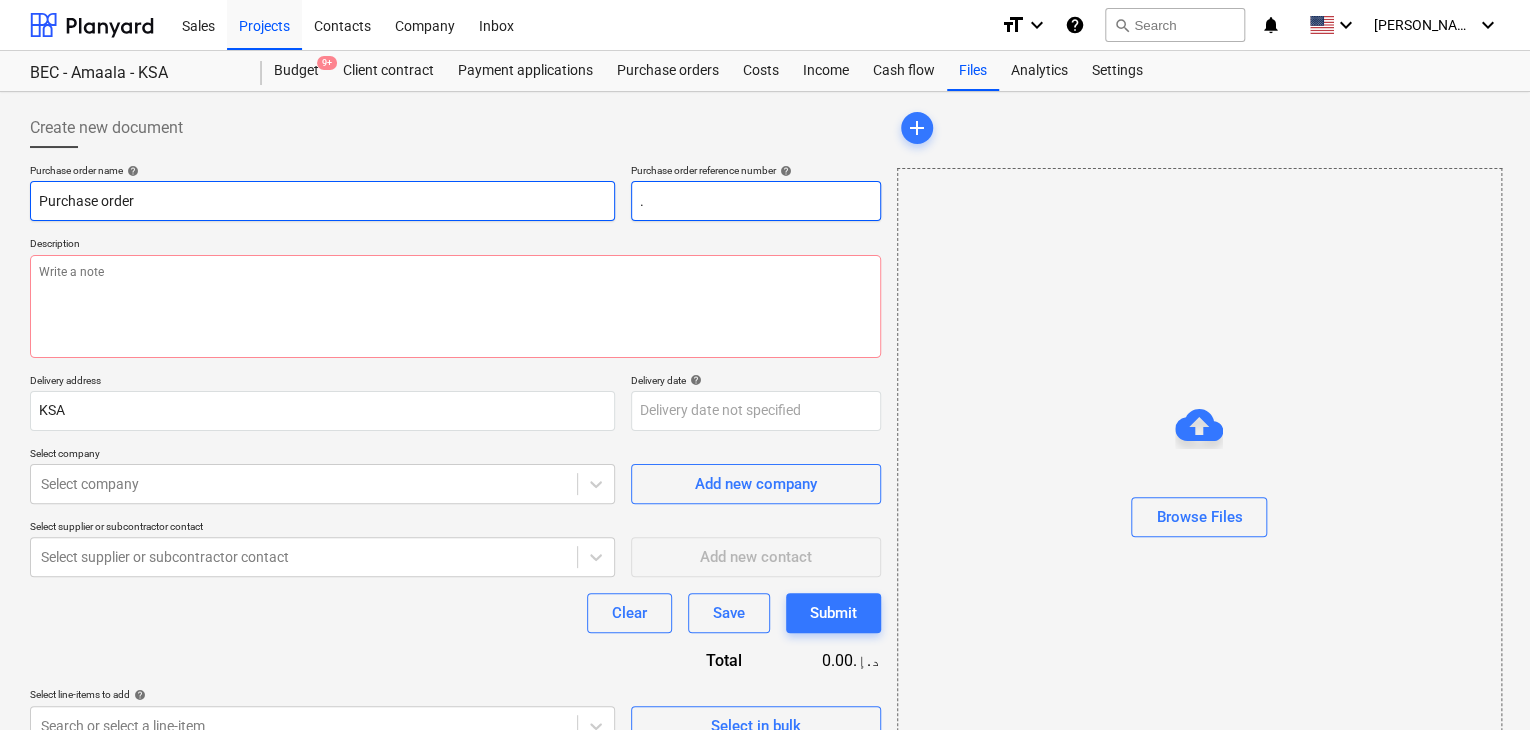 type on "x" 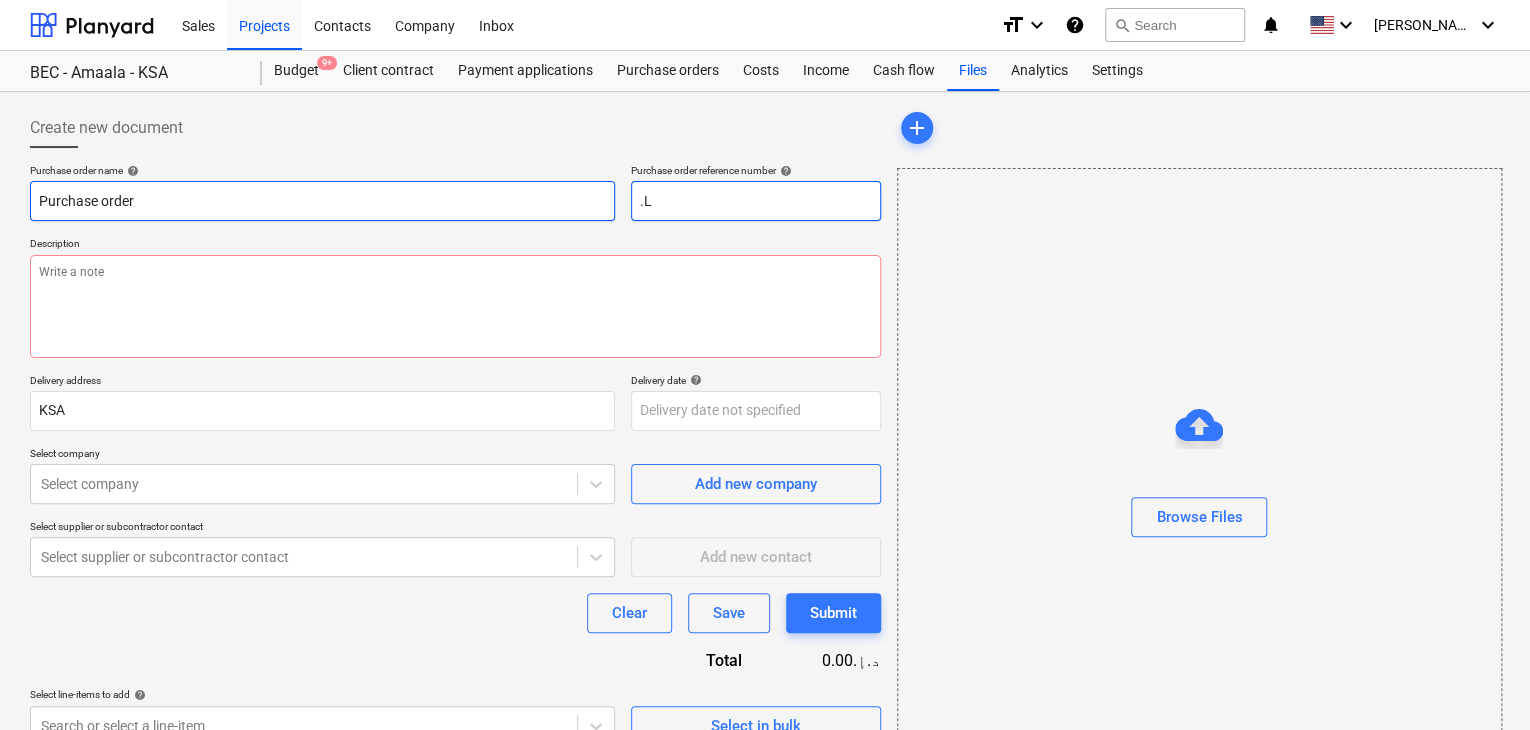 type on "x" 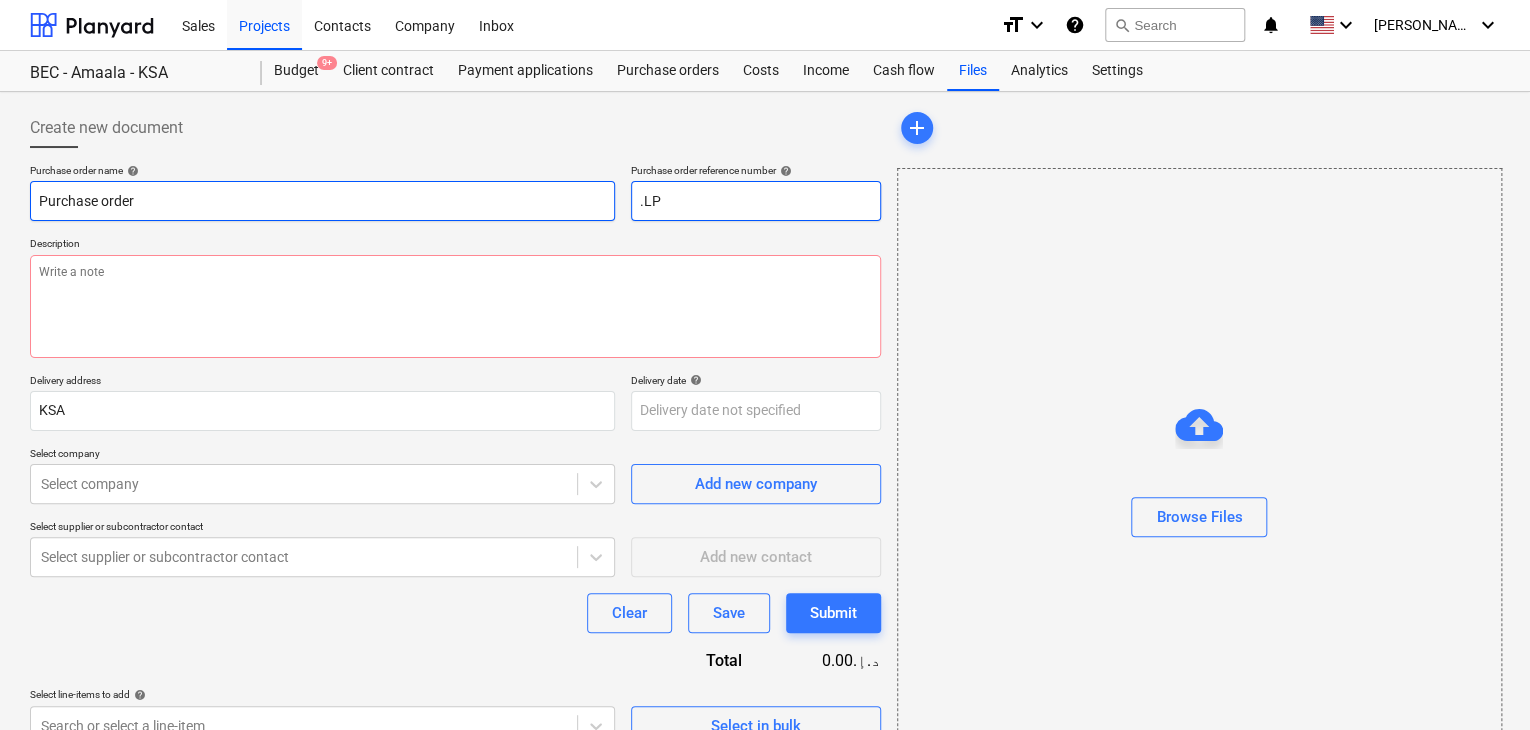 type on "x" 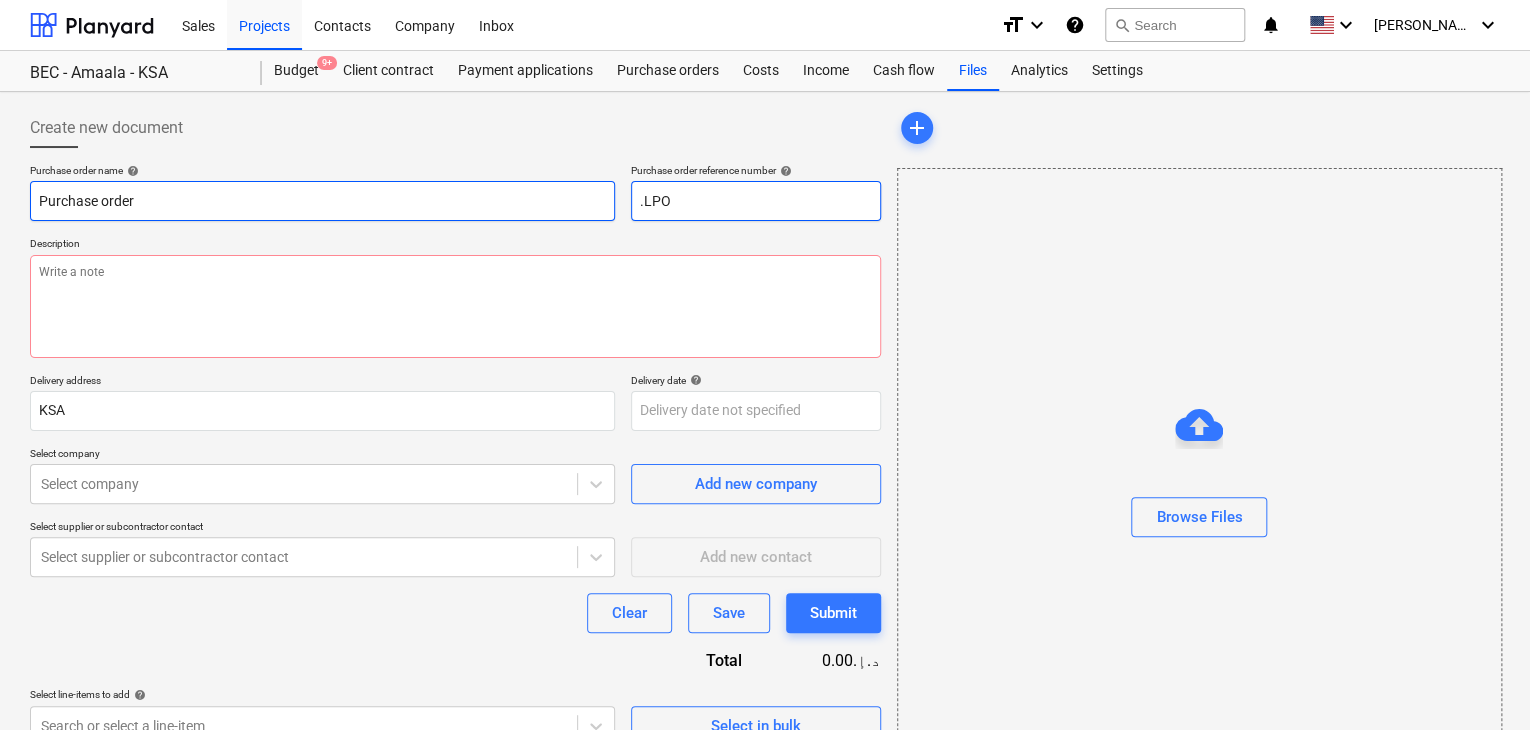 type on "x" 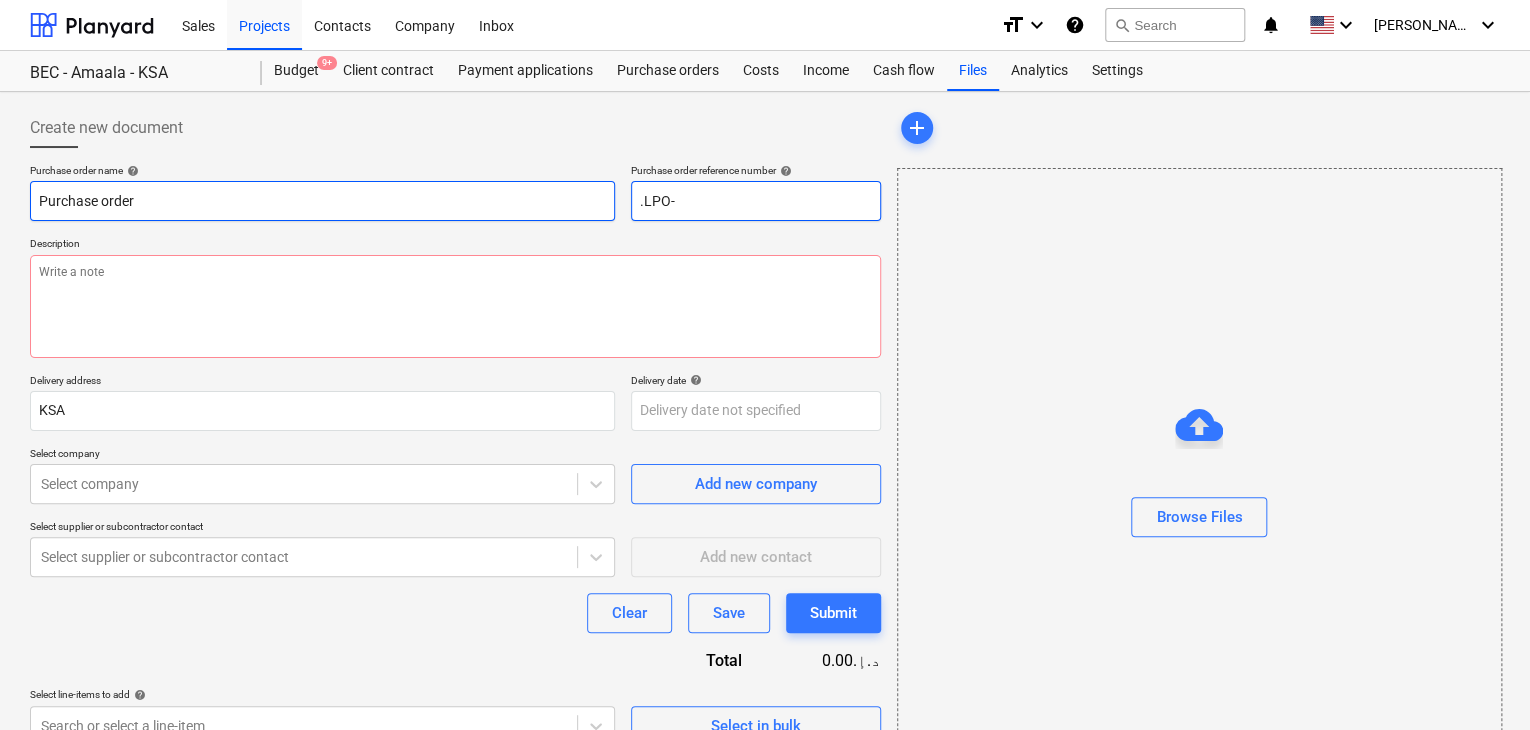 type on ".LPO-5" 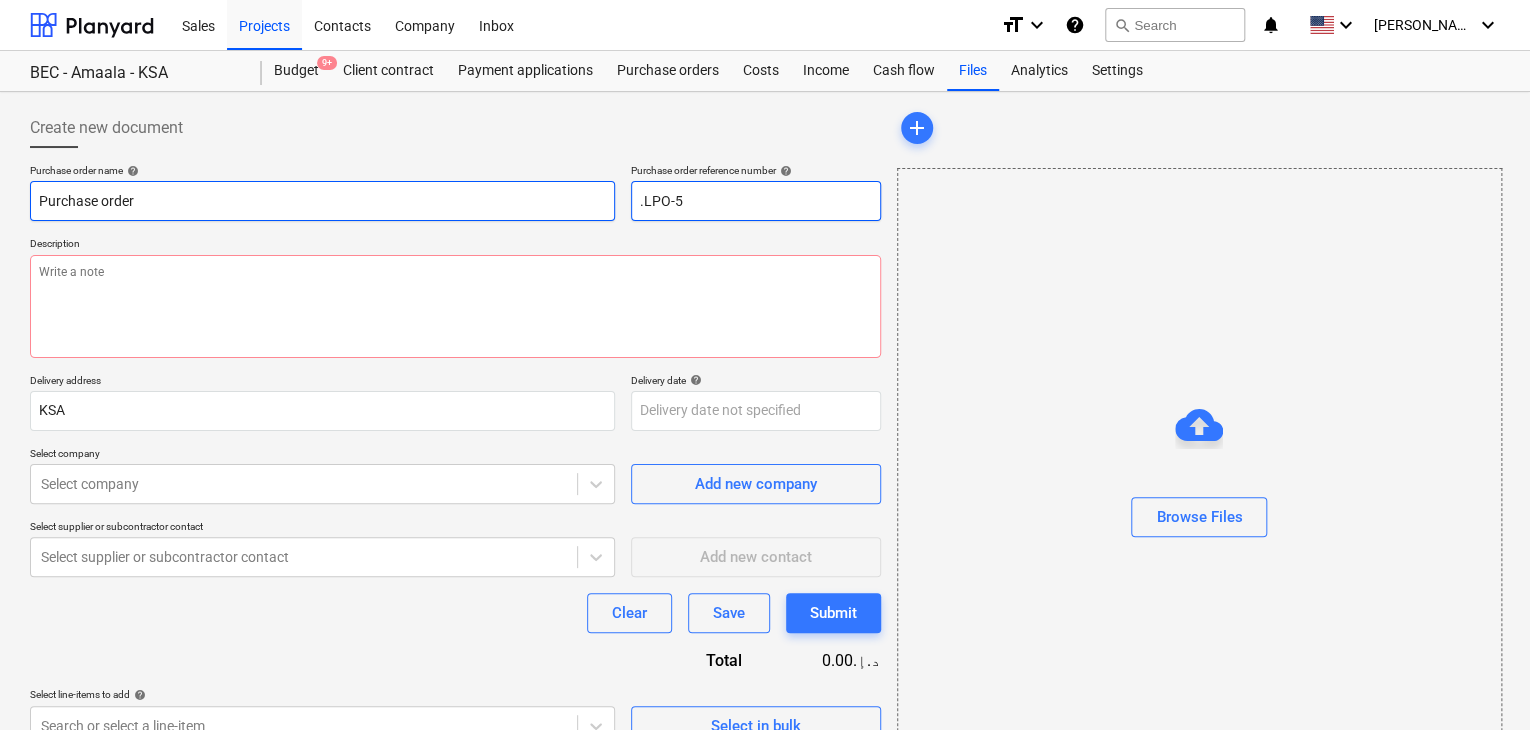 type on "x" 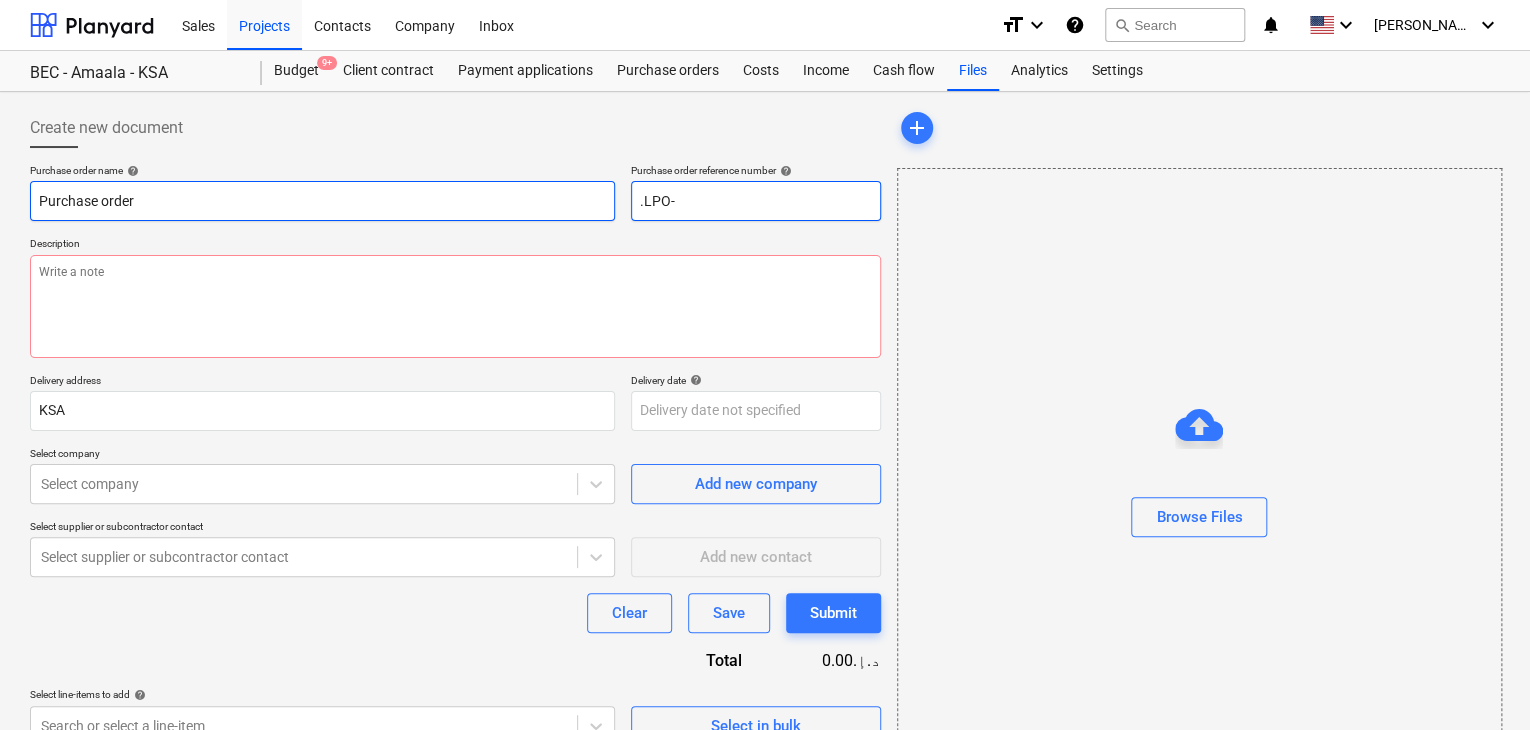 type on "x" 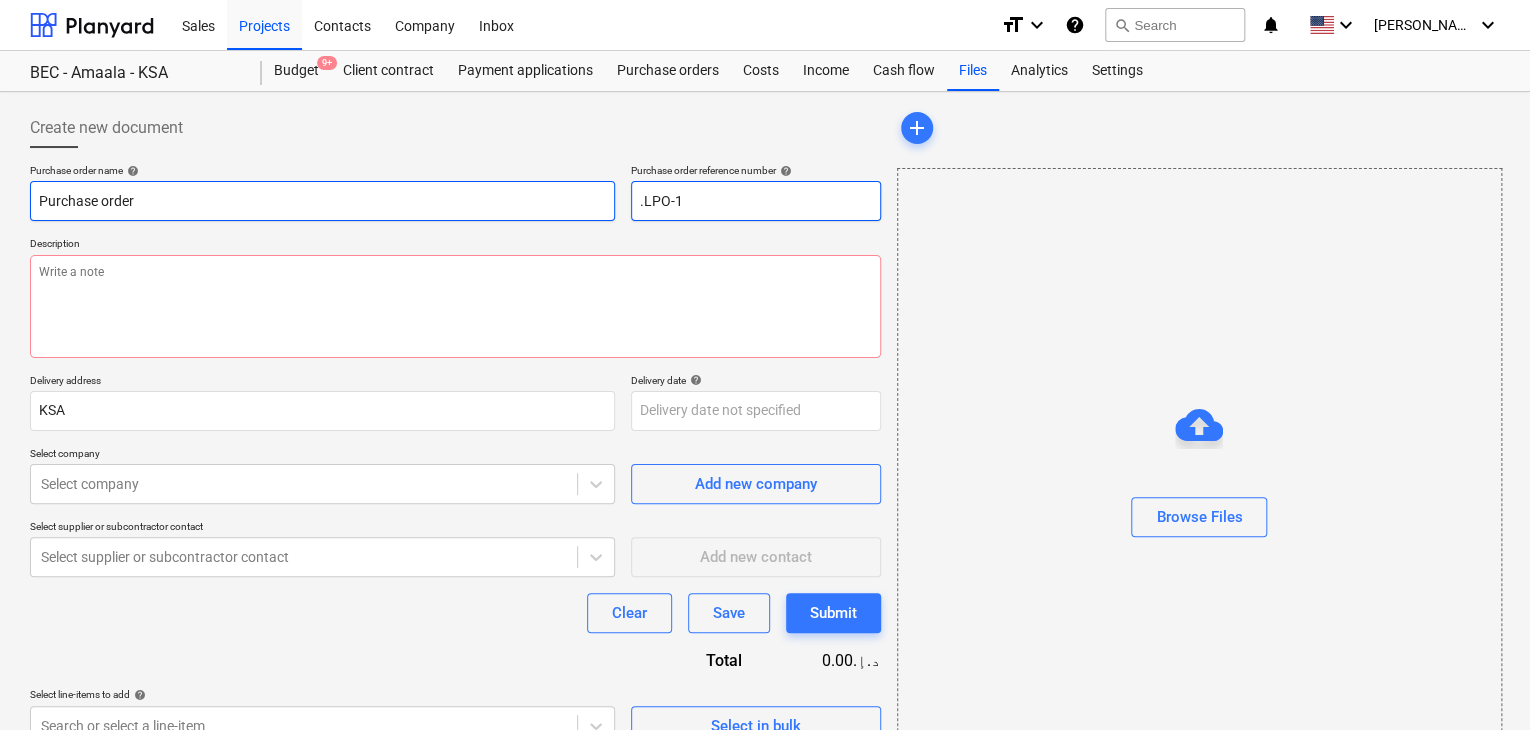 type on "x" 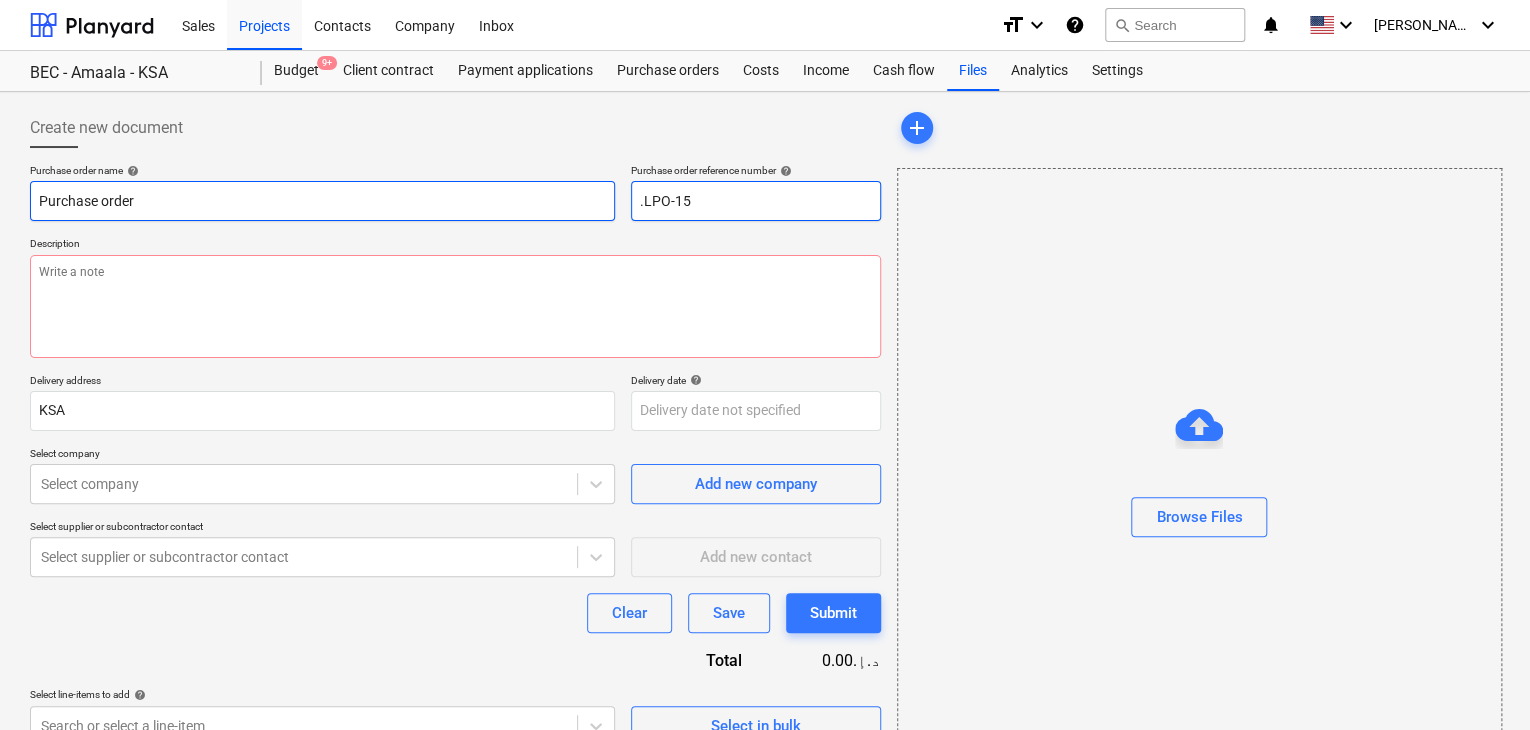 type on "x" 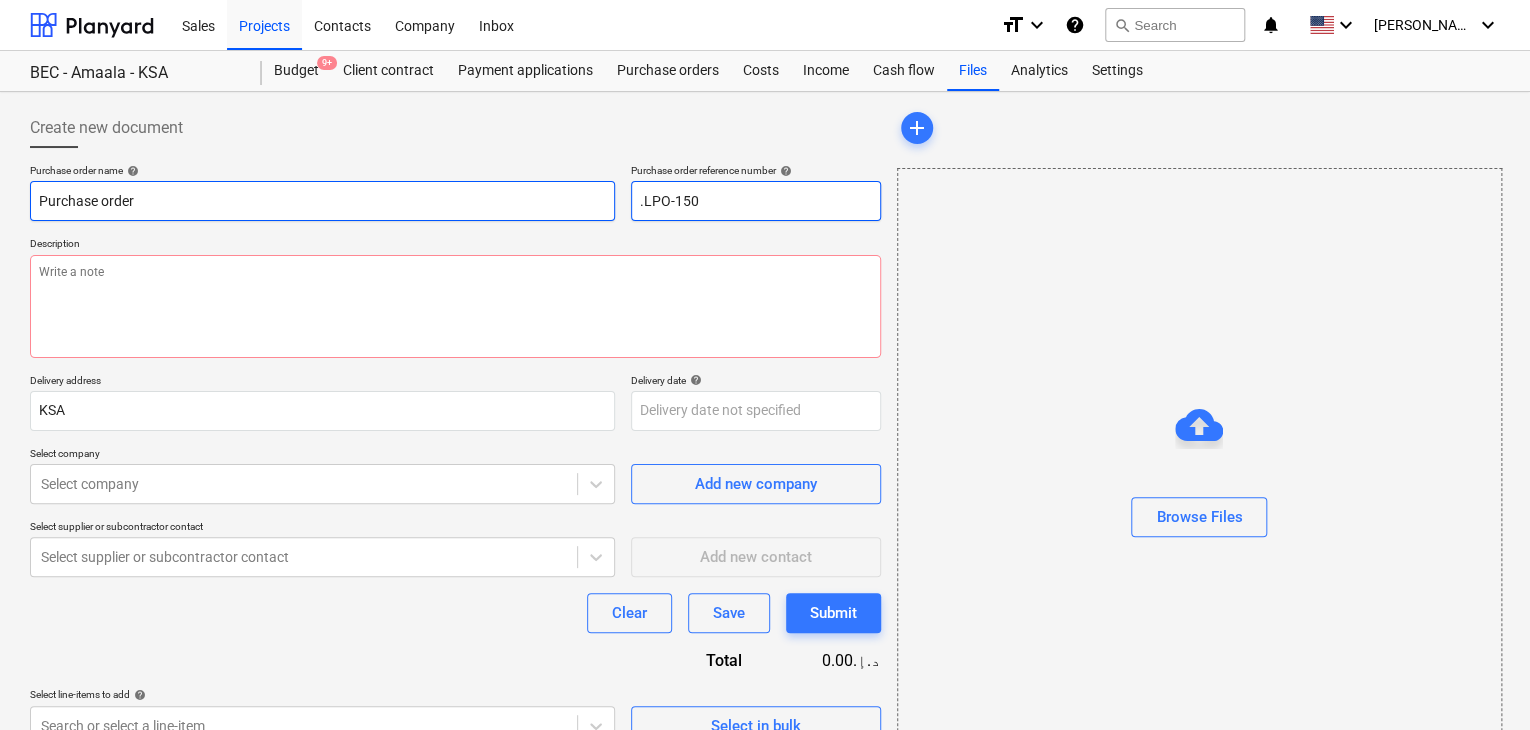 type on "x" 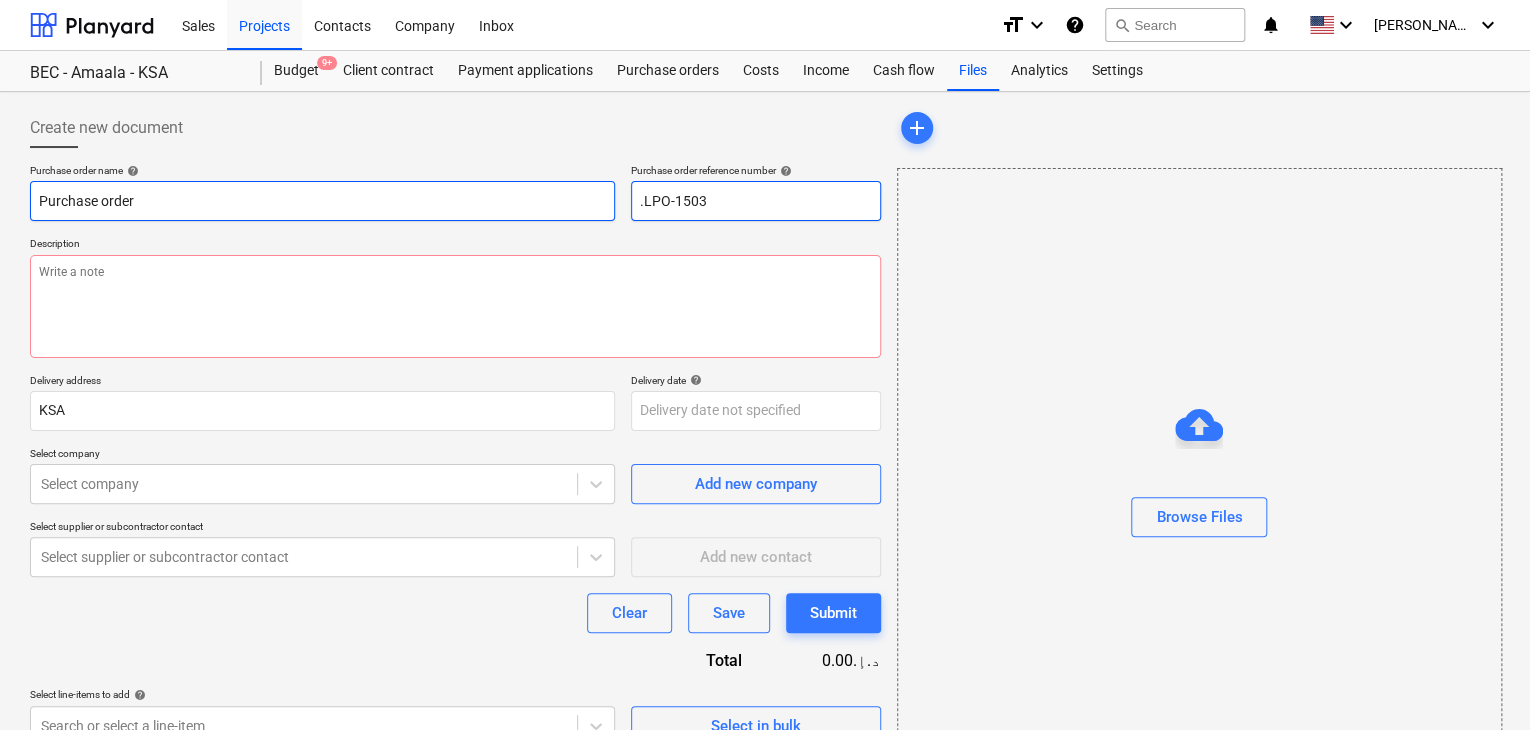 type on "x" 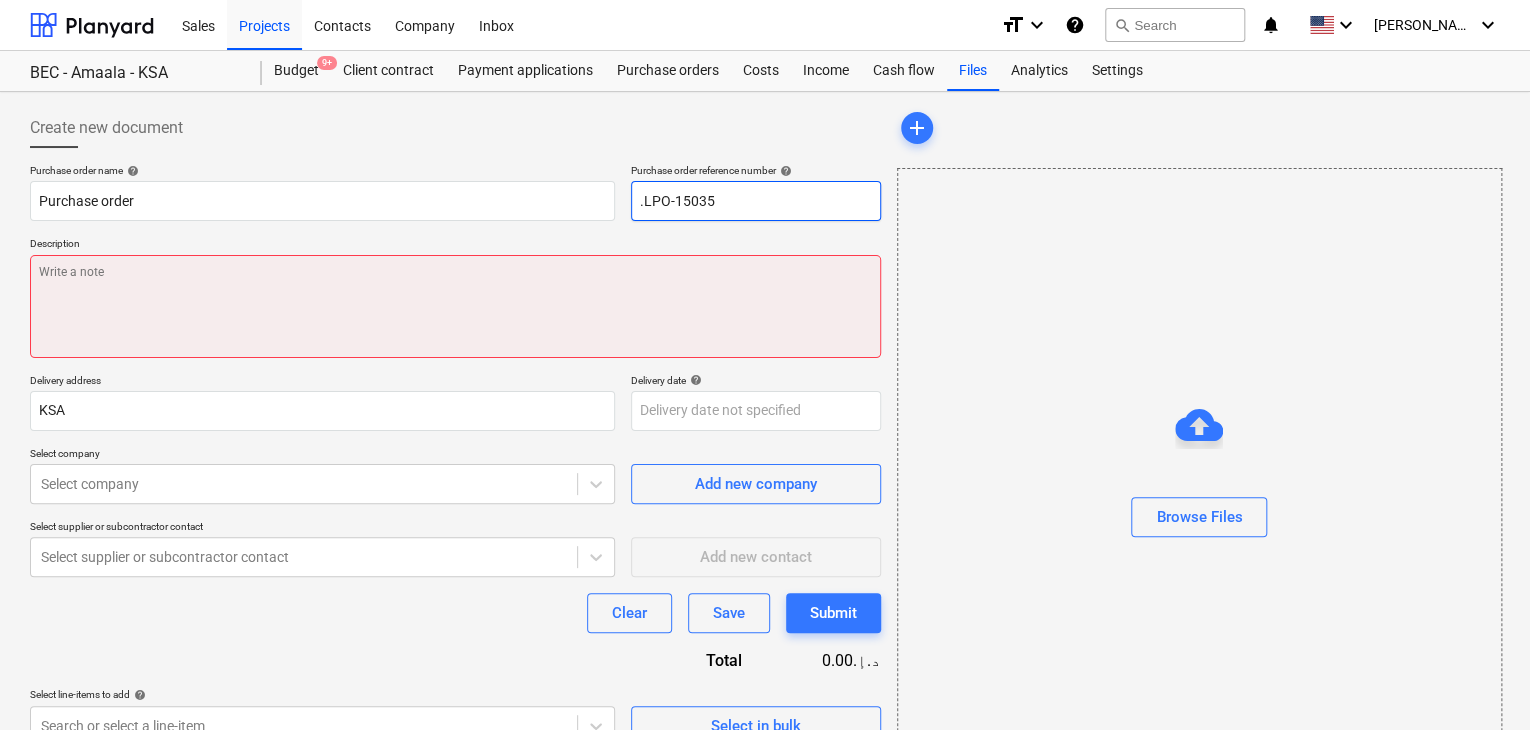 type on ".LPO-15035" 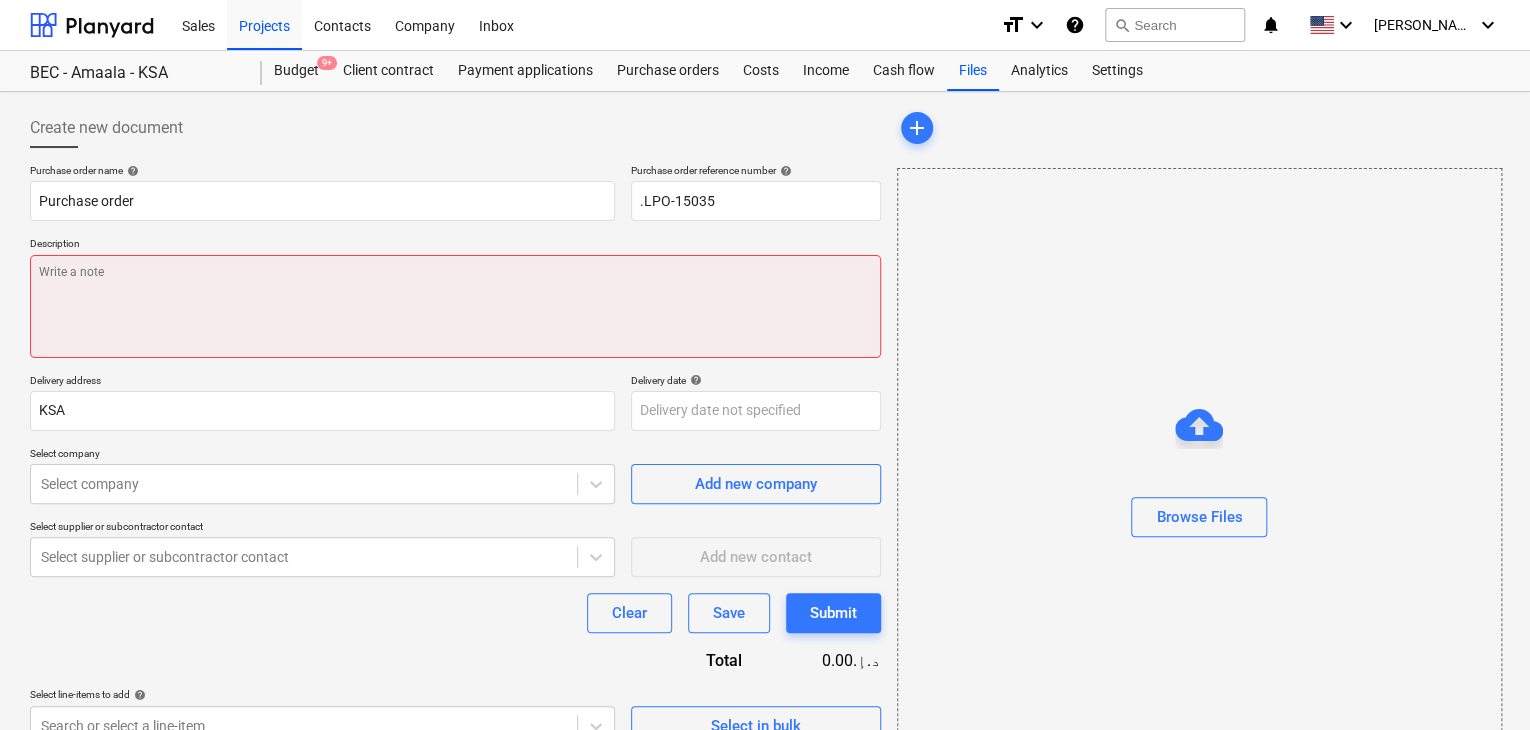 click at bounding box center (455, 306) 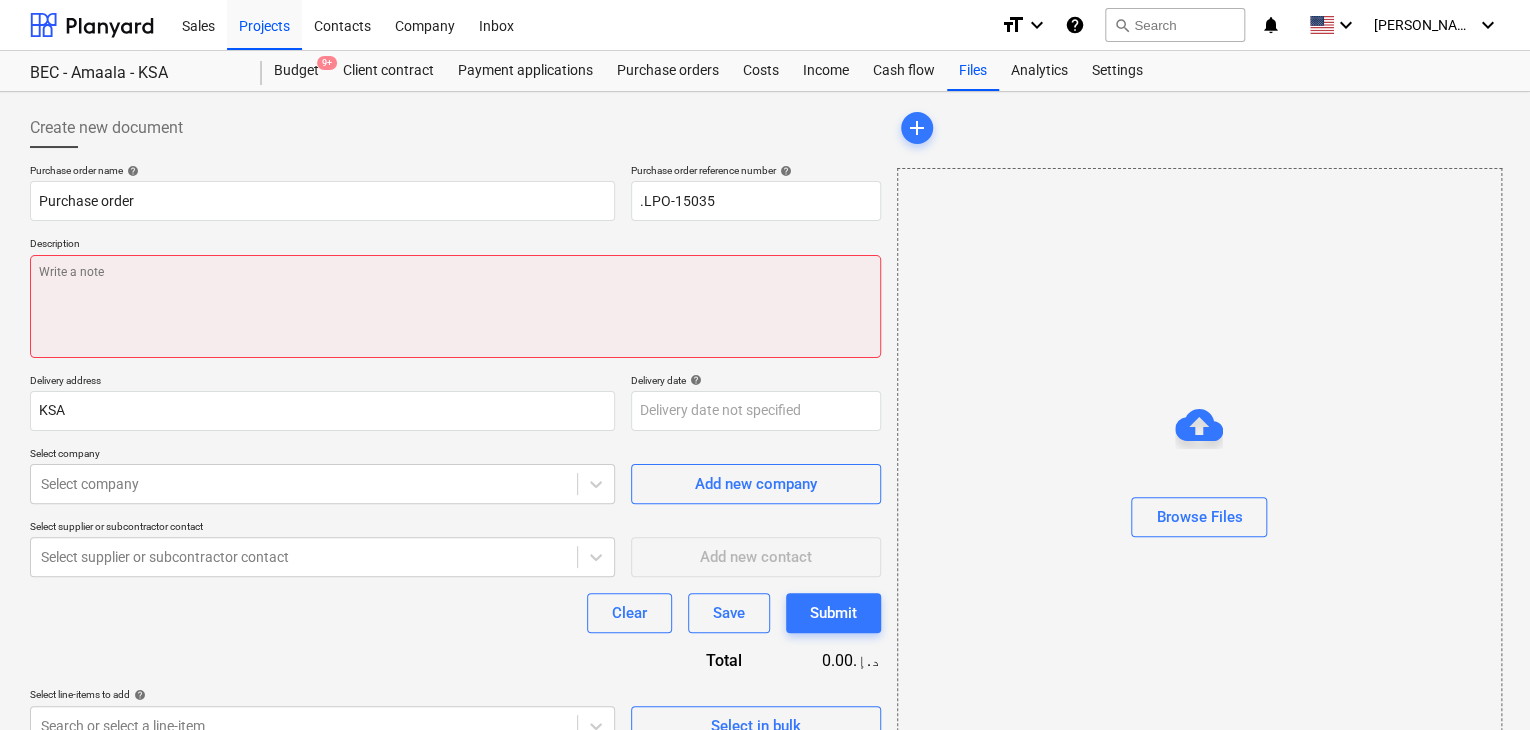 type on "x" 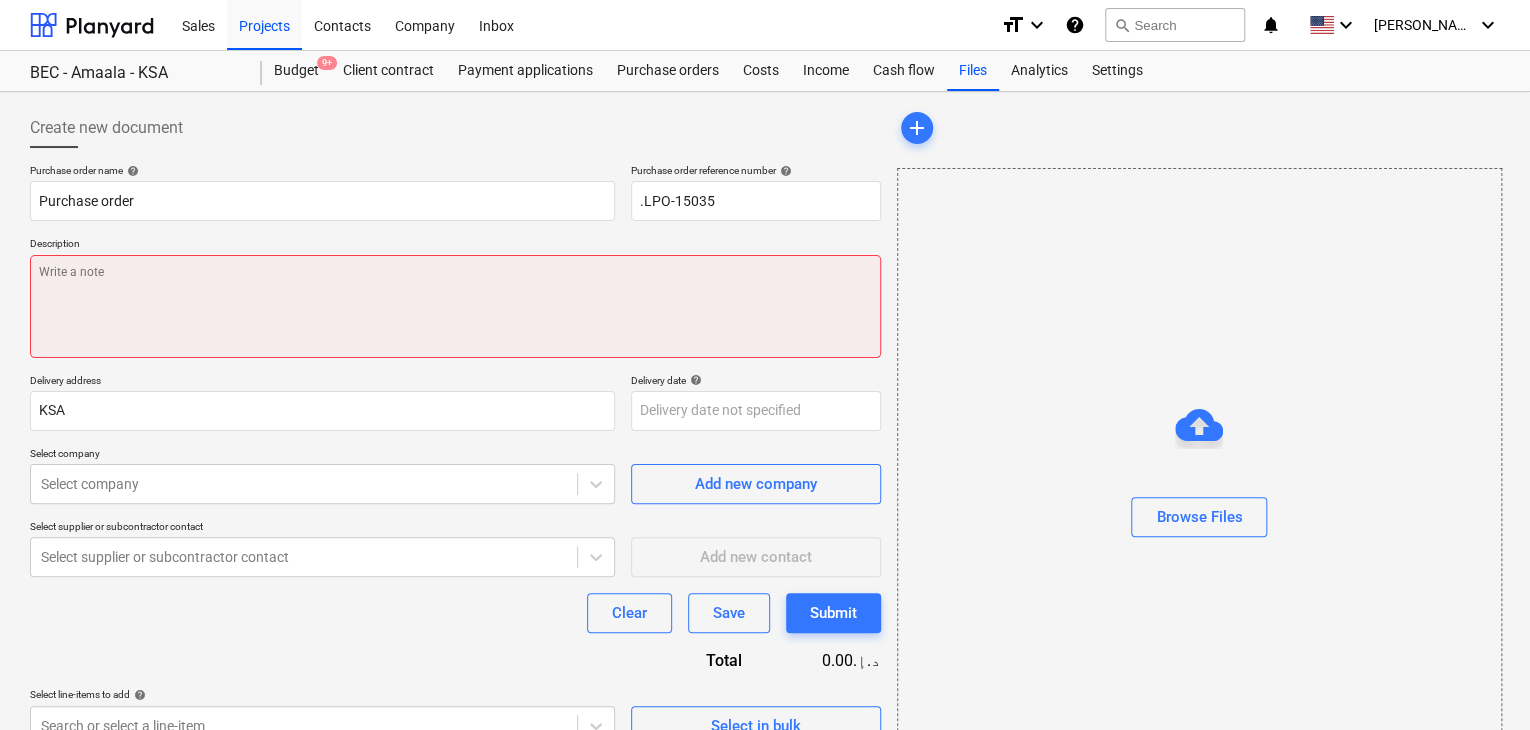 type on "0" 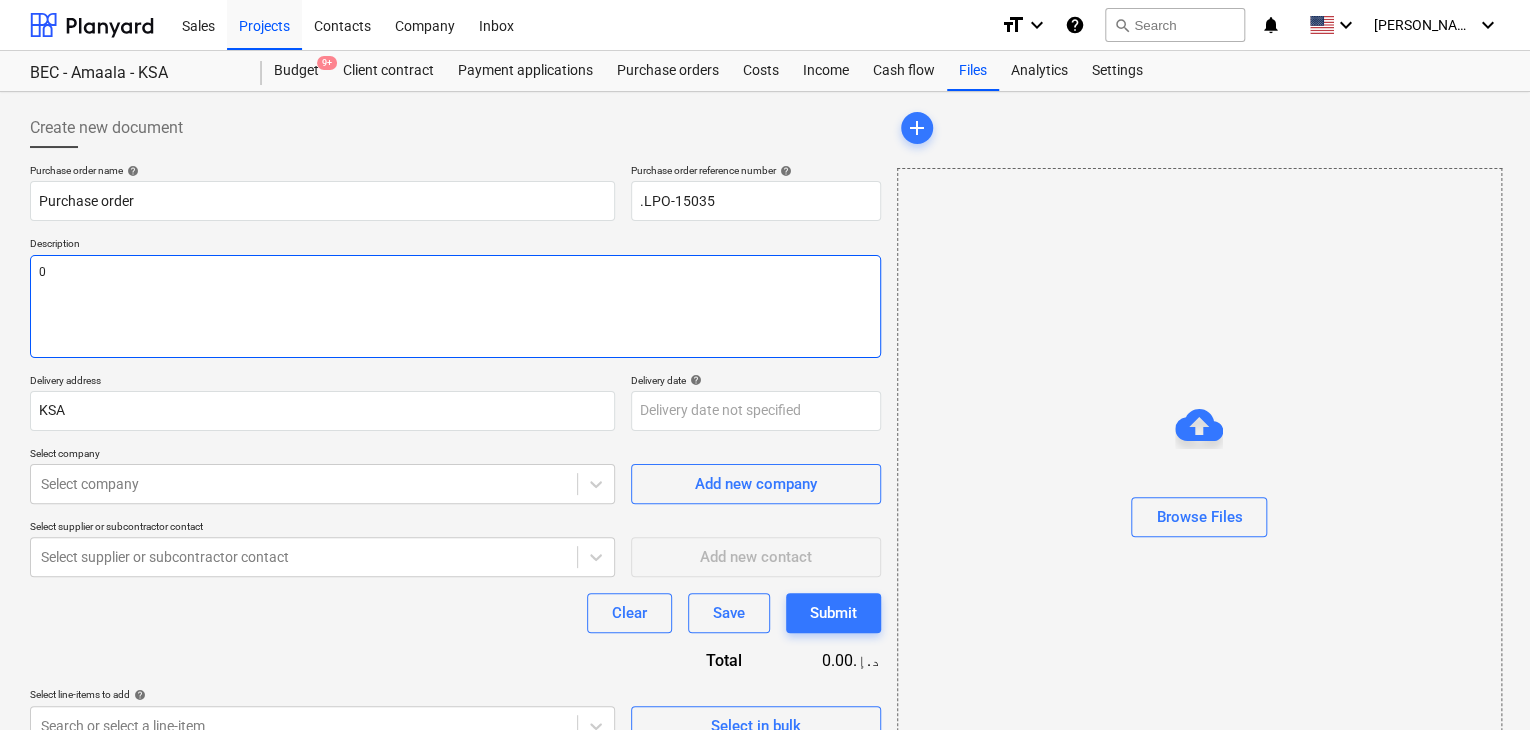 type on "x" 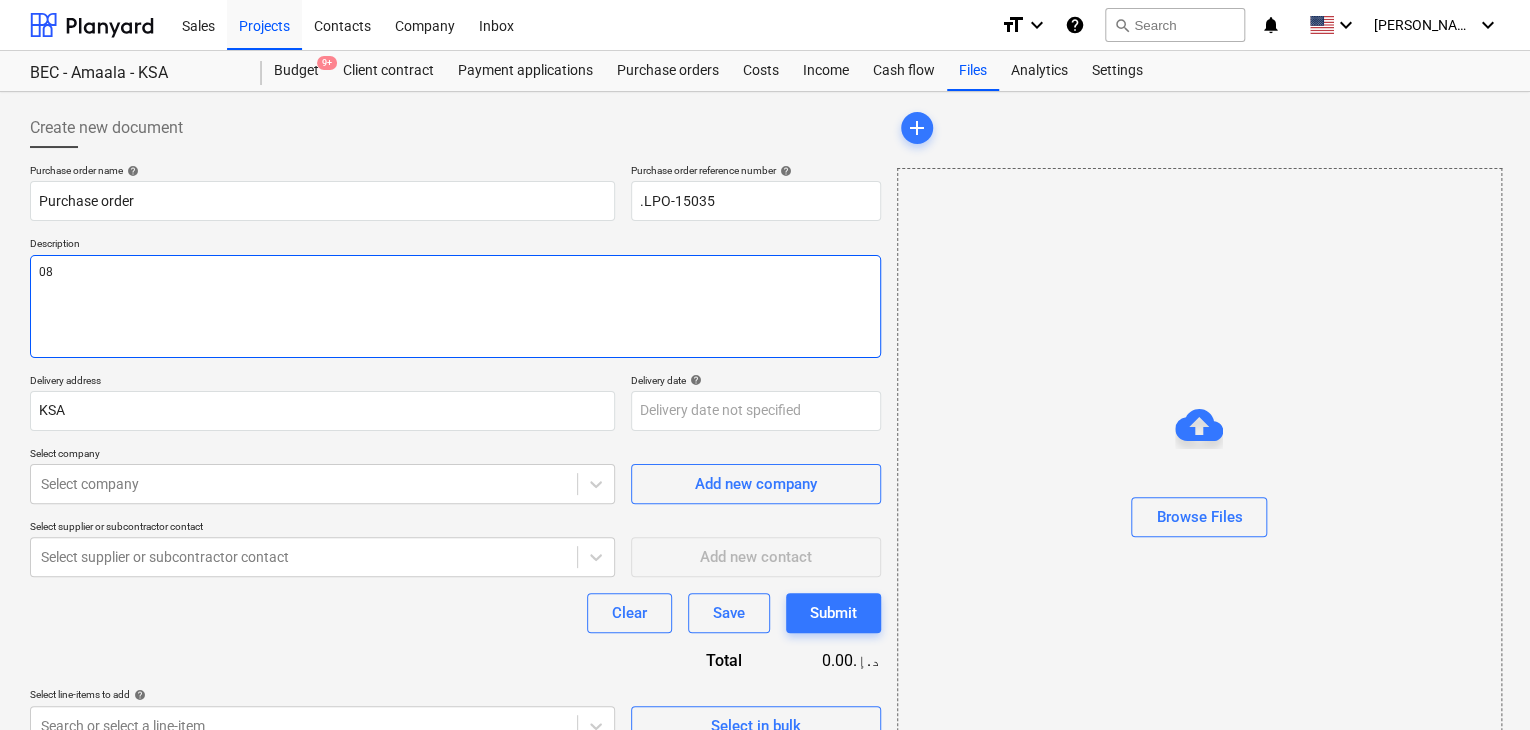 type on "x" 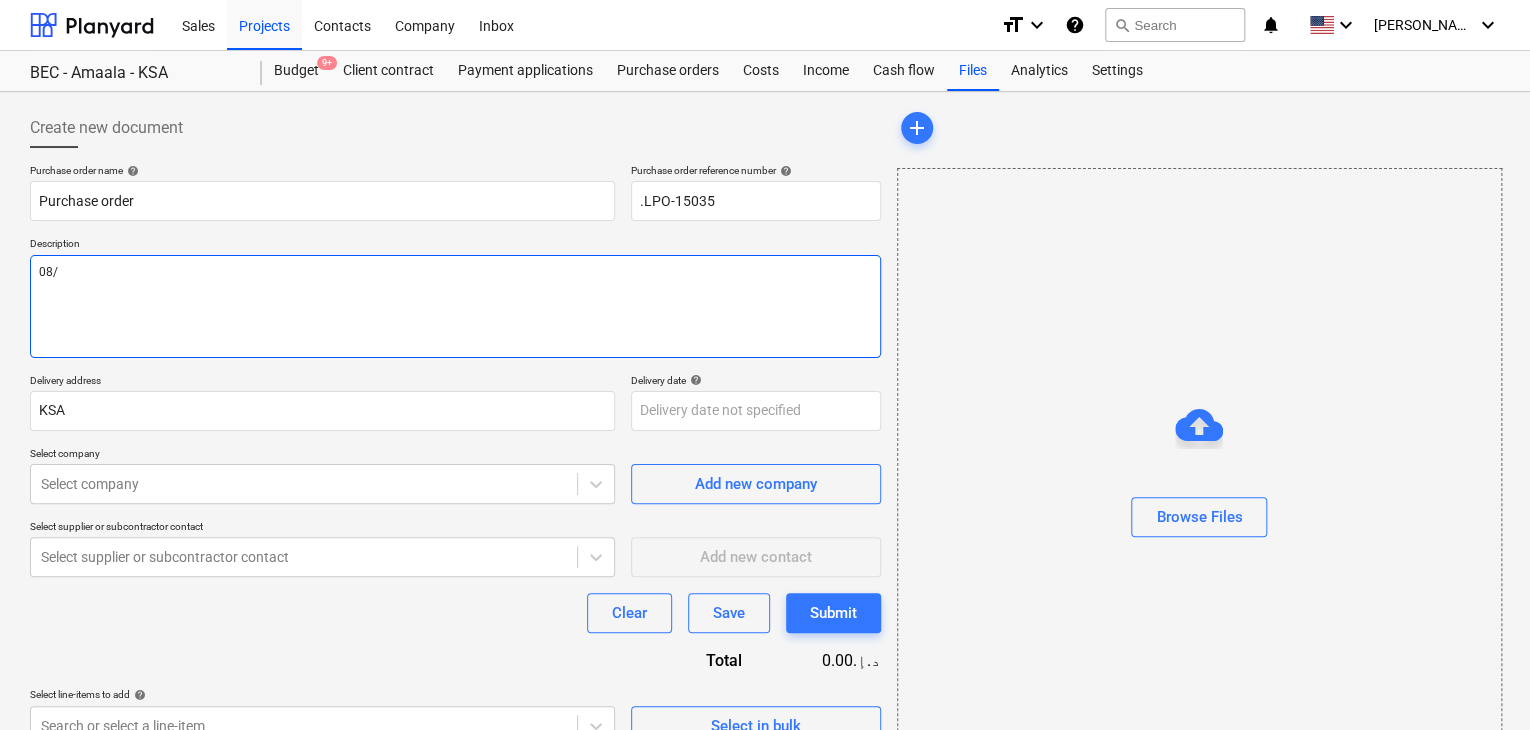 type on "x" 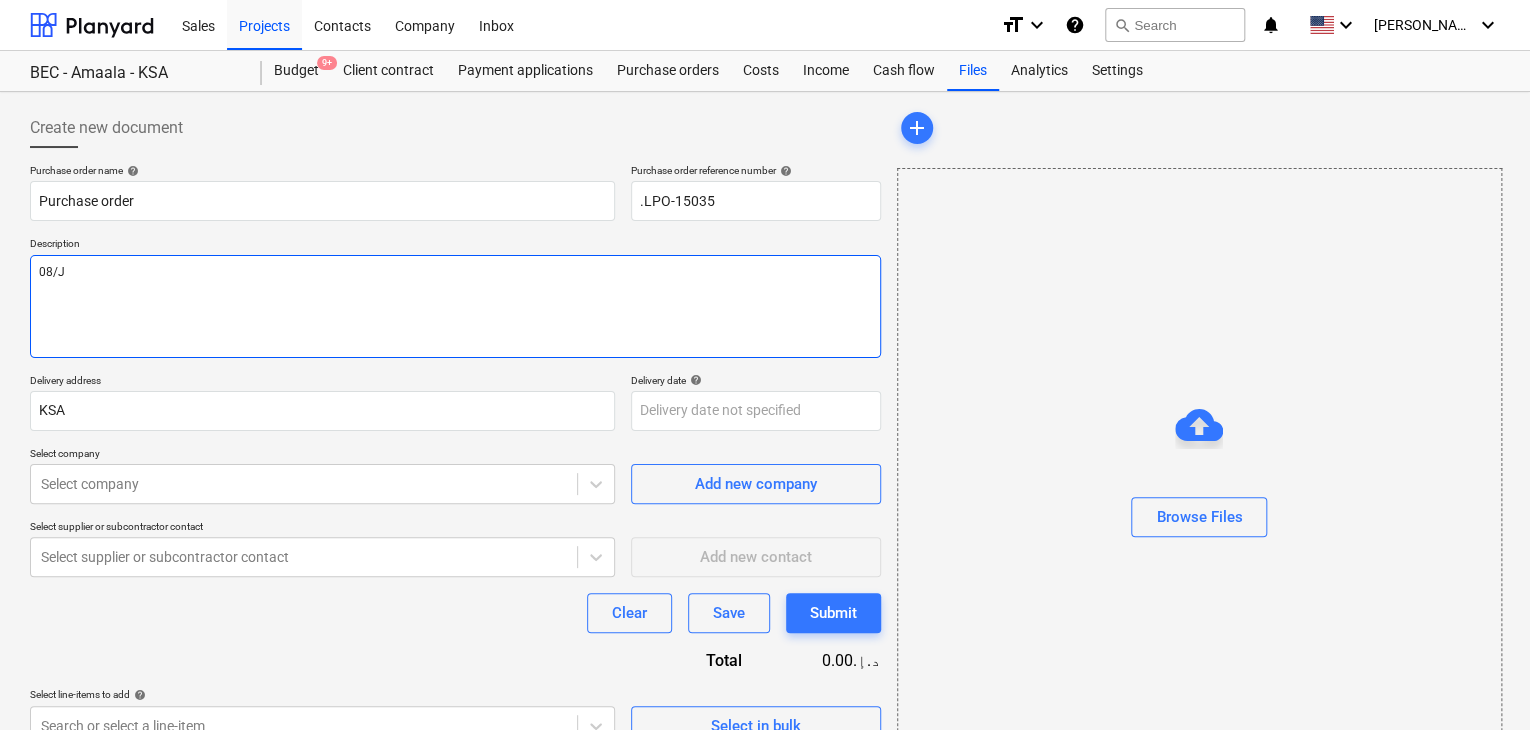 type on "x" 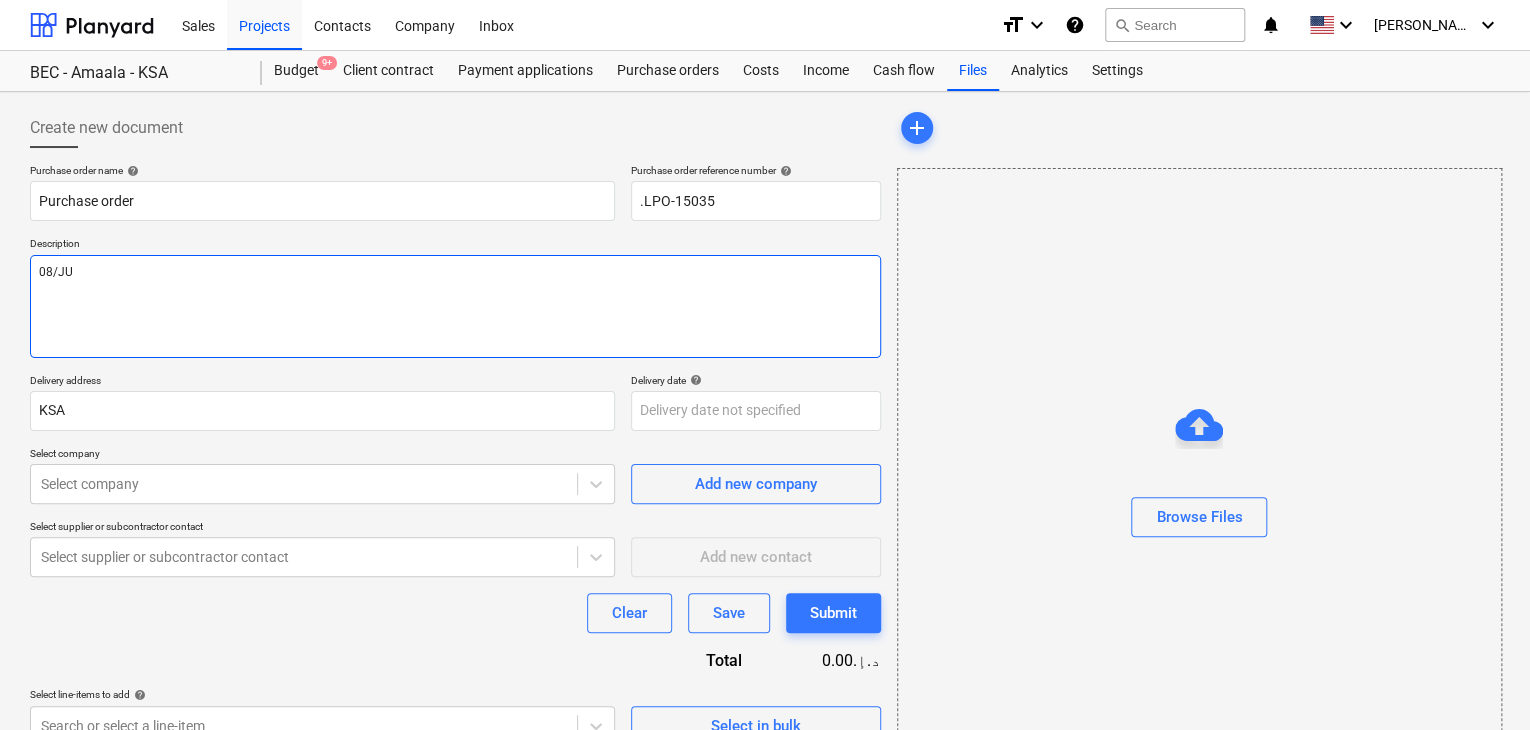 type on "x" 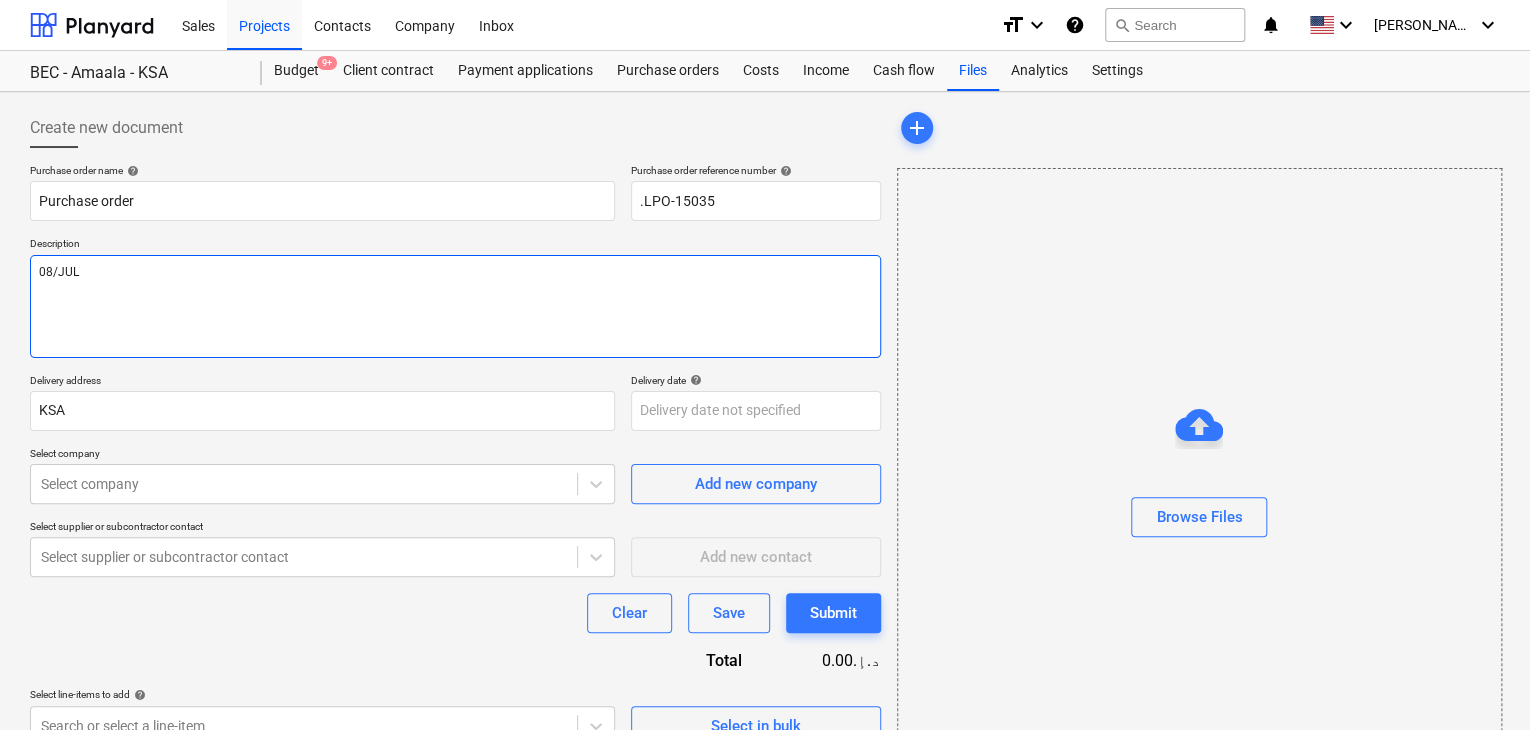 type on "x" 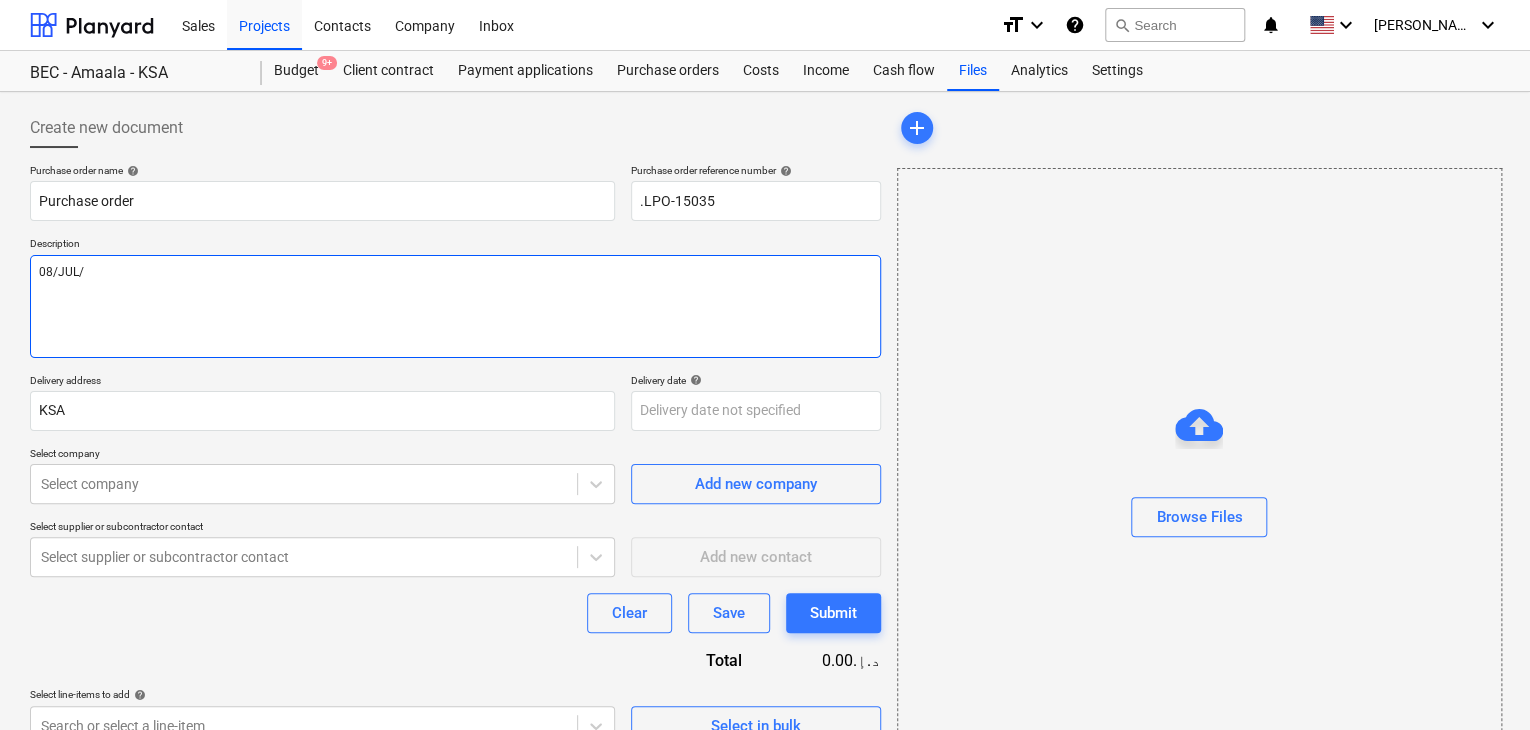 type on "x" 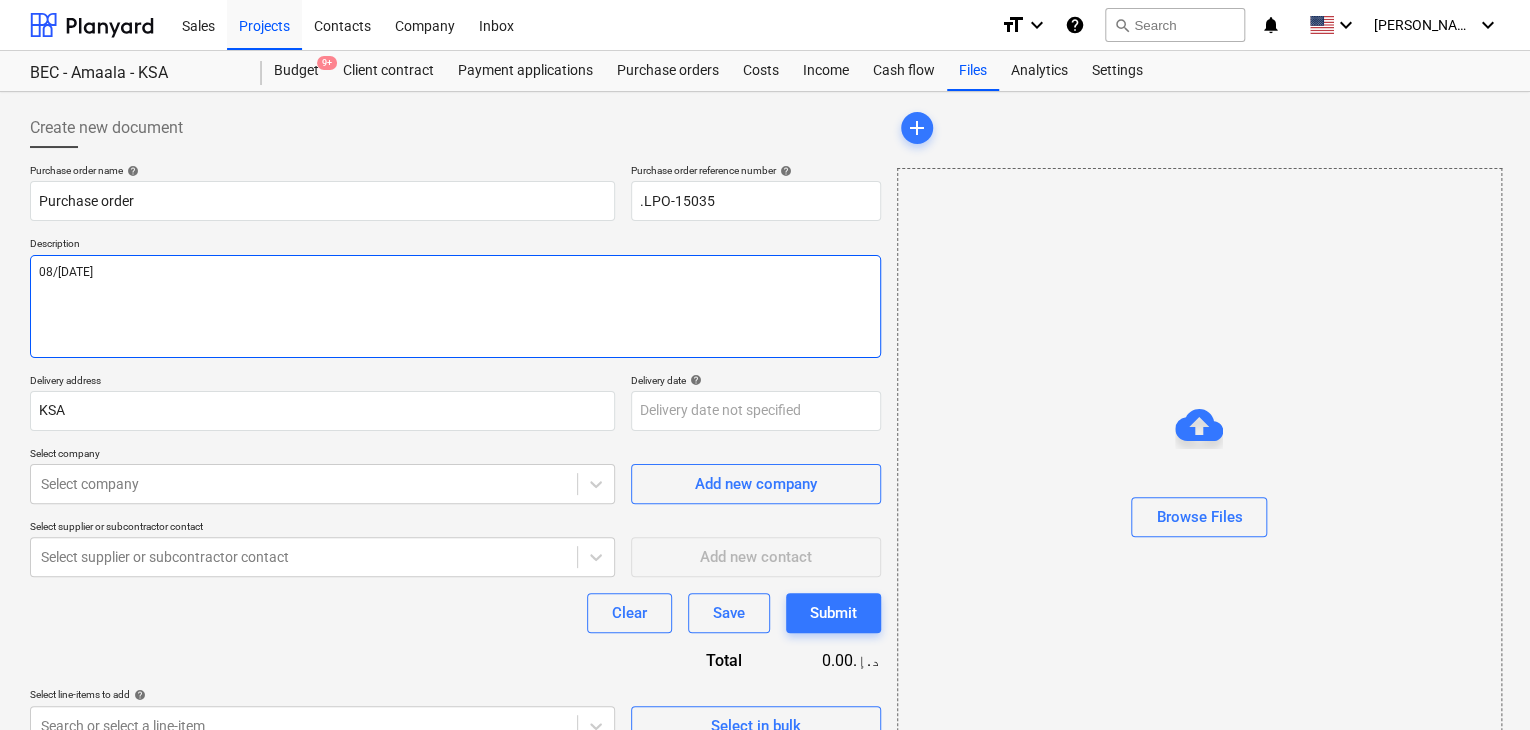type on "x" 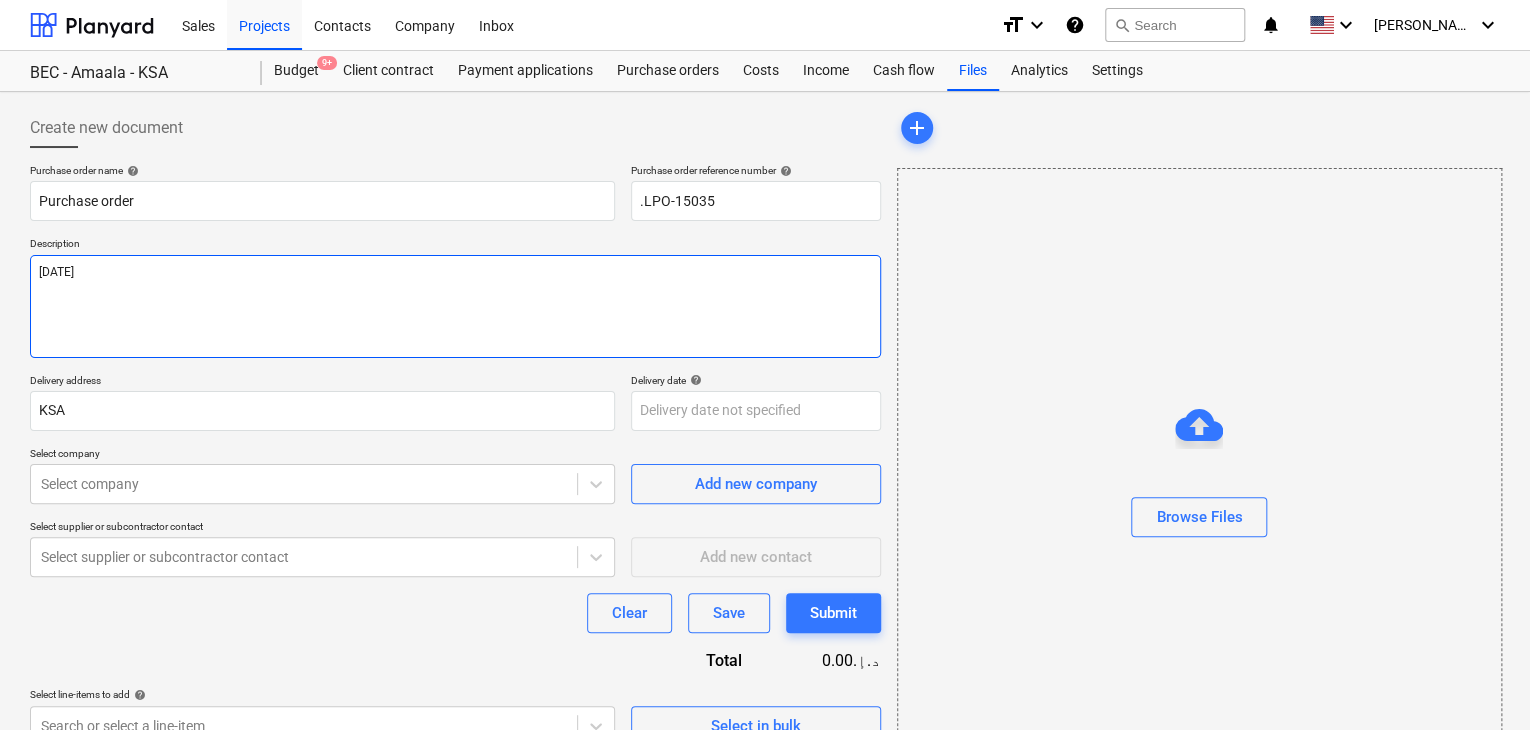type on "x" 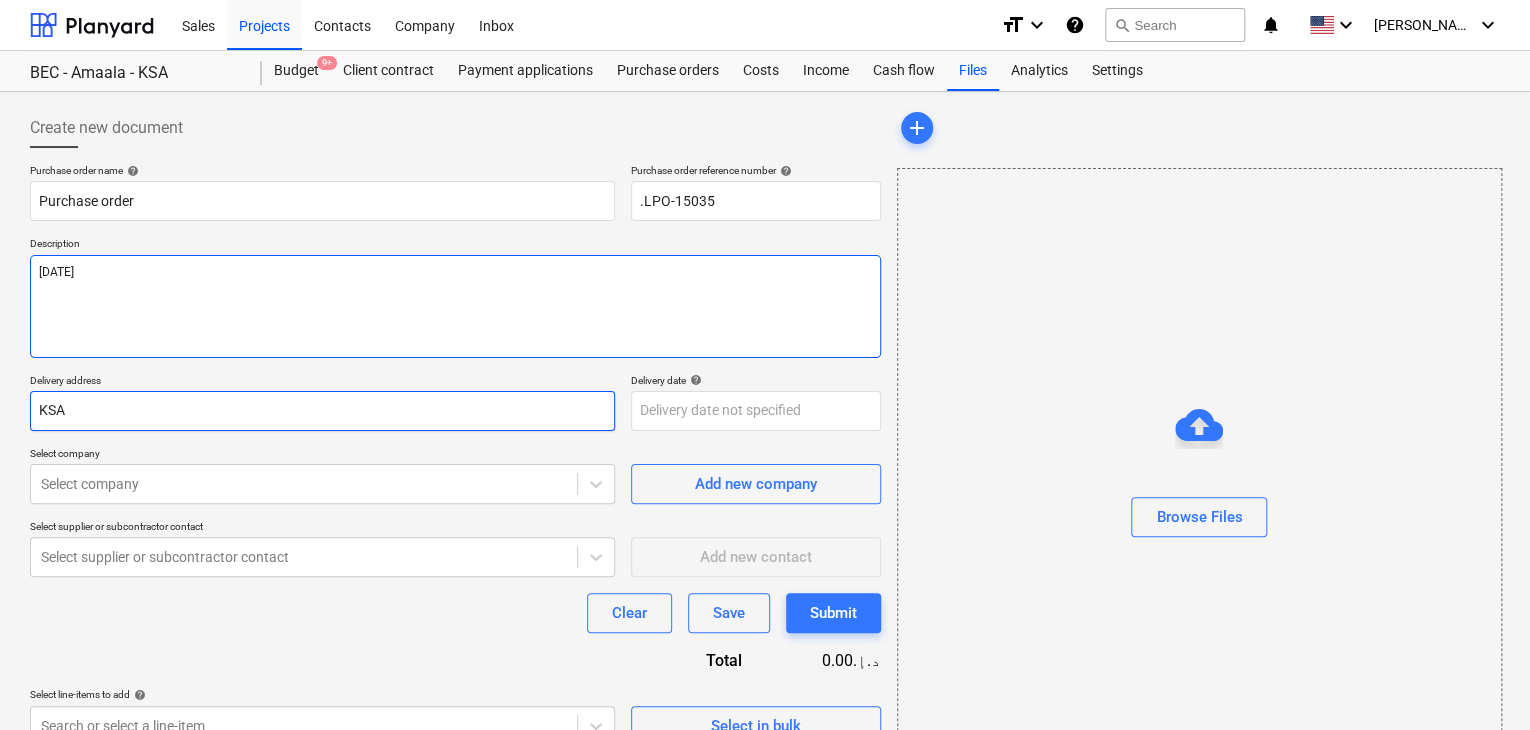 type on "[DATE]" 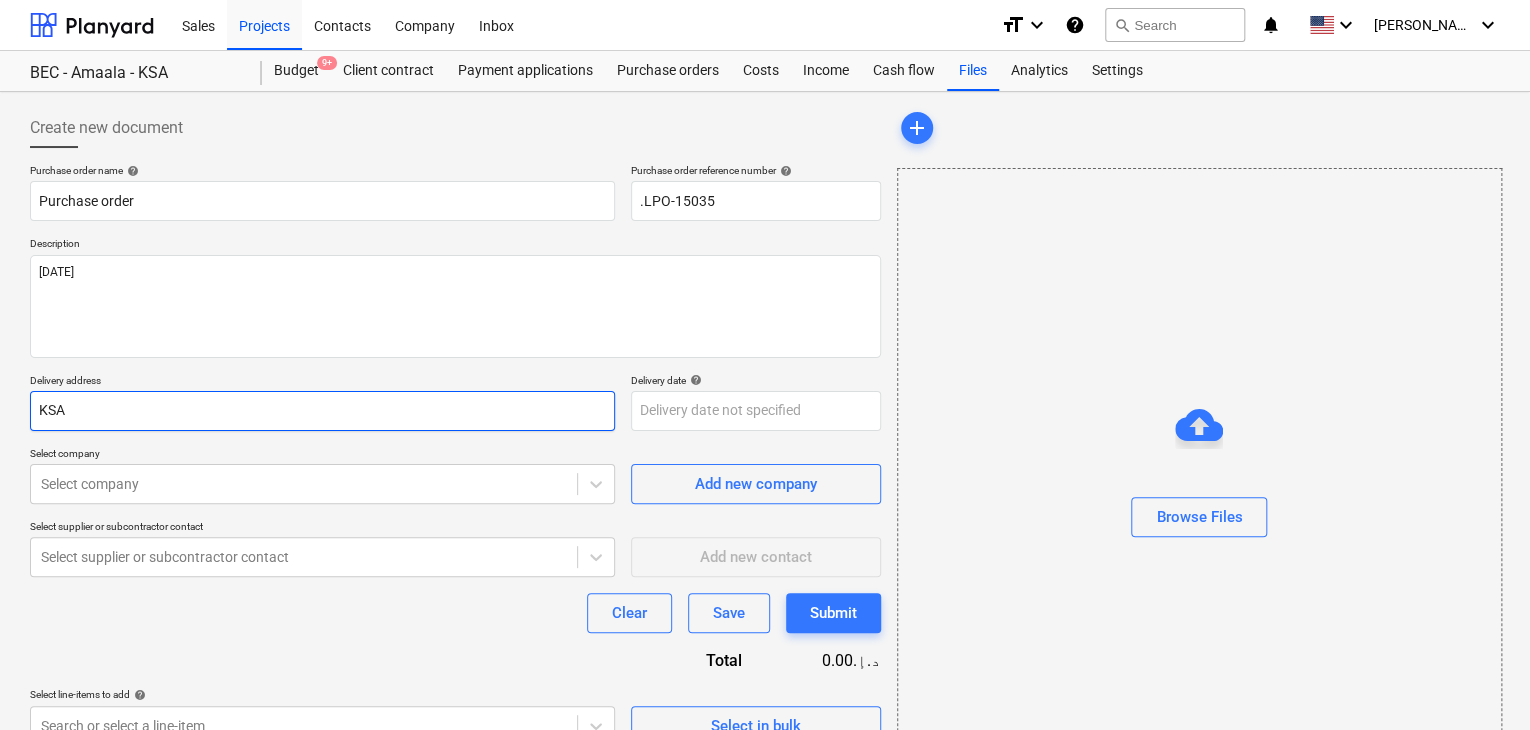 click on "KSA" at bounding box center (322, 411) 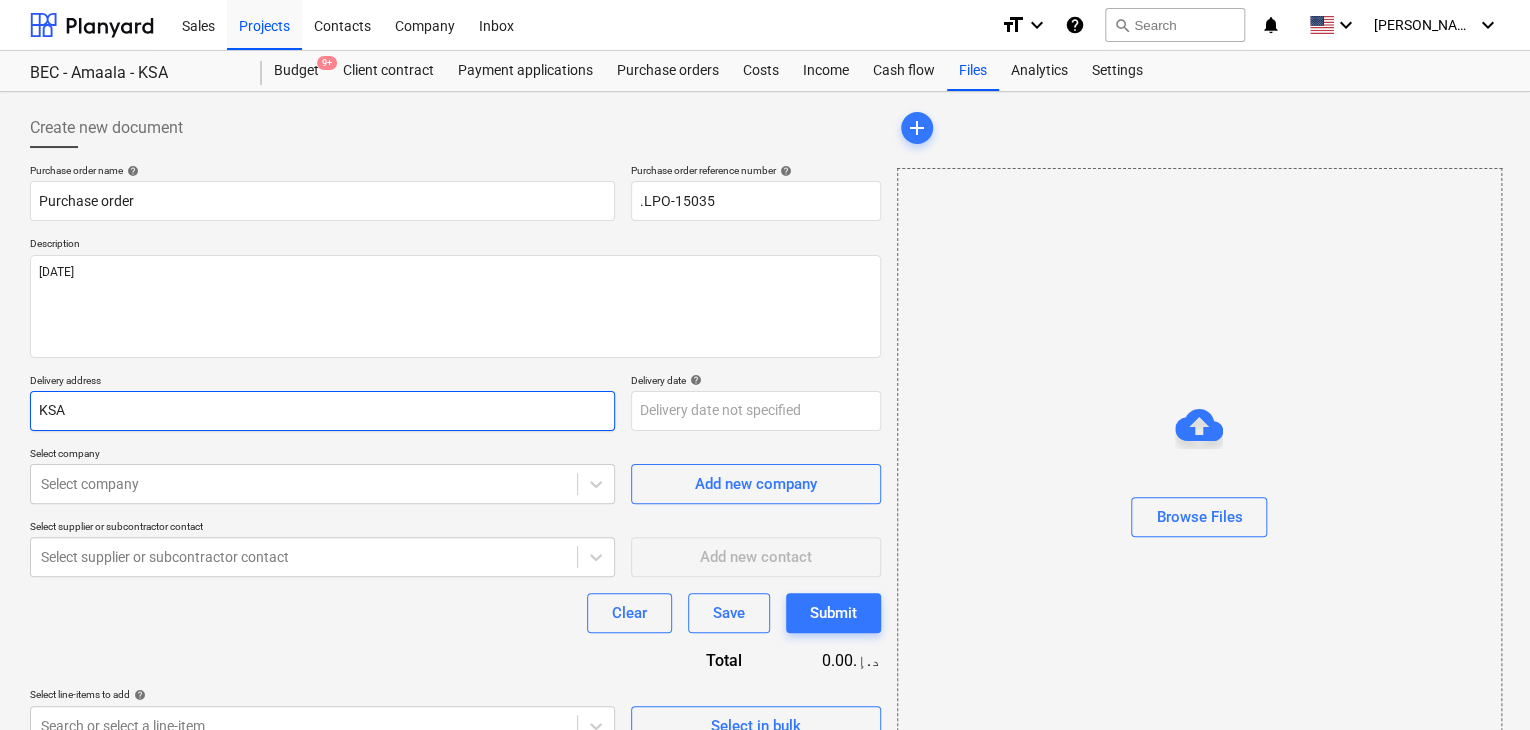 type on "x" 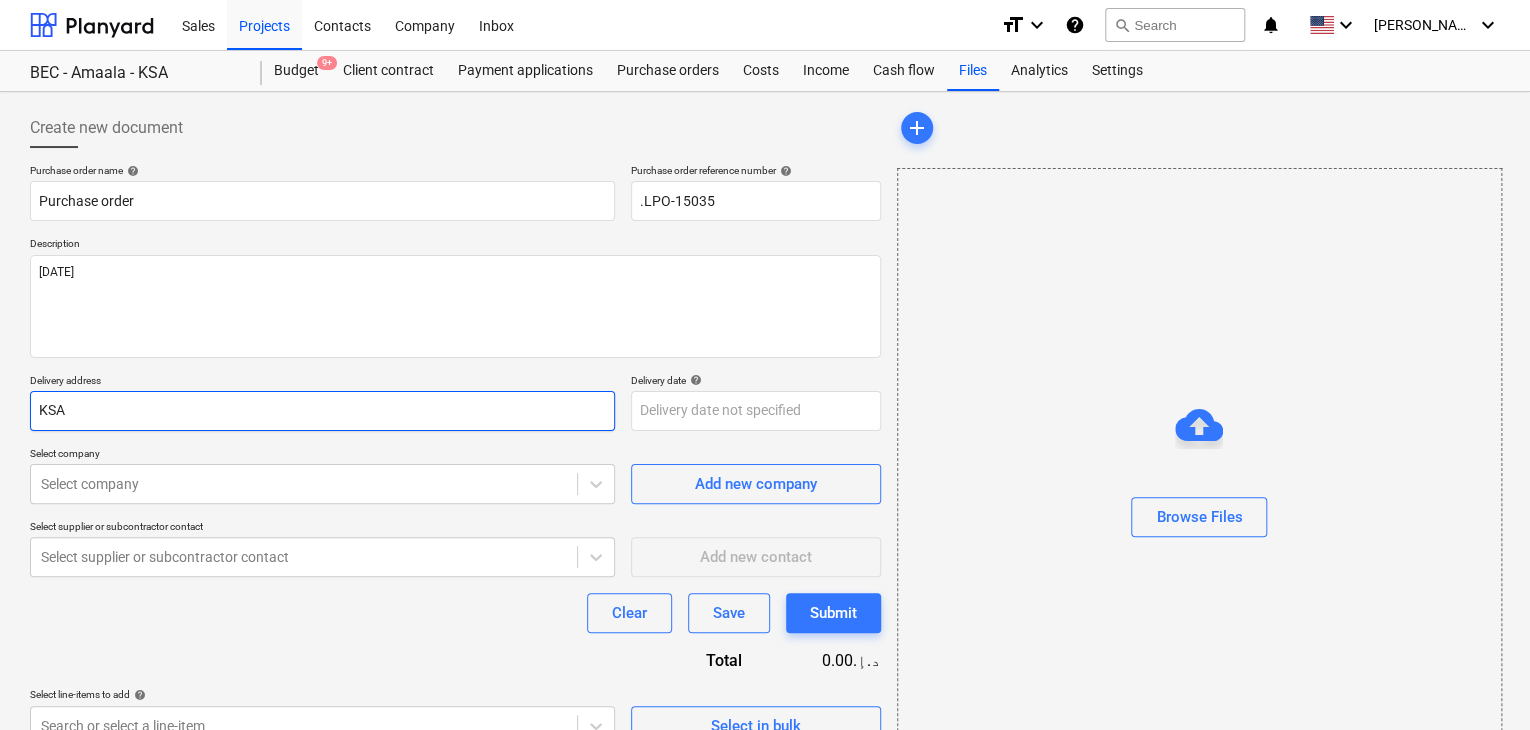type on "KS" 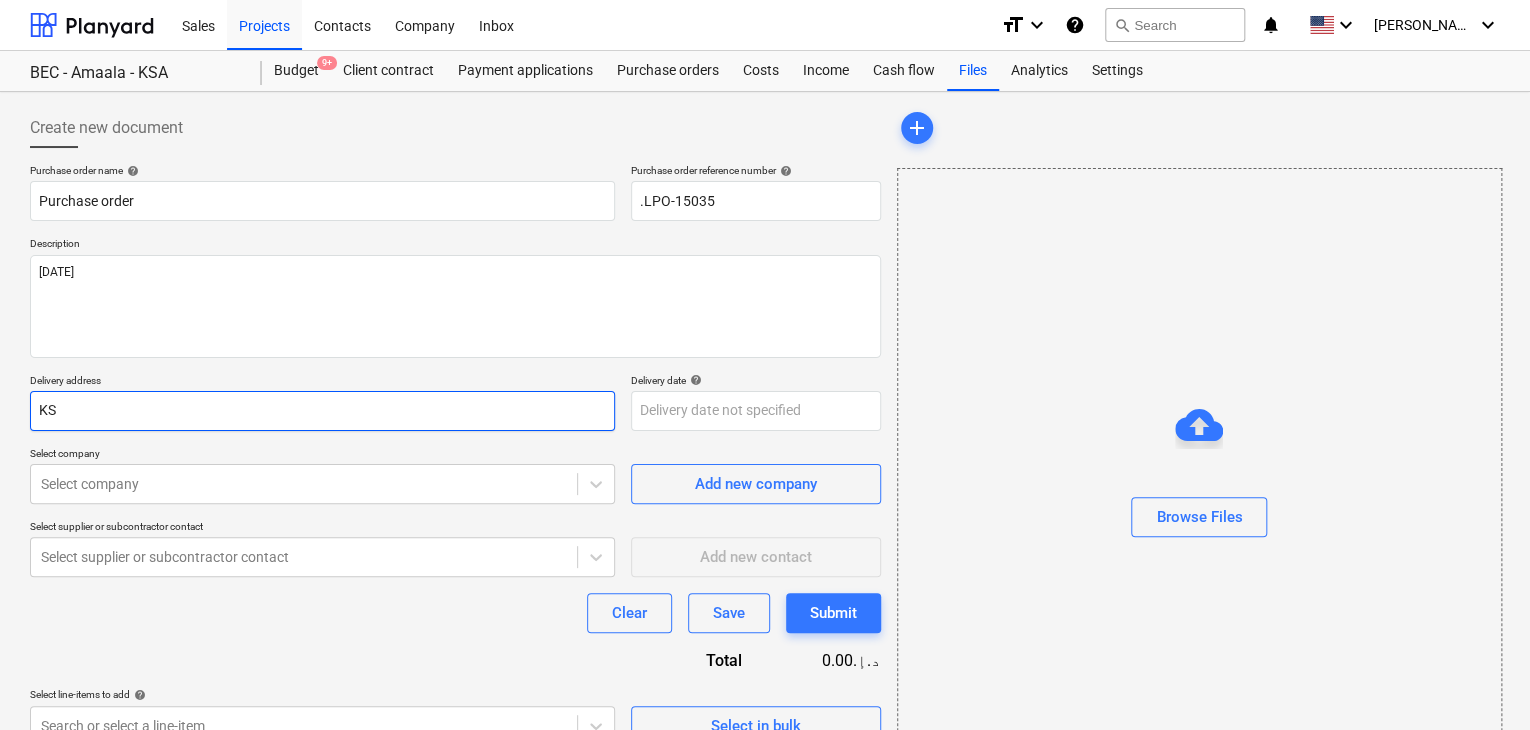 type on "x" 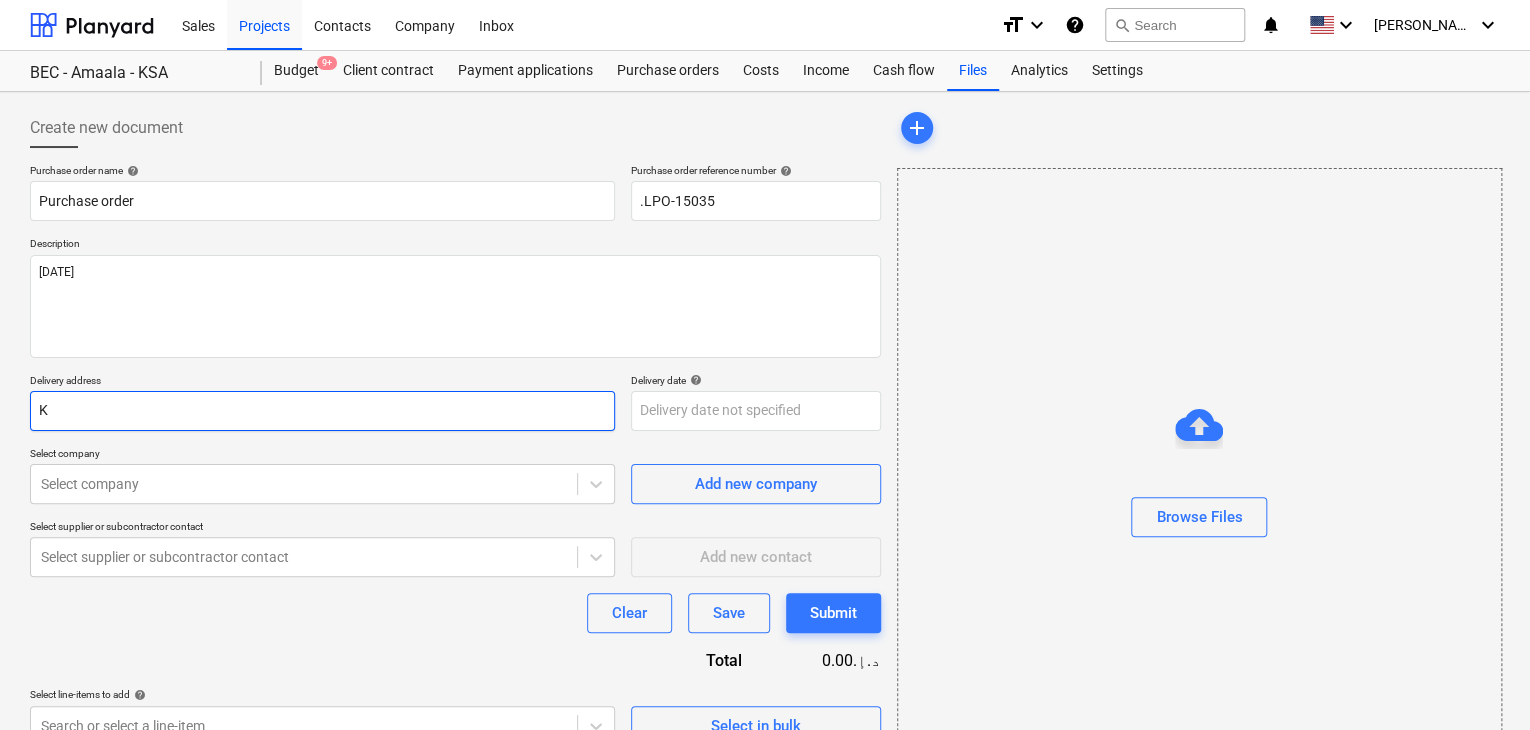 type on "x" 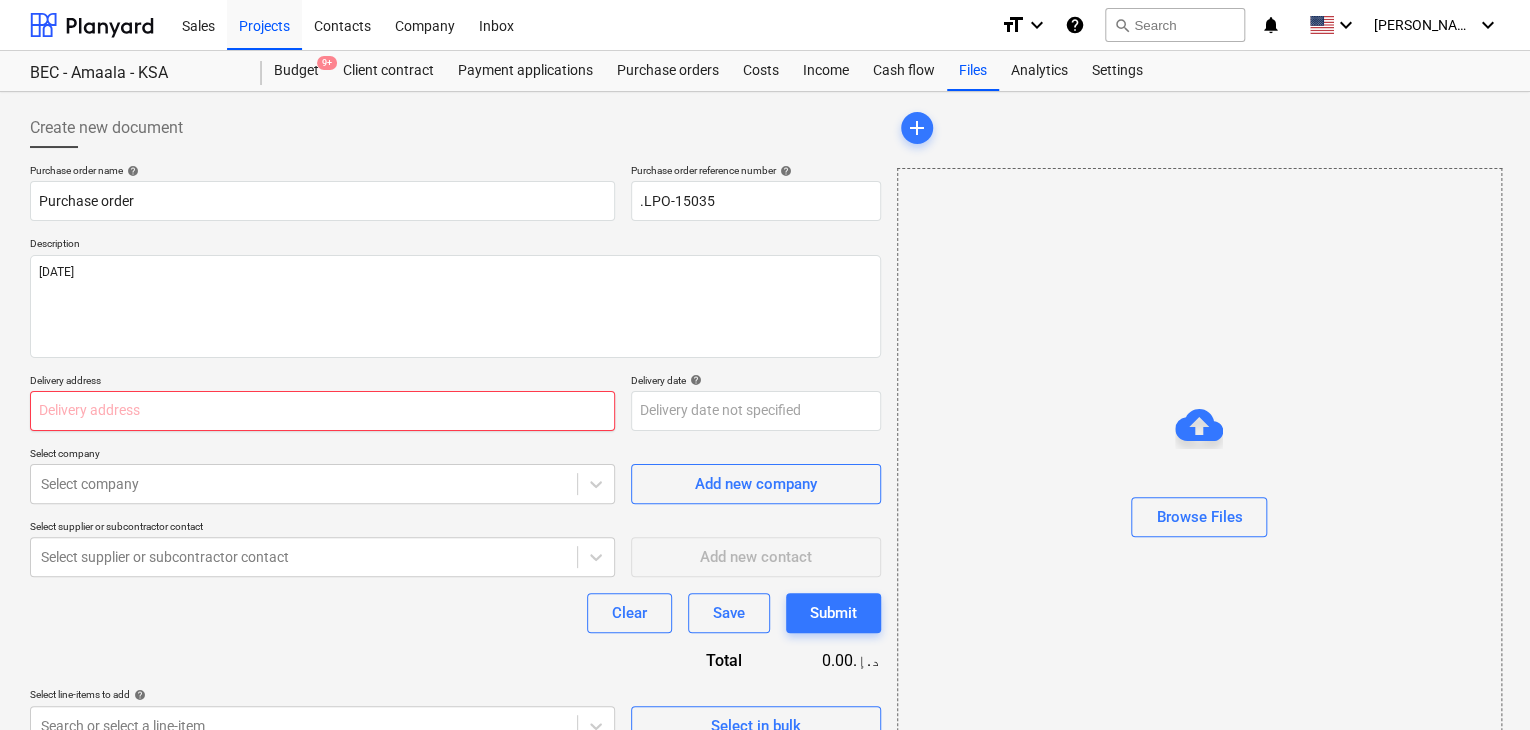 type on "x" 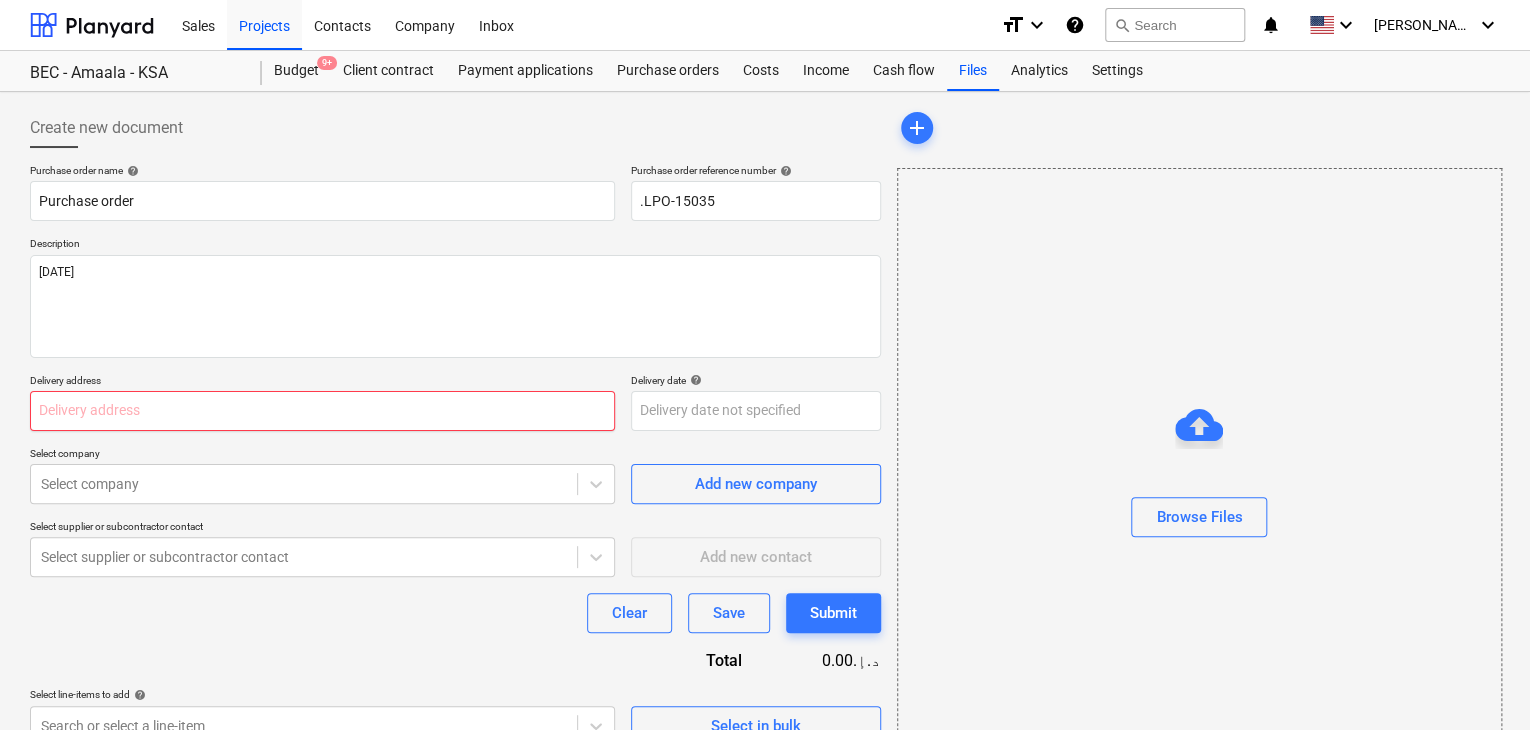 type on "L" 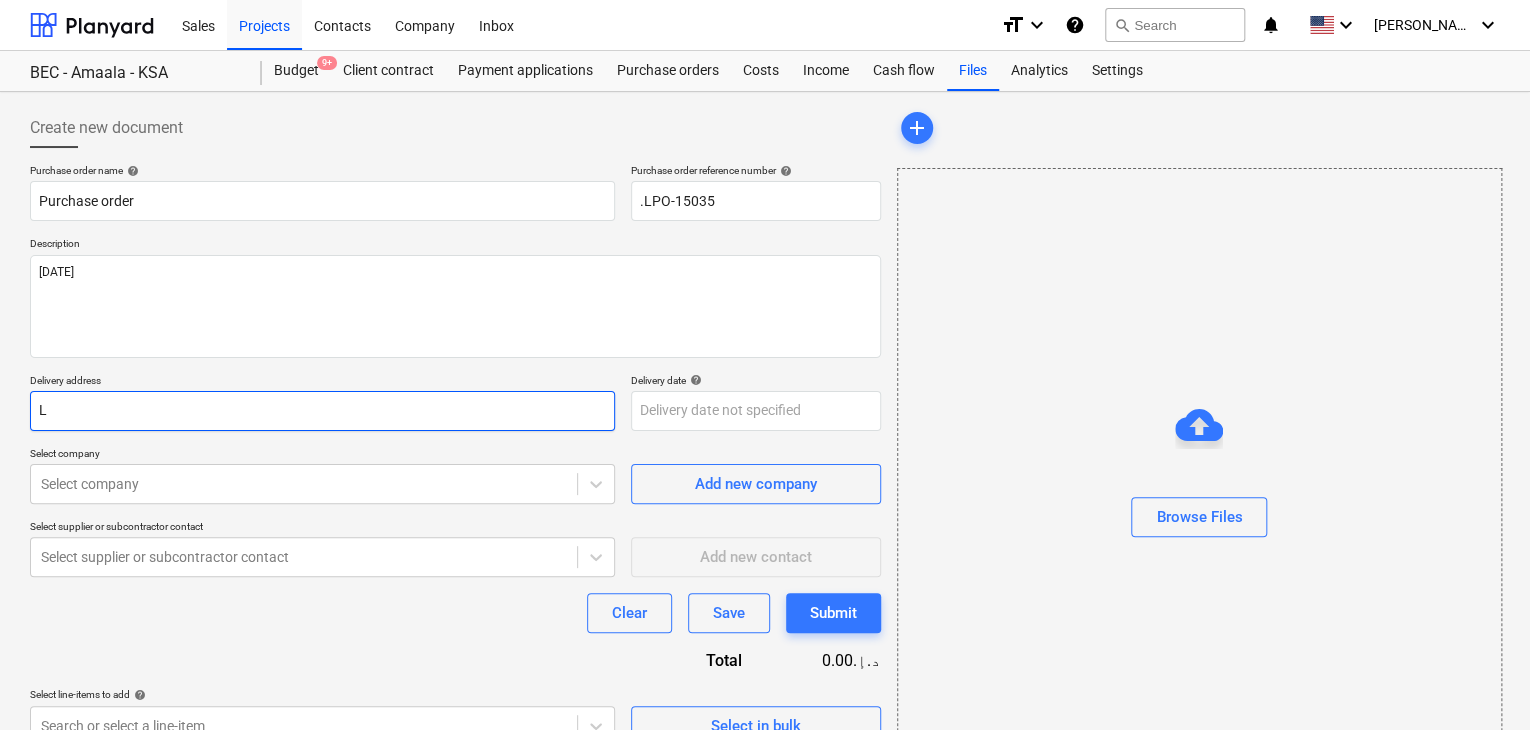 type on "x" 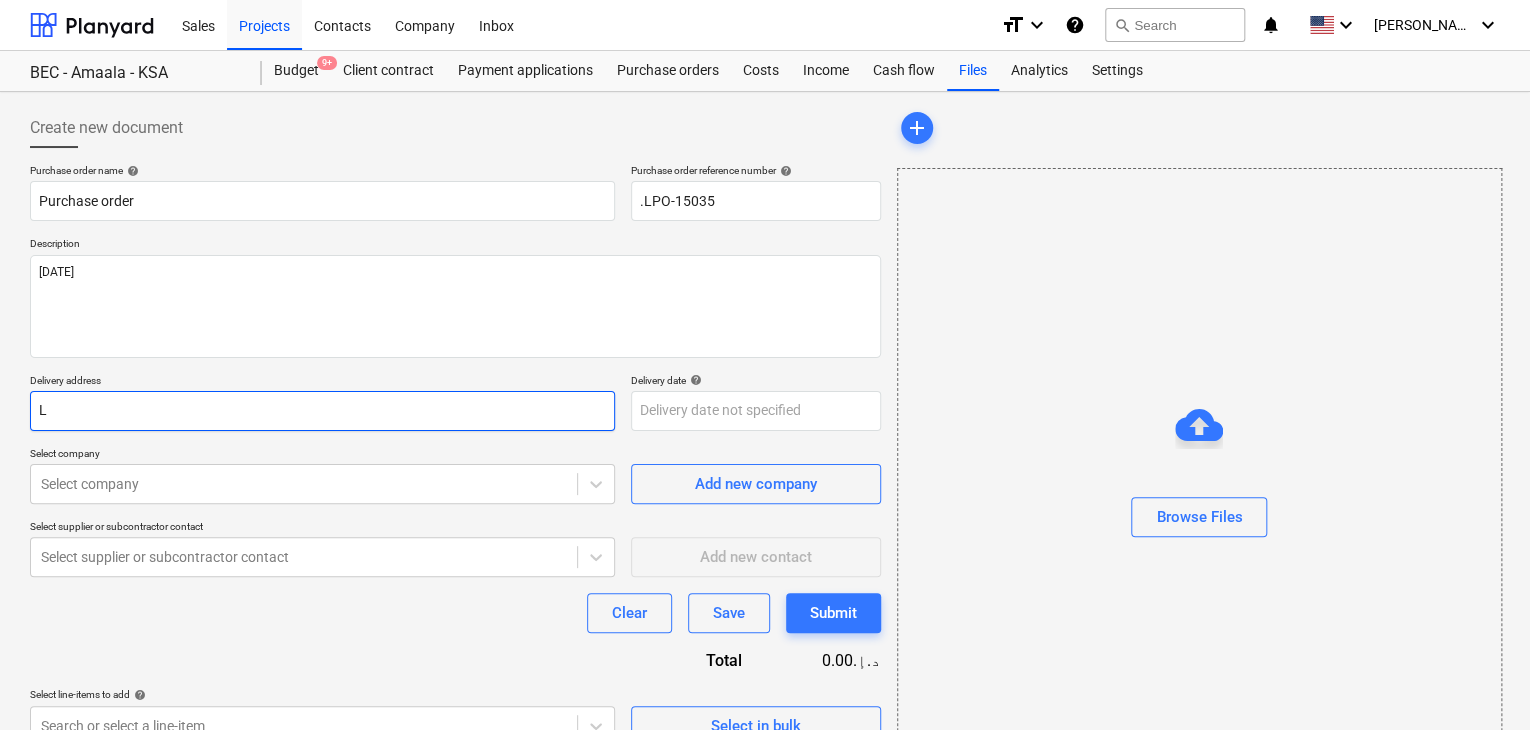 type on "LU" 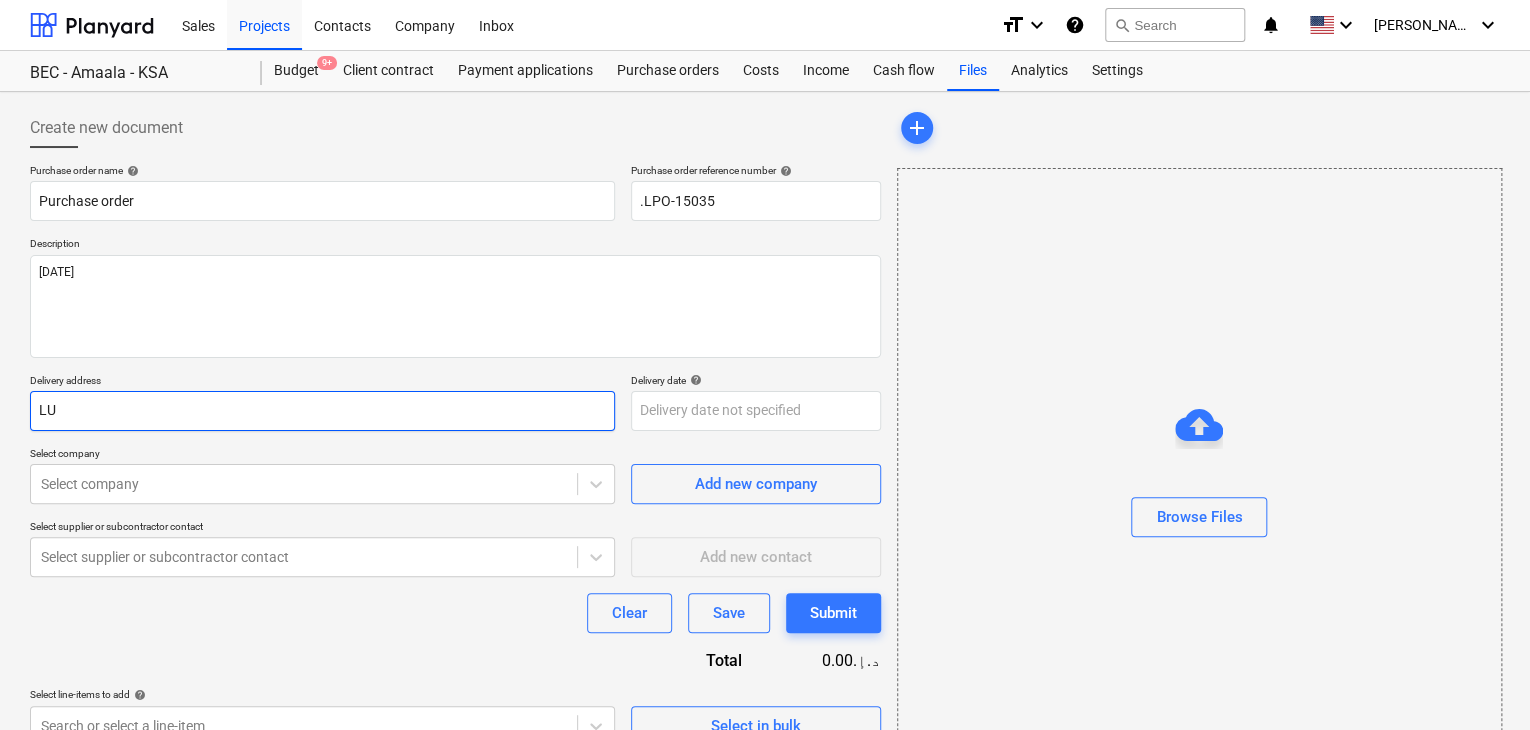 type on "x" 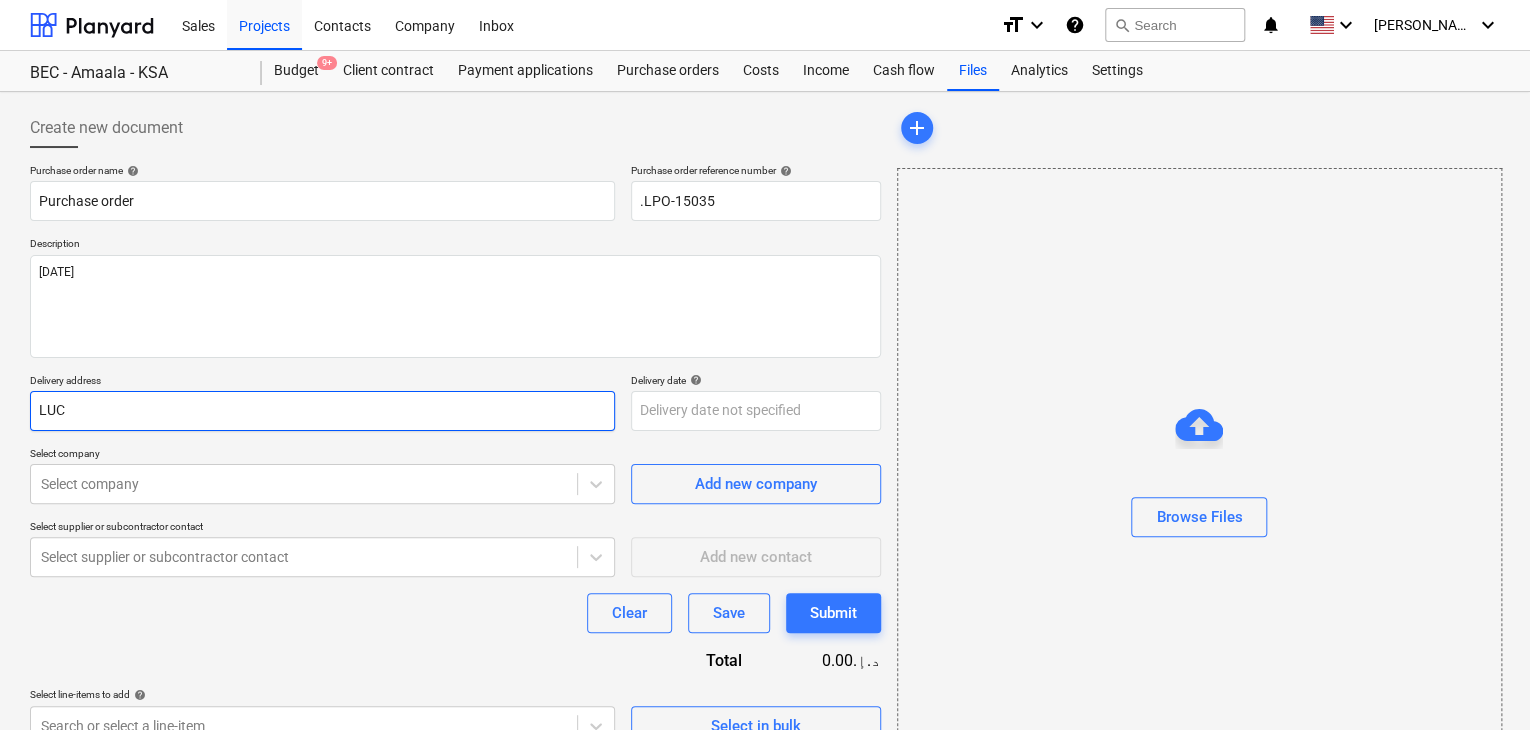 type on "x" 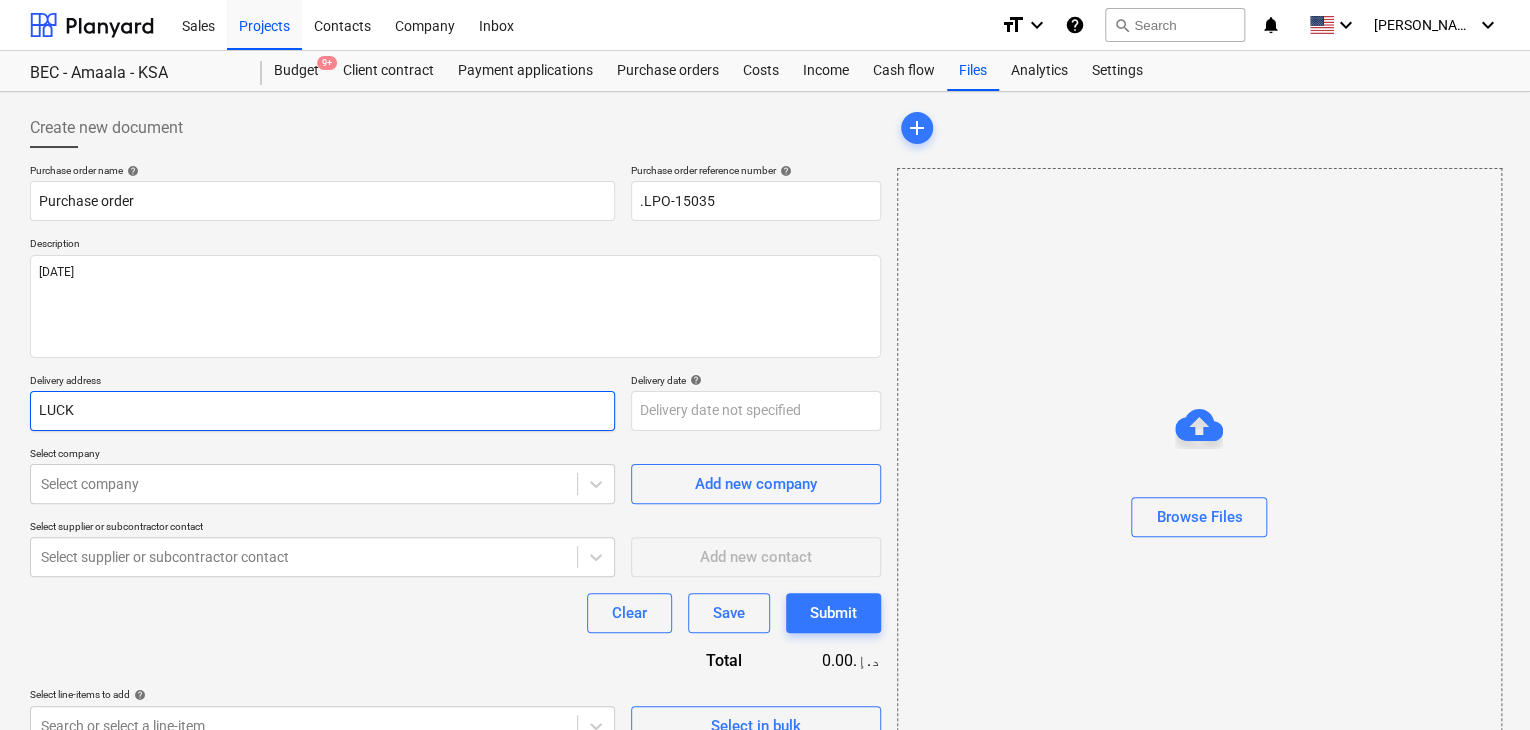 type on "x" 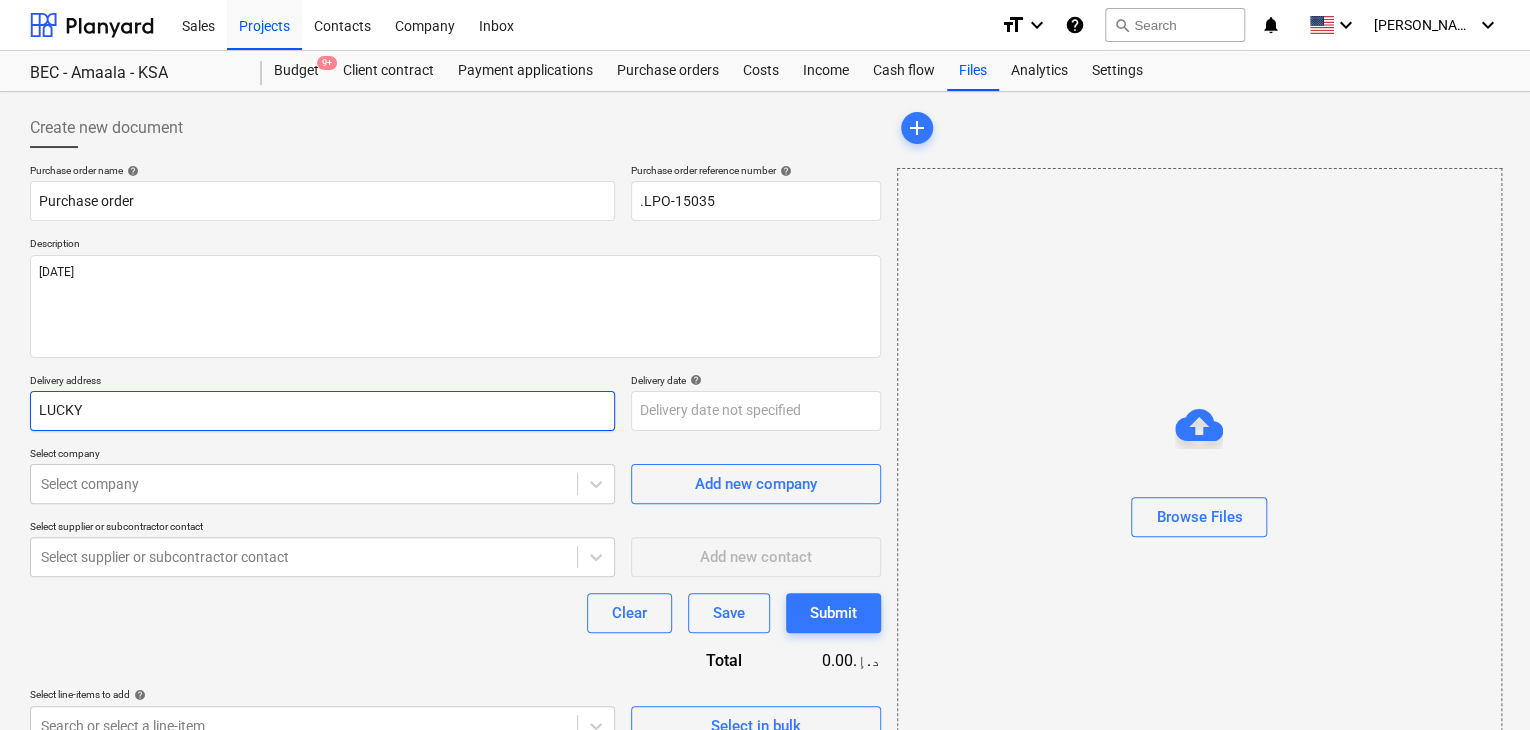 type on "x" 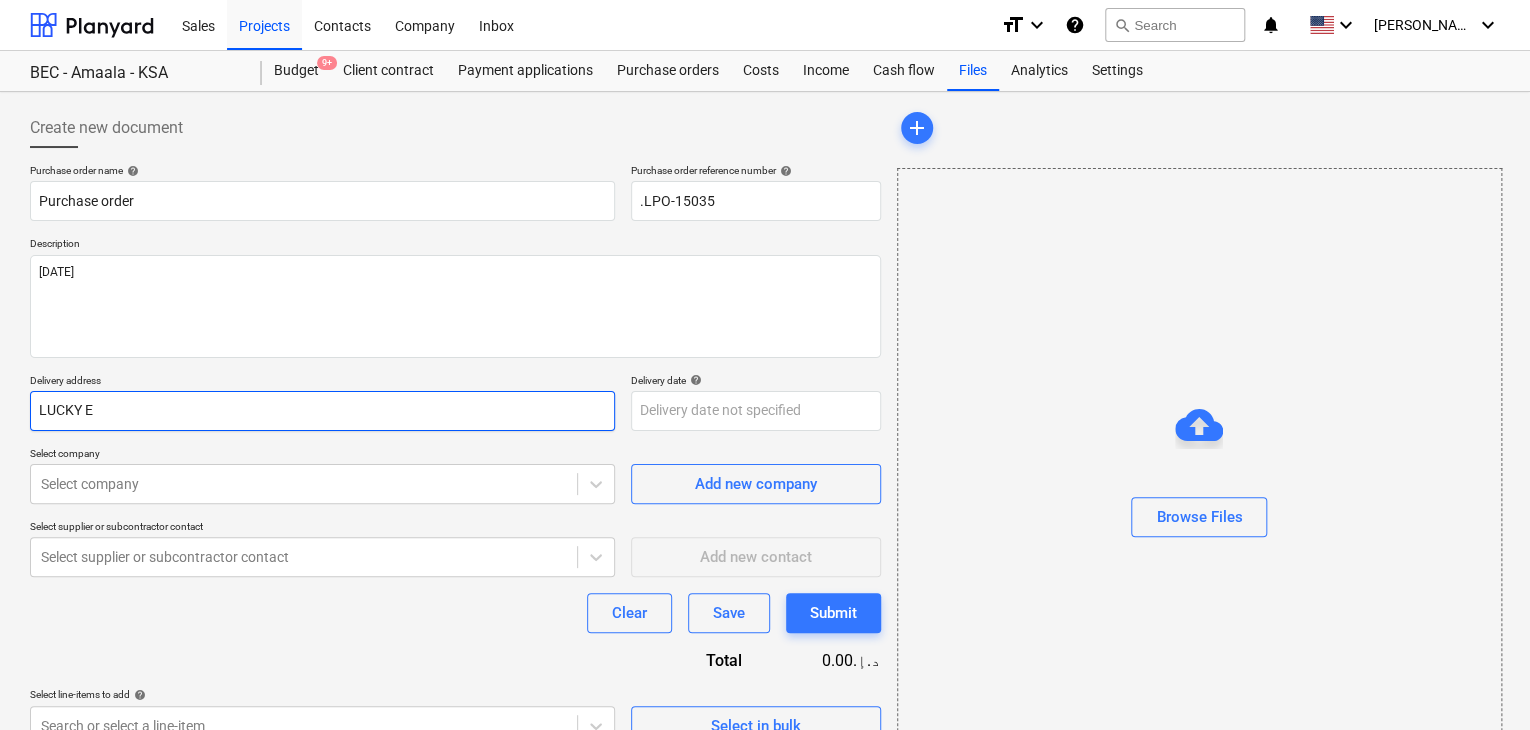 type on "x" 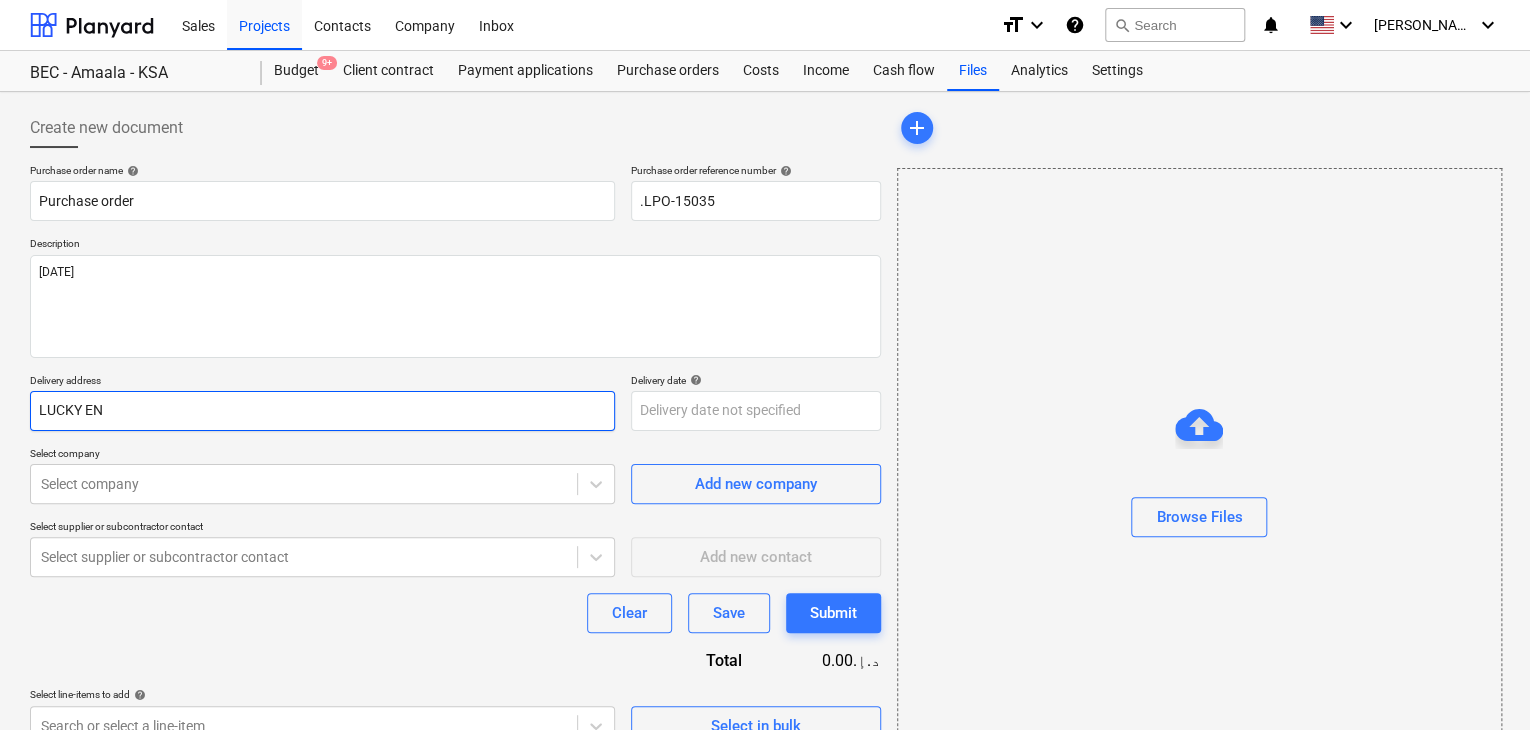 type on "x" 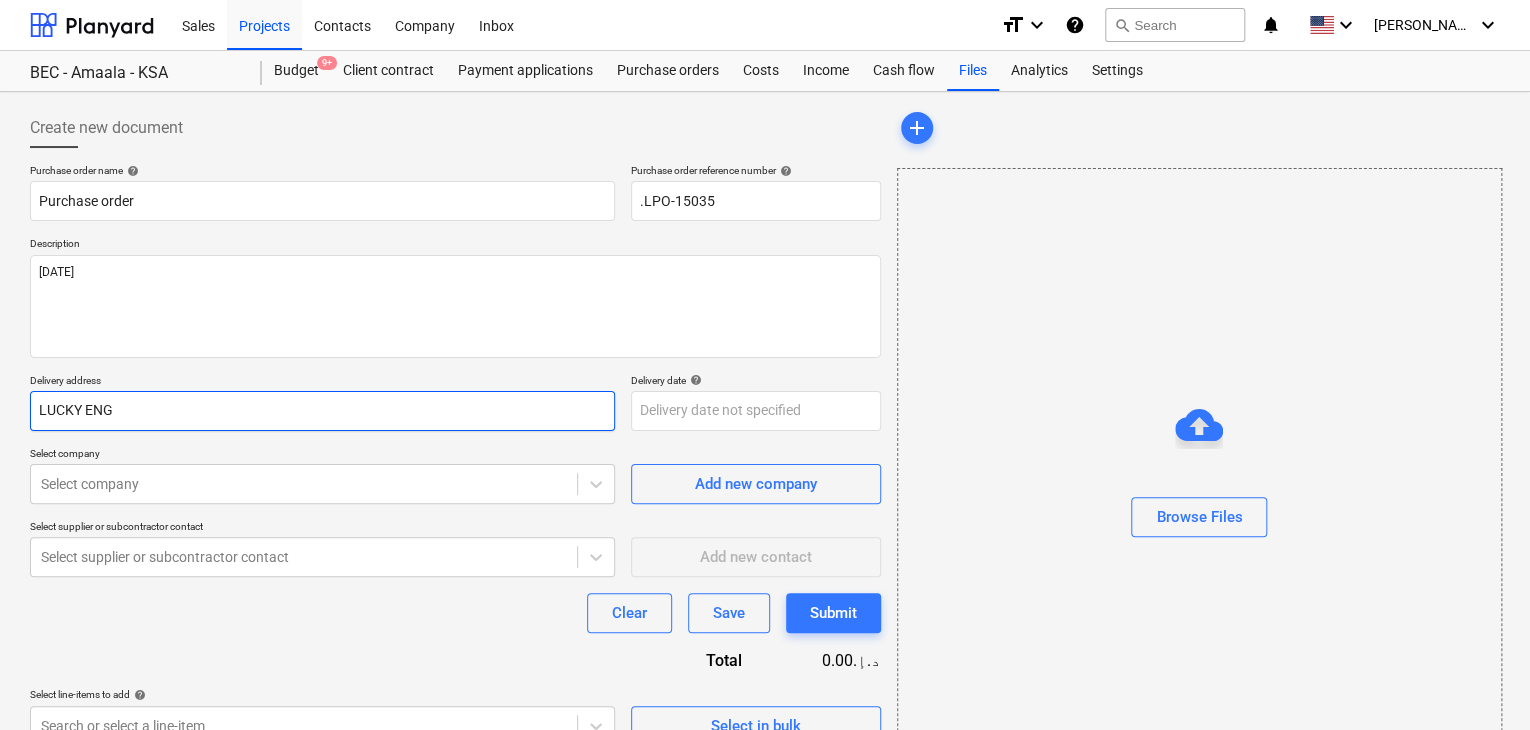 type on "x" 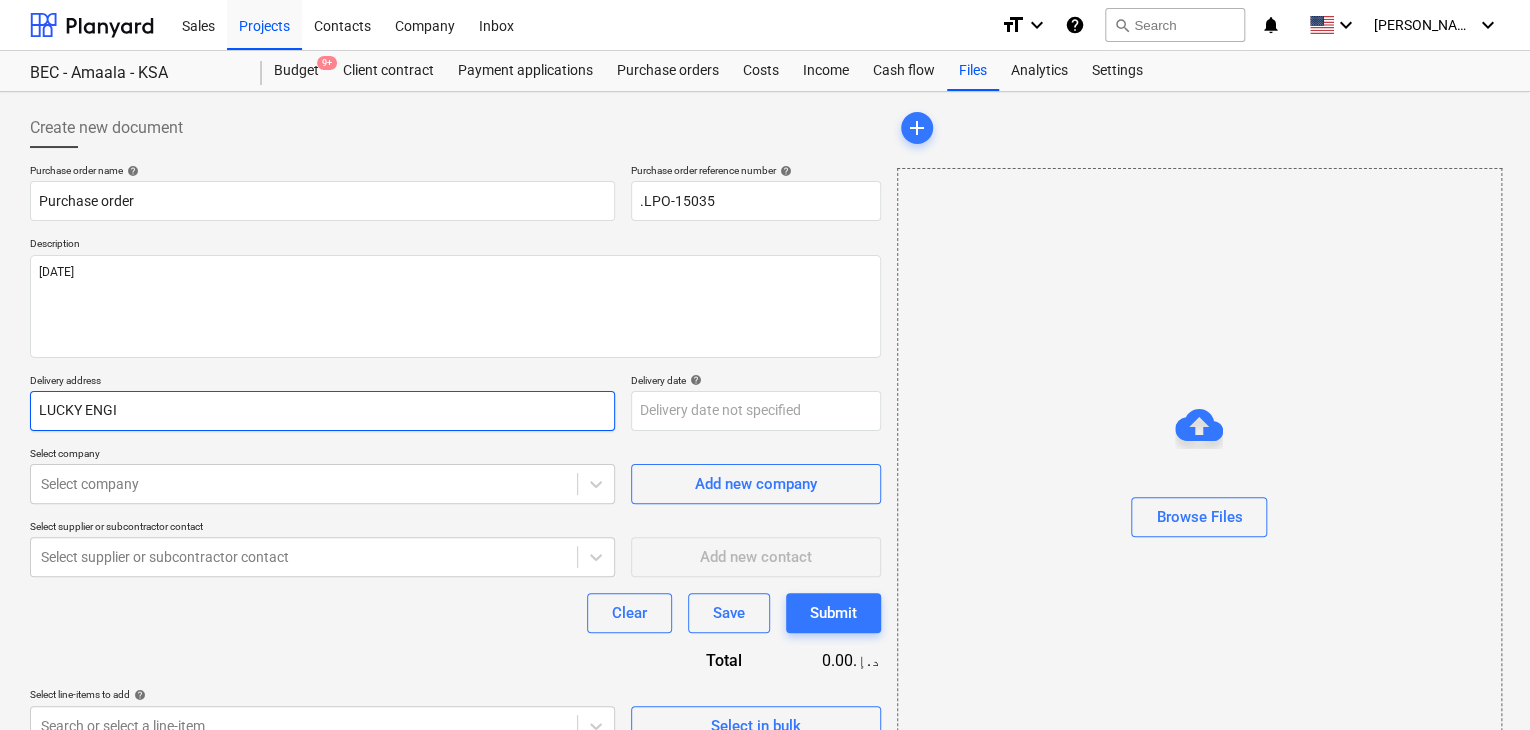 type on "x" 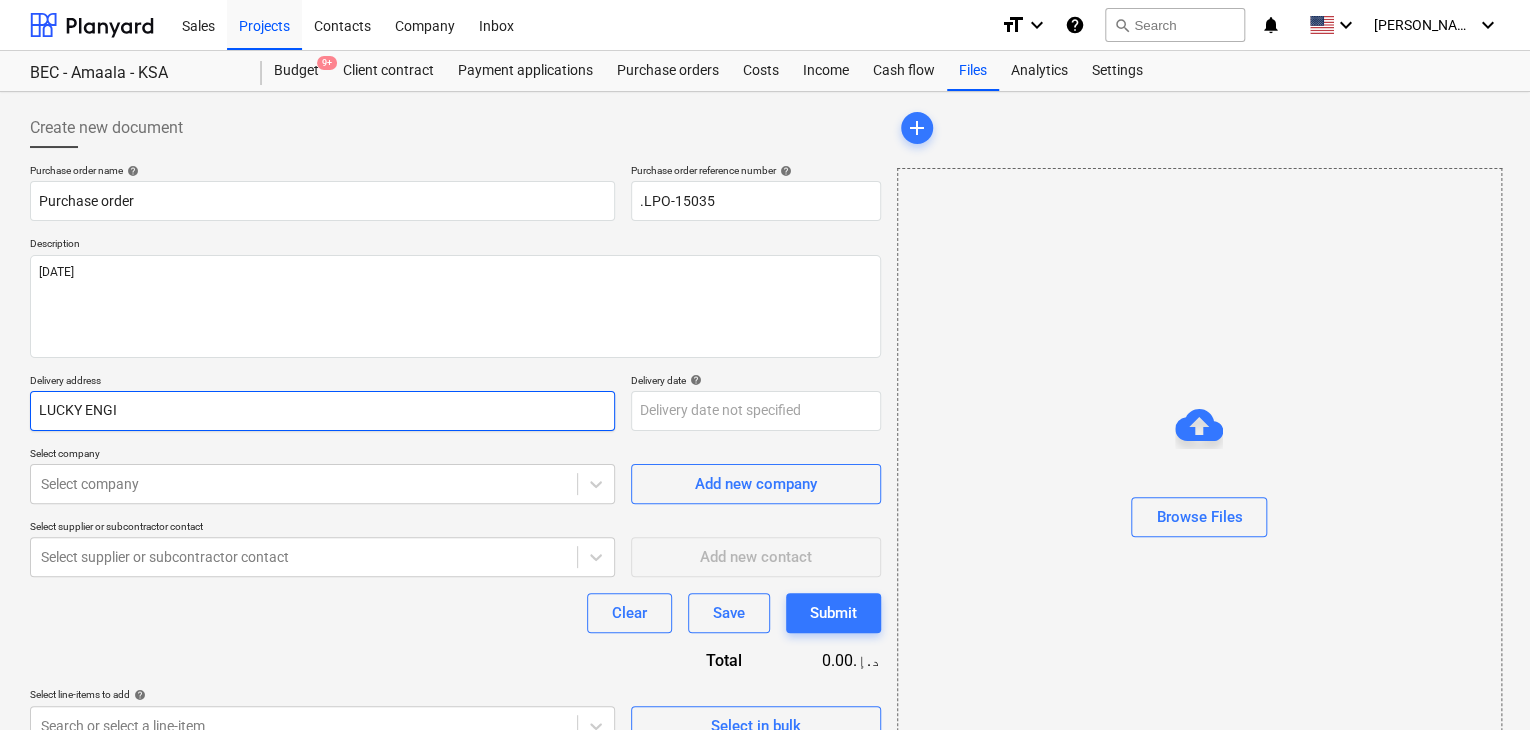 type on "LUCKY ENGIN" 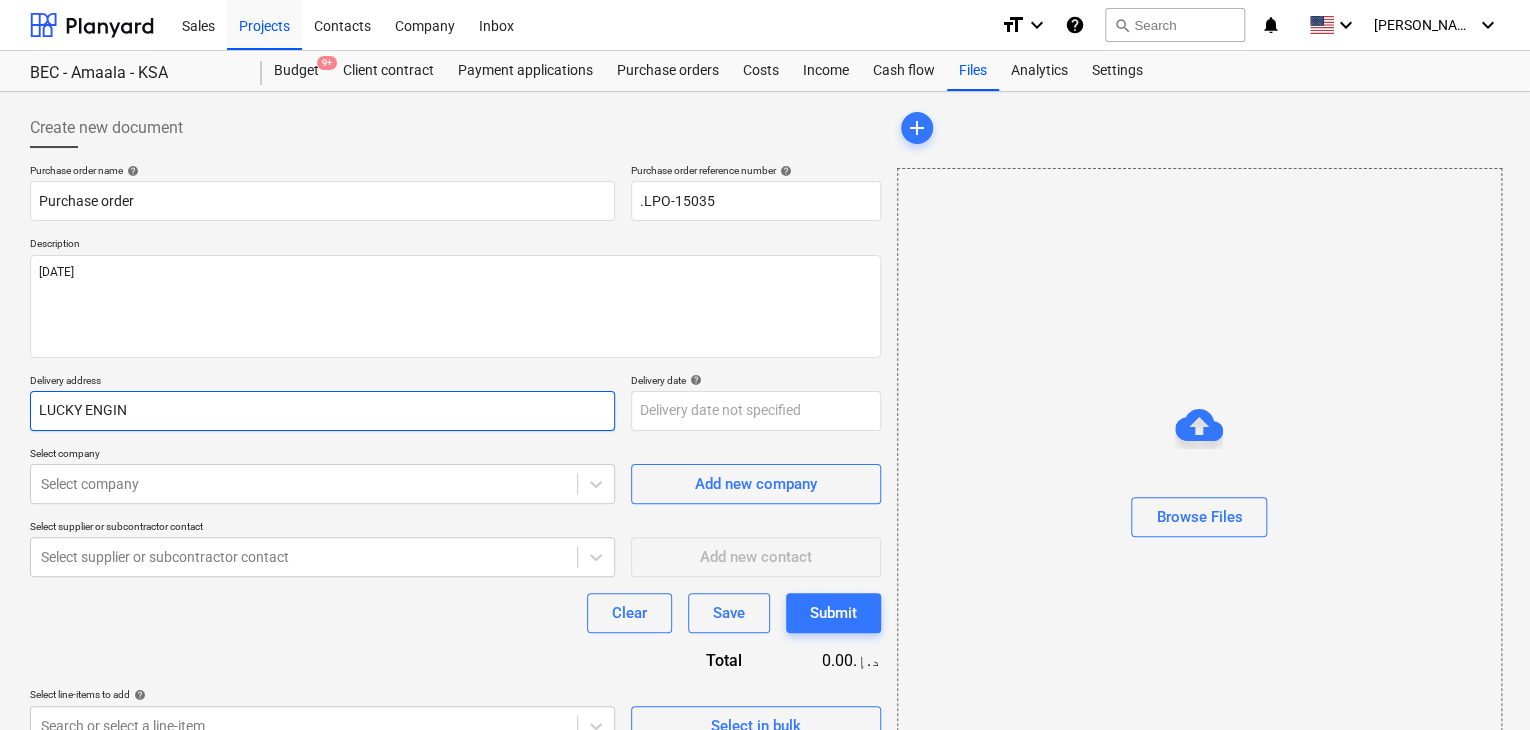 type on "x" 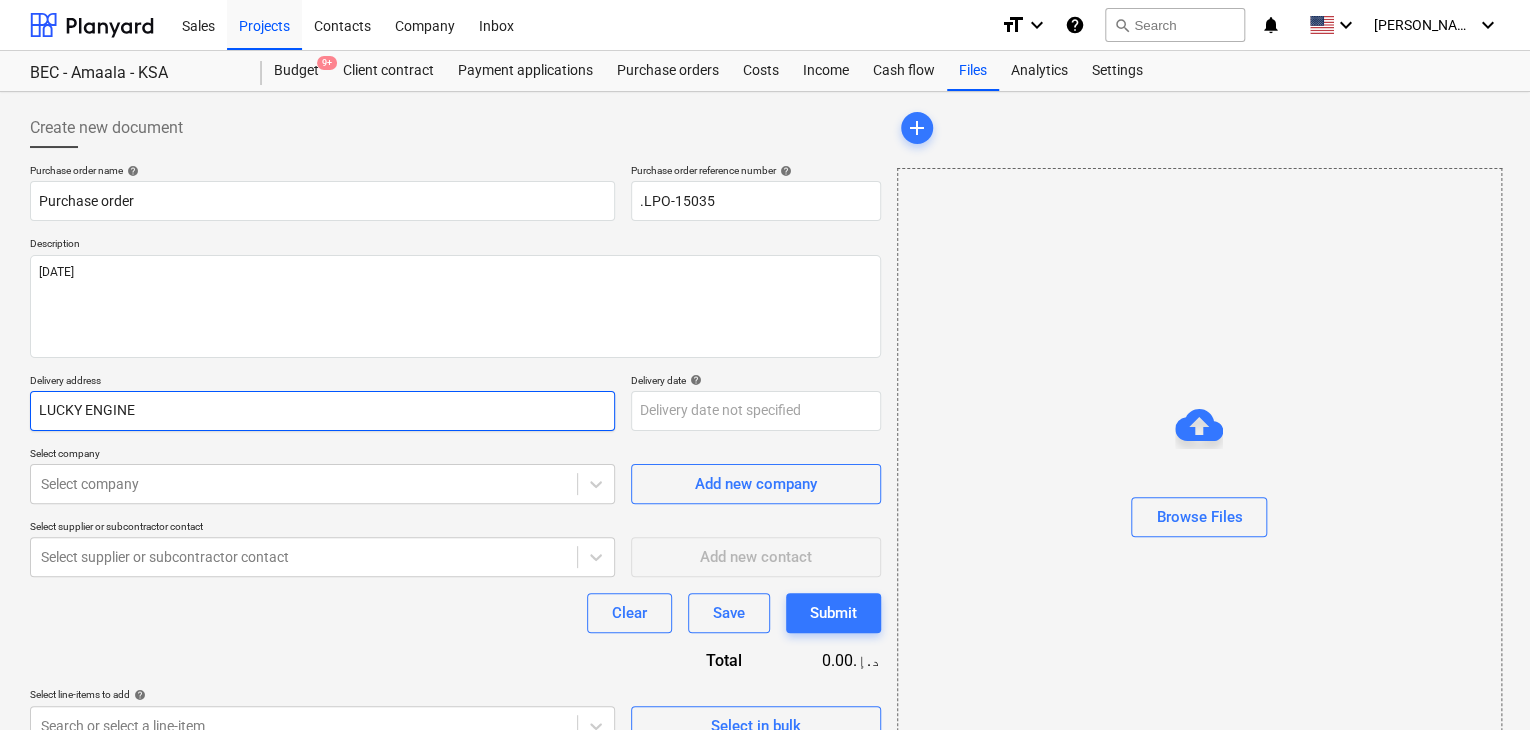 type on "x" 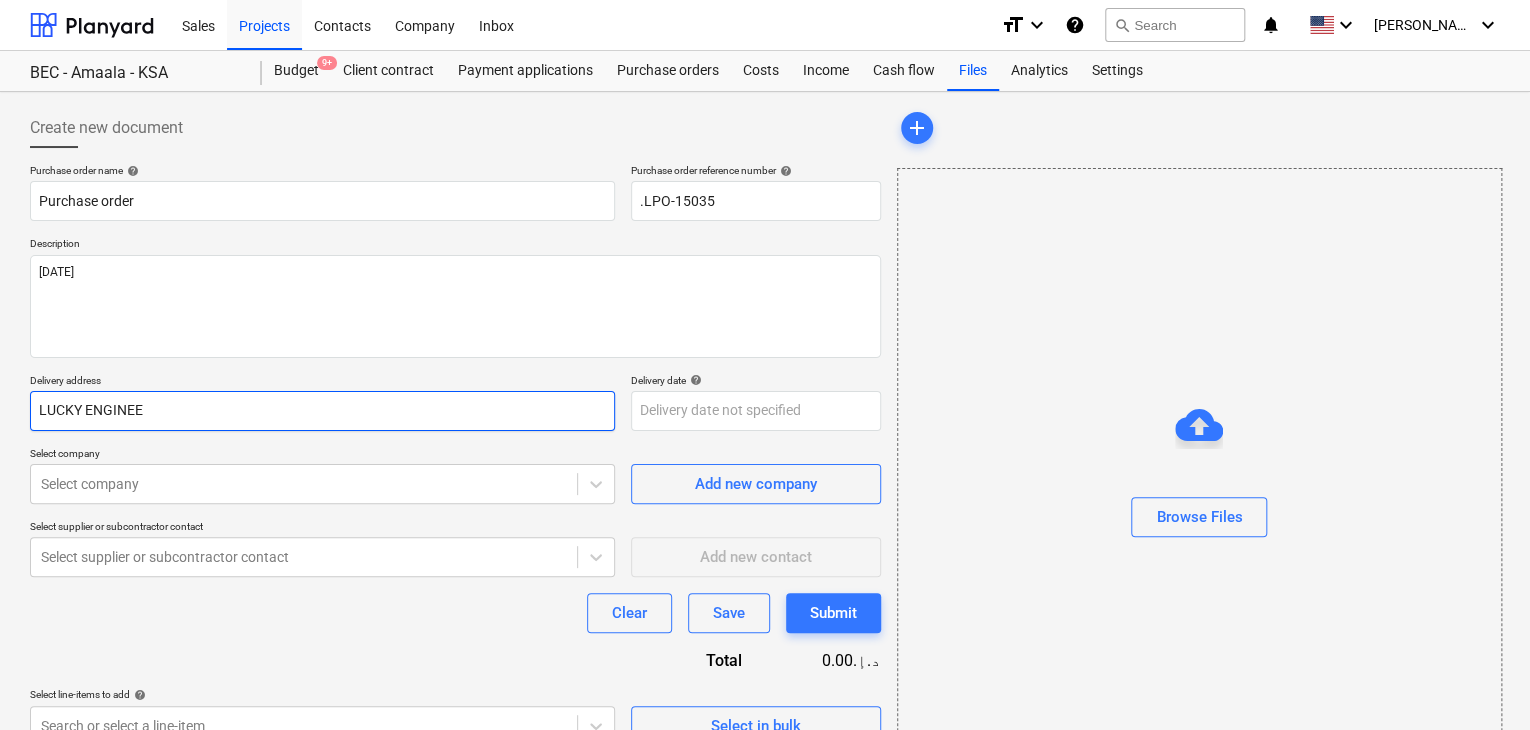 type on "x" 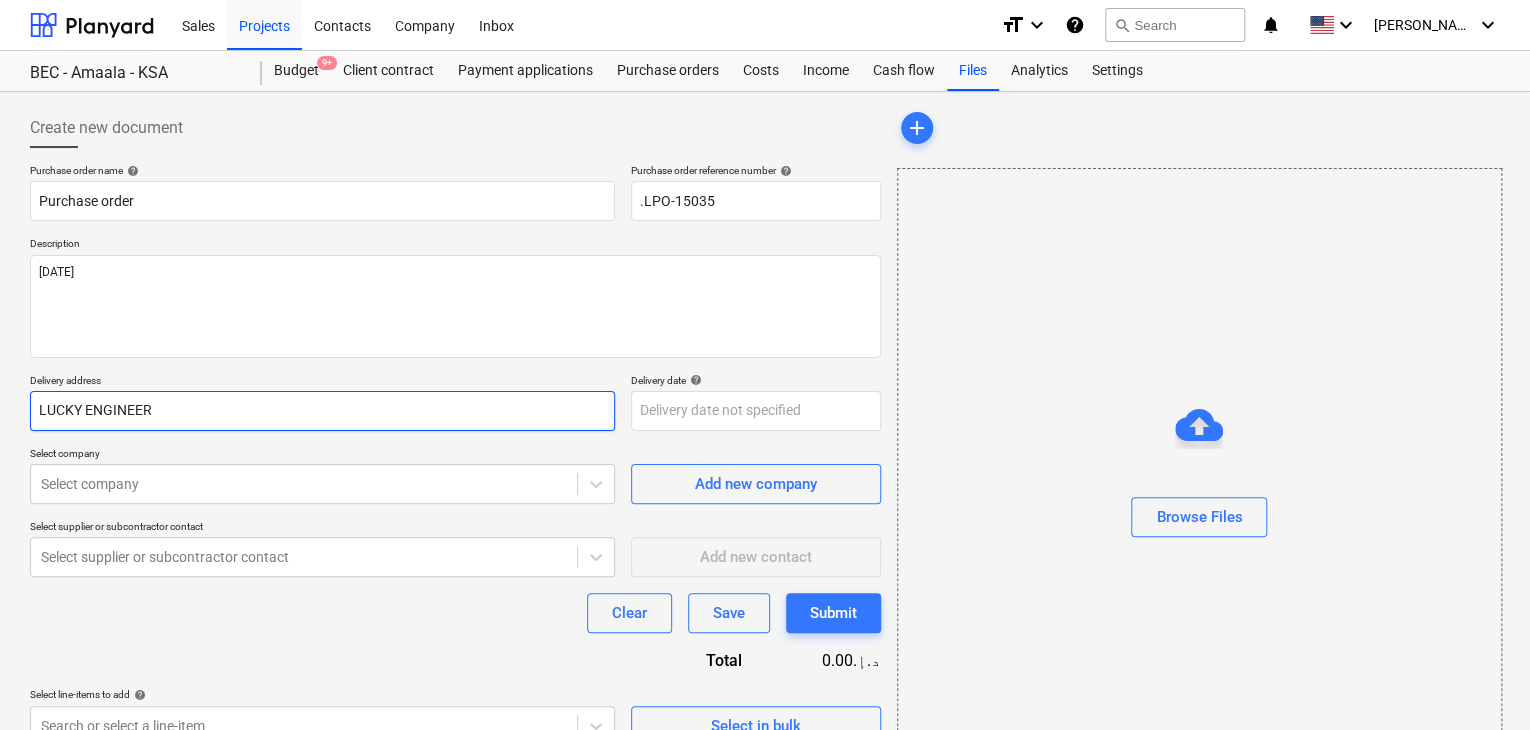 type on "x" 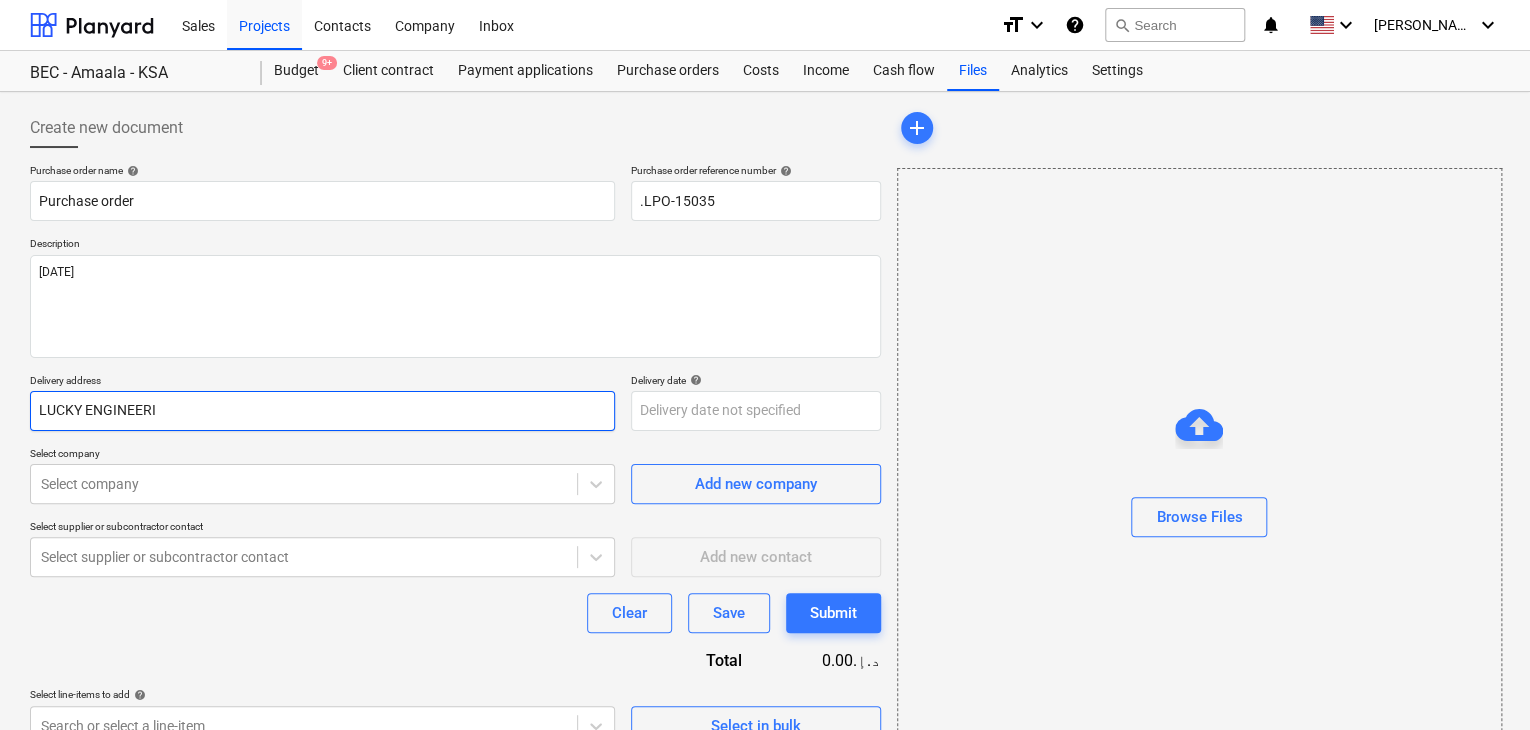 type on "x" 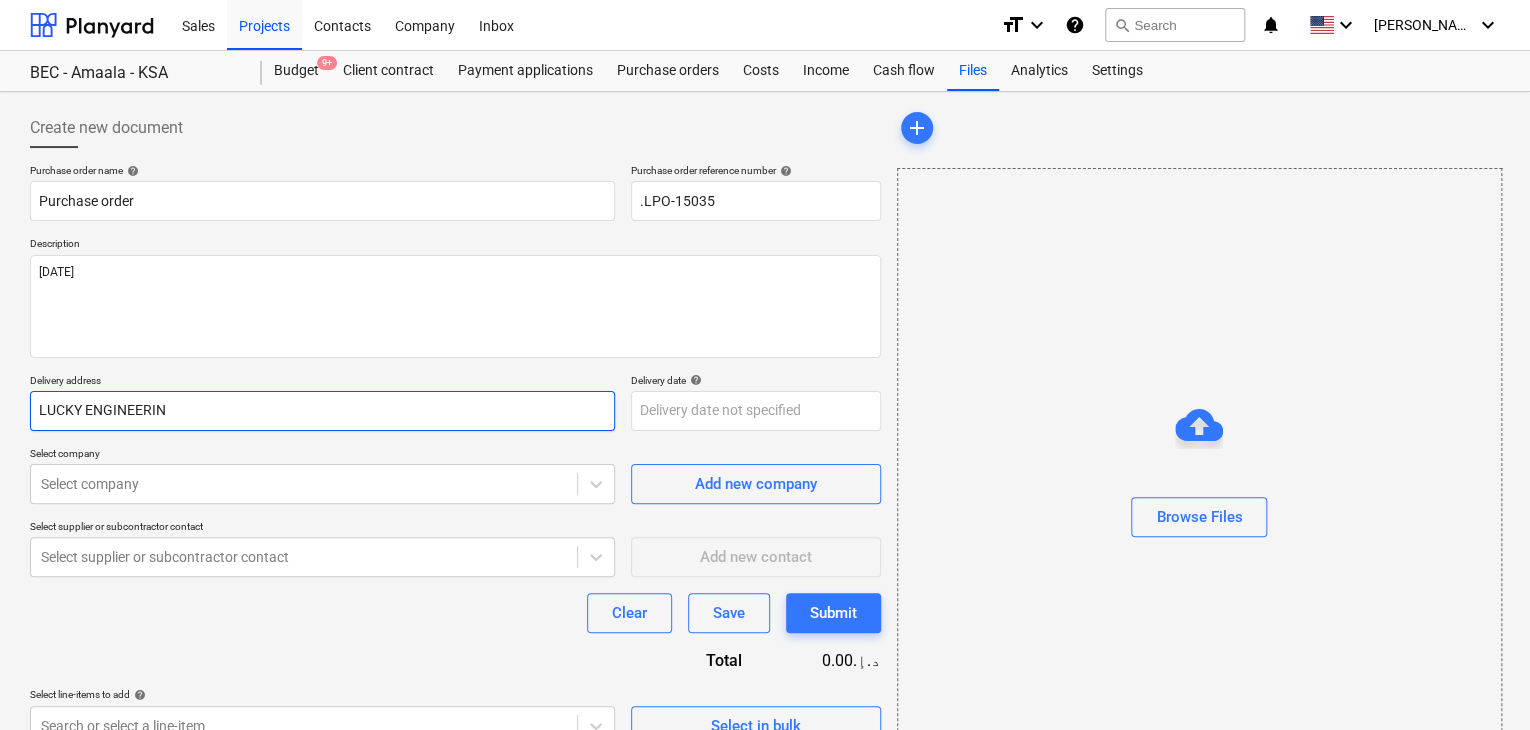 type on "x" 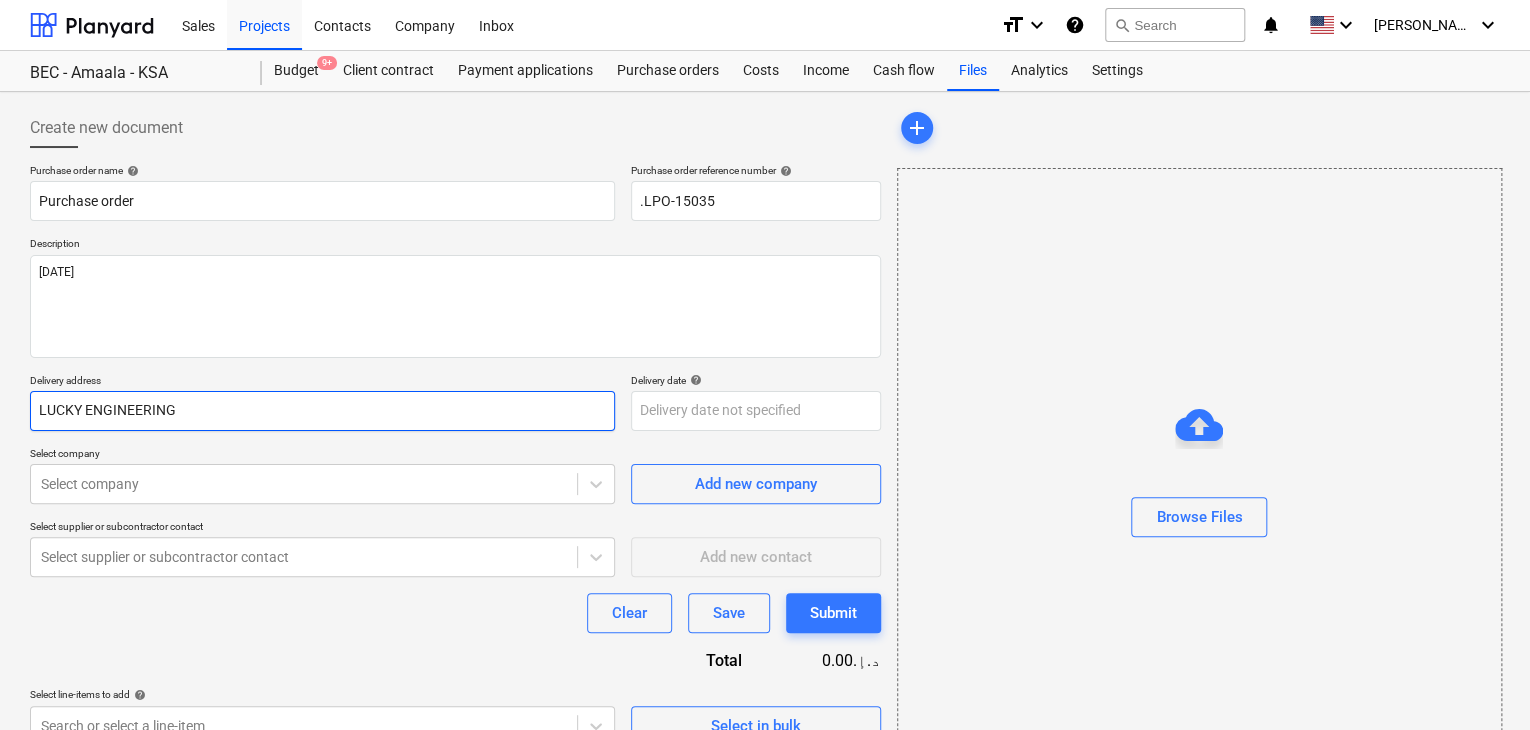 type on "x" 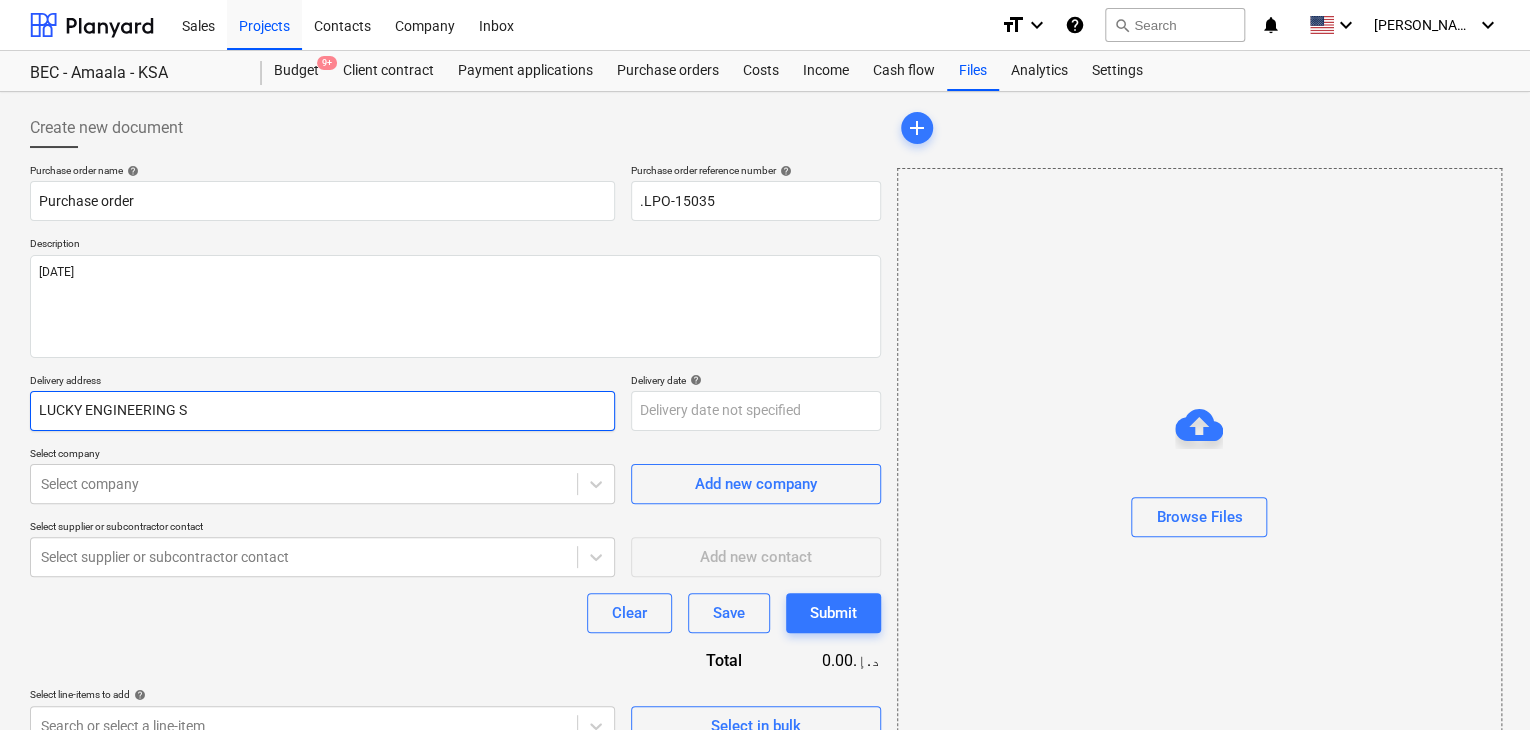 type on "x" 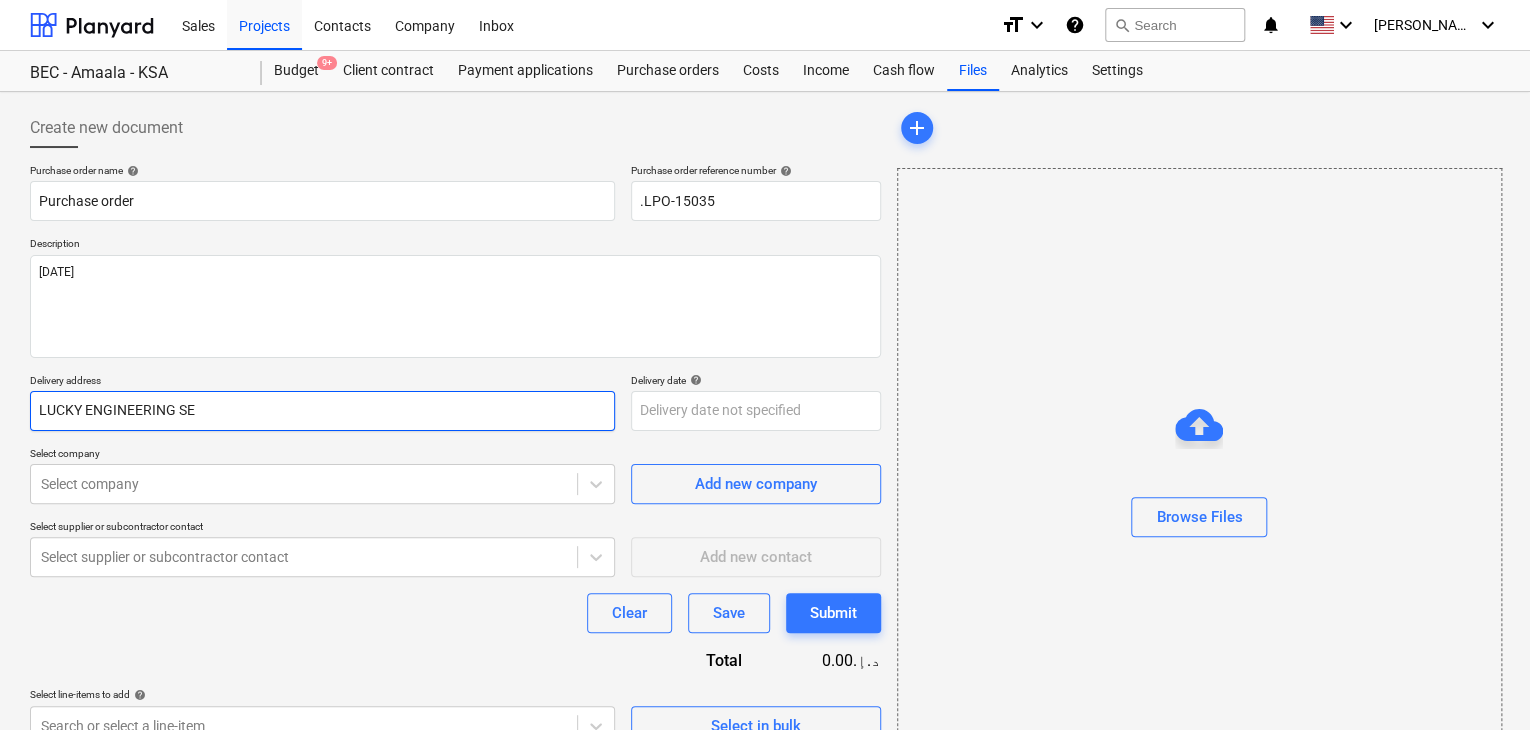 type on "x" 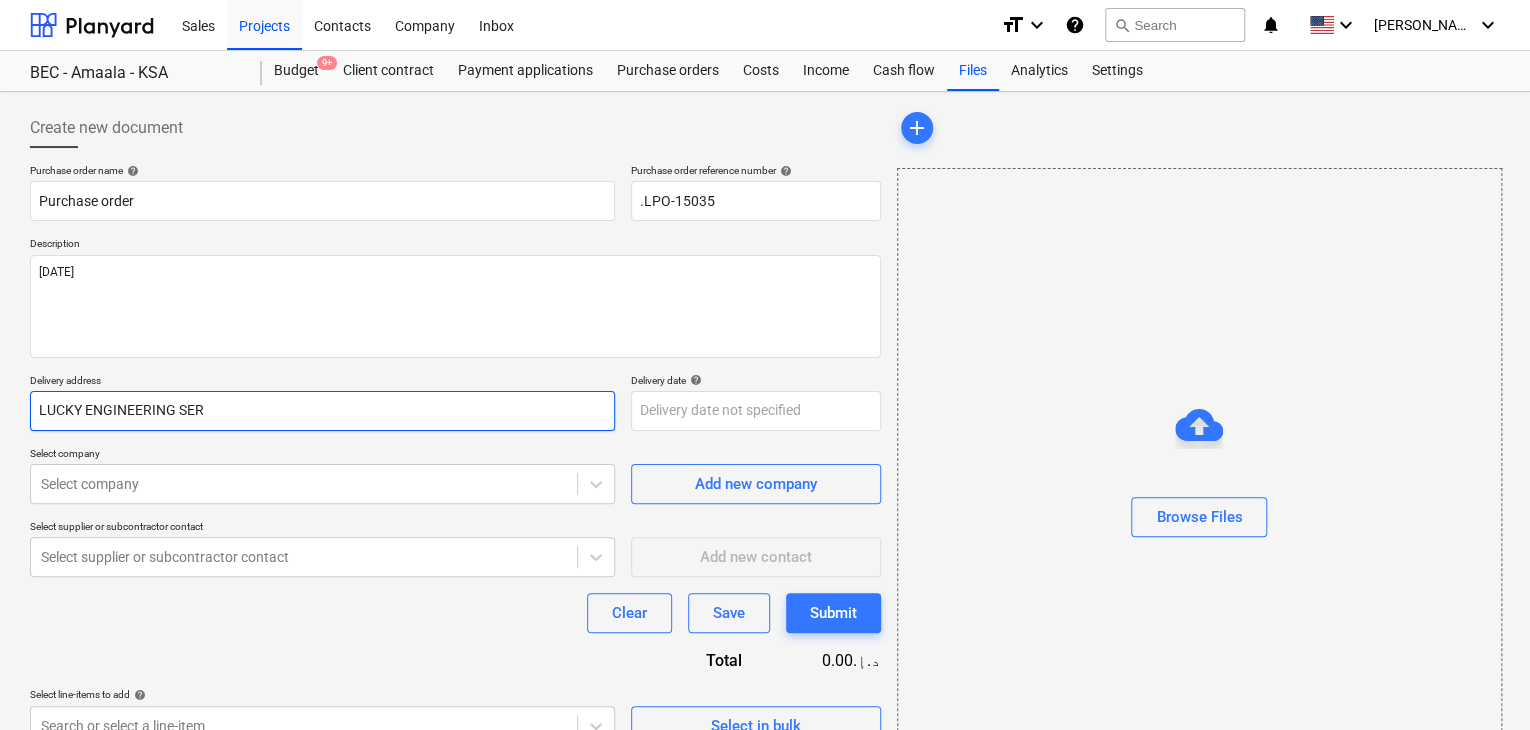 type on "x" 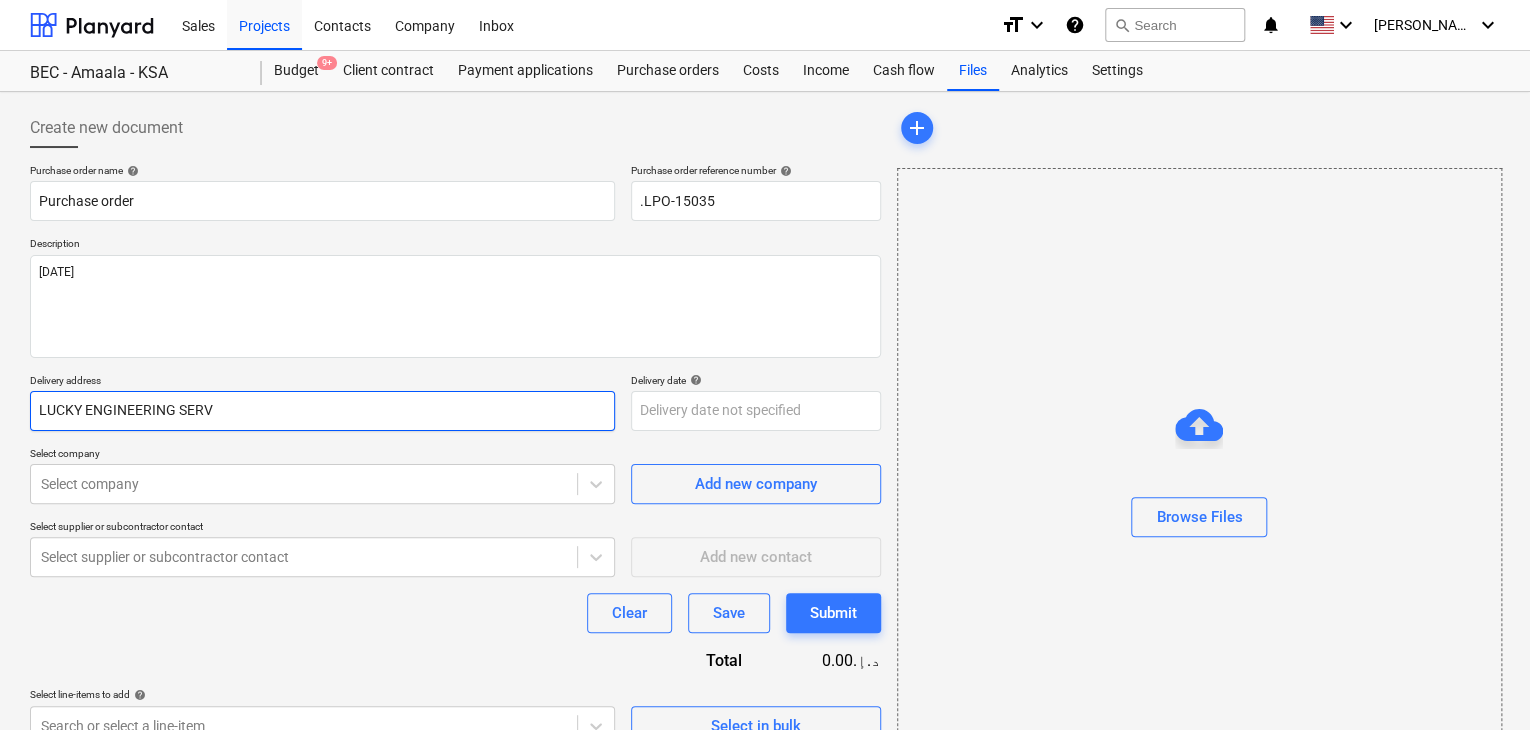 type on "x" 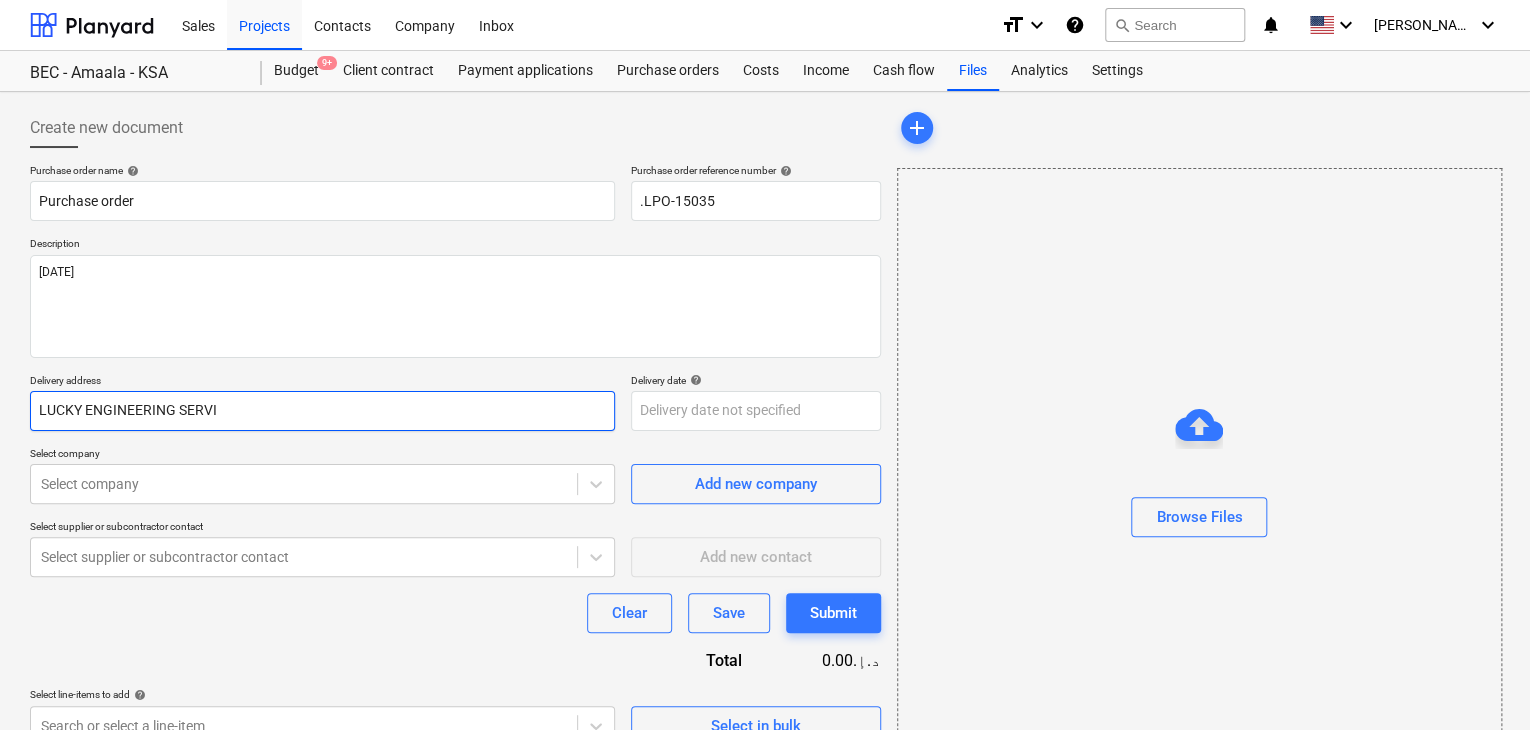 type on "x" 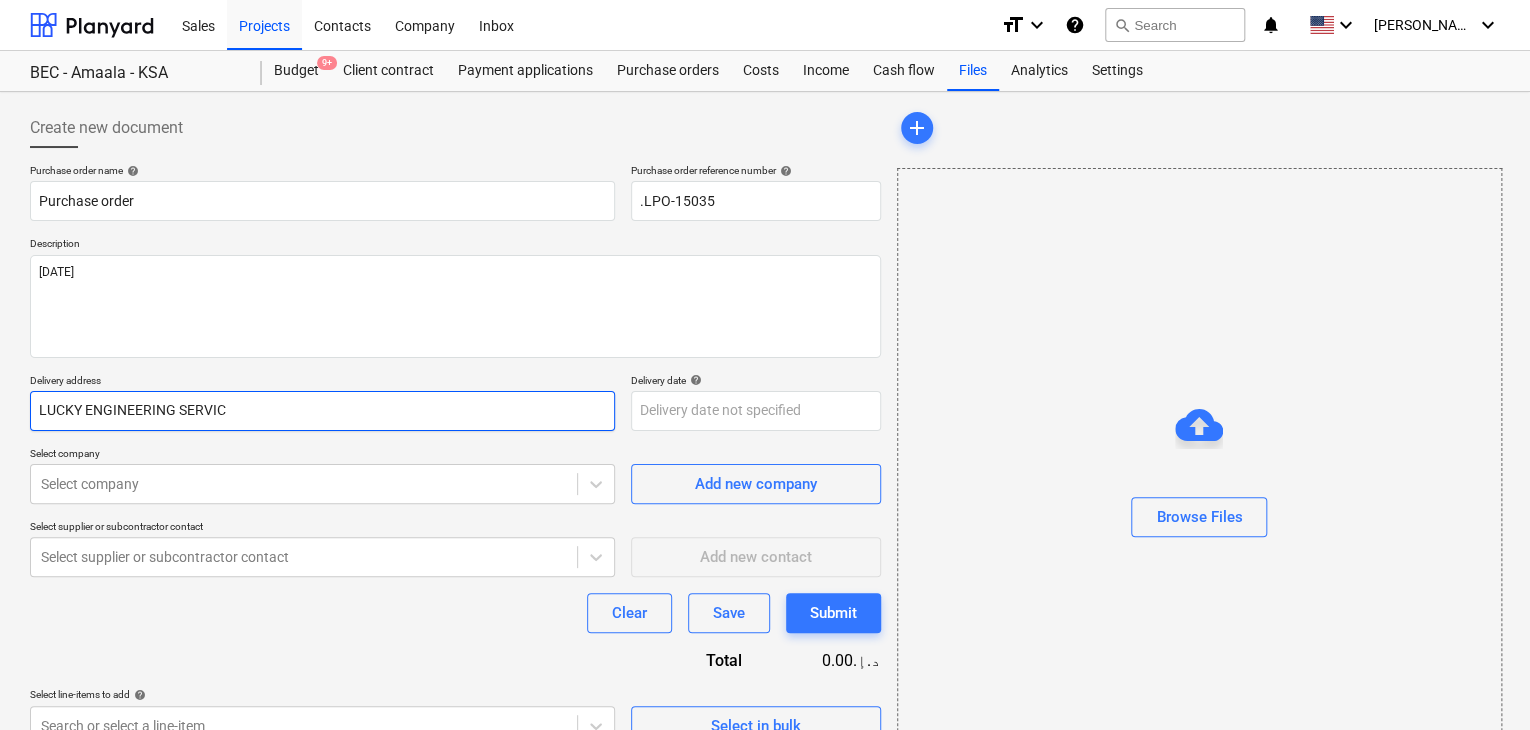 type on "x" 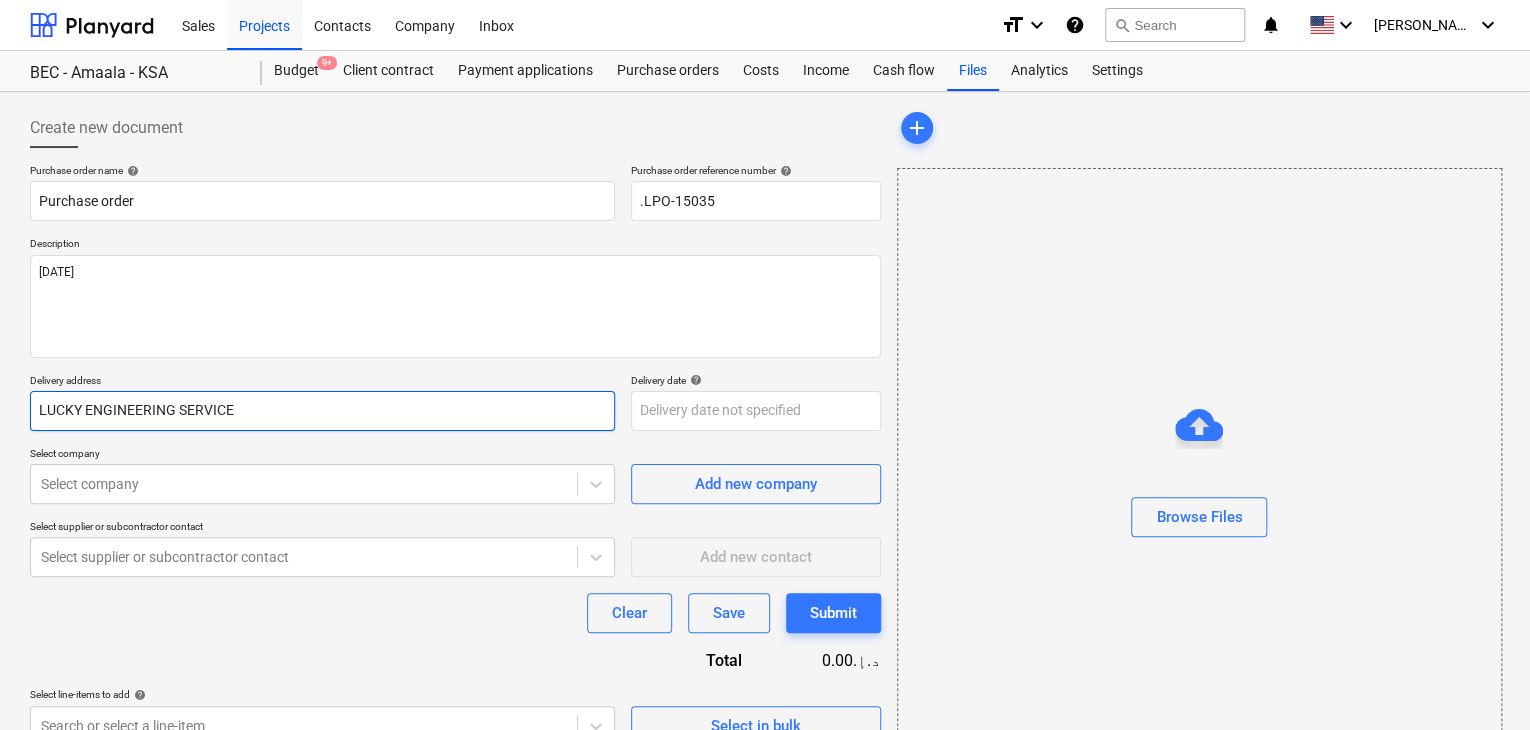 type on "x" 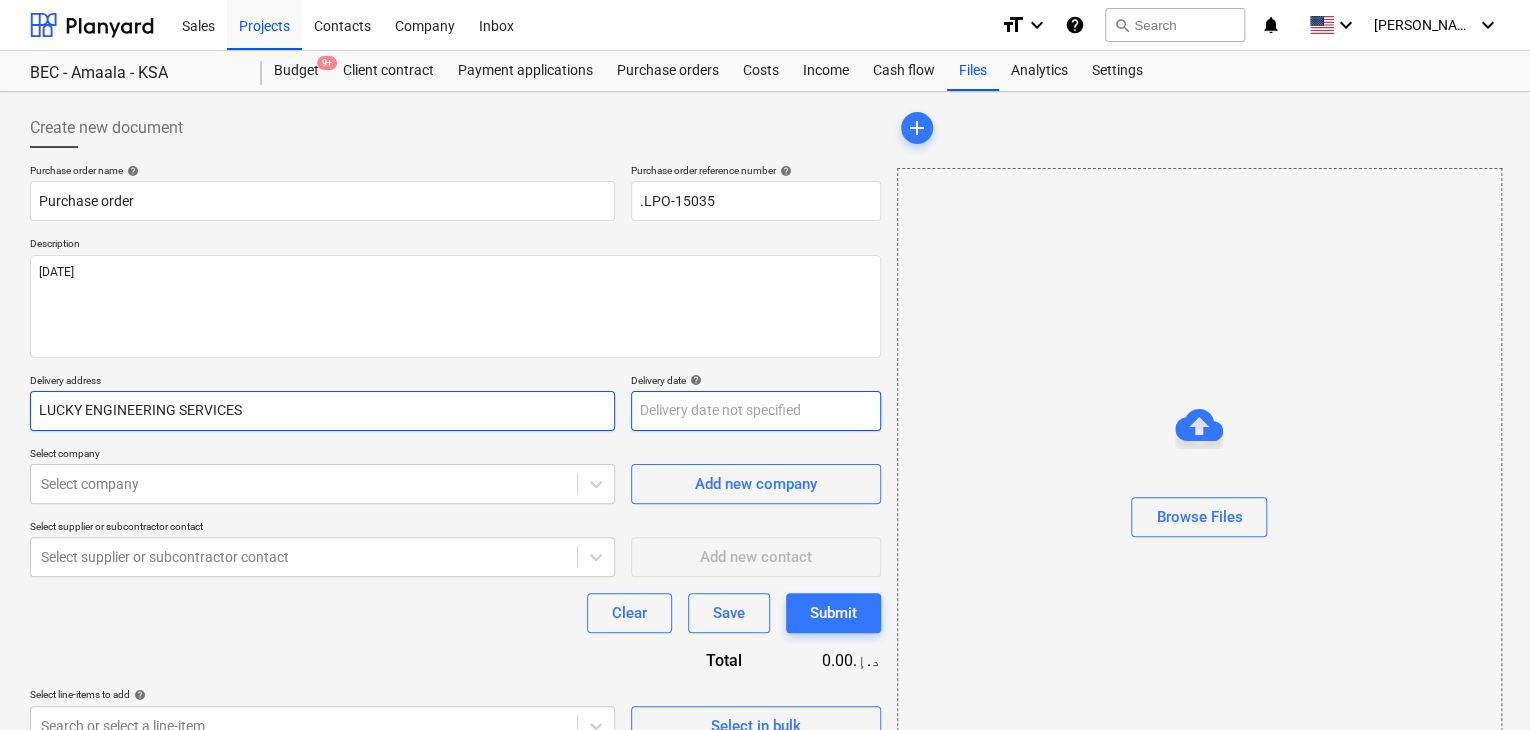 type on "LUCKY ENGINEERING SERVICES" 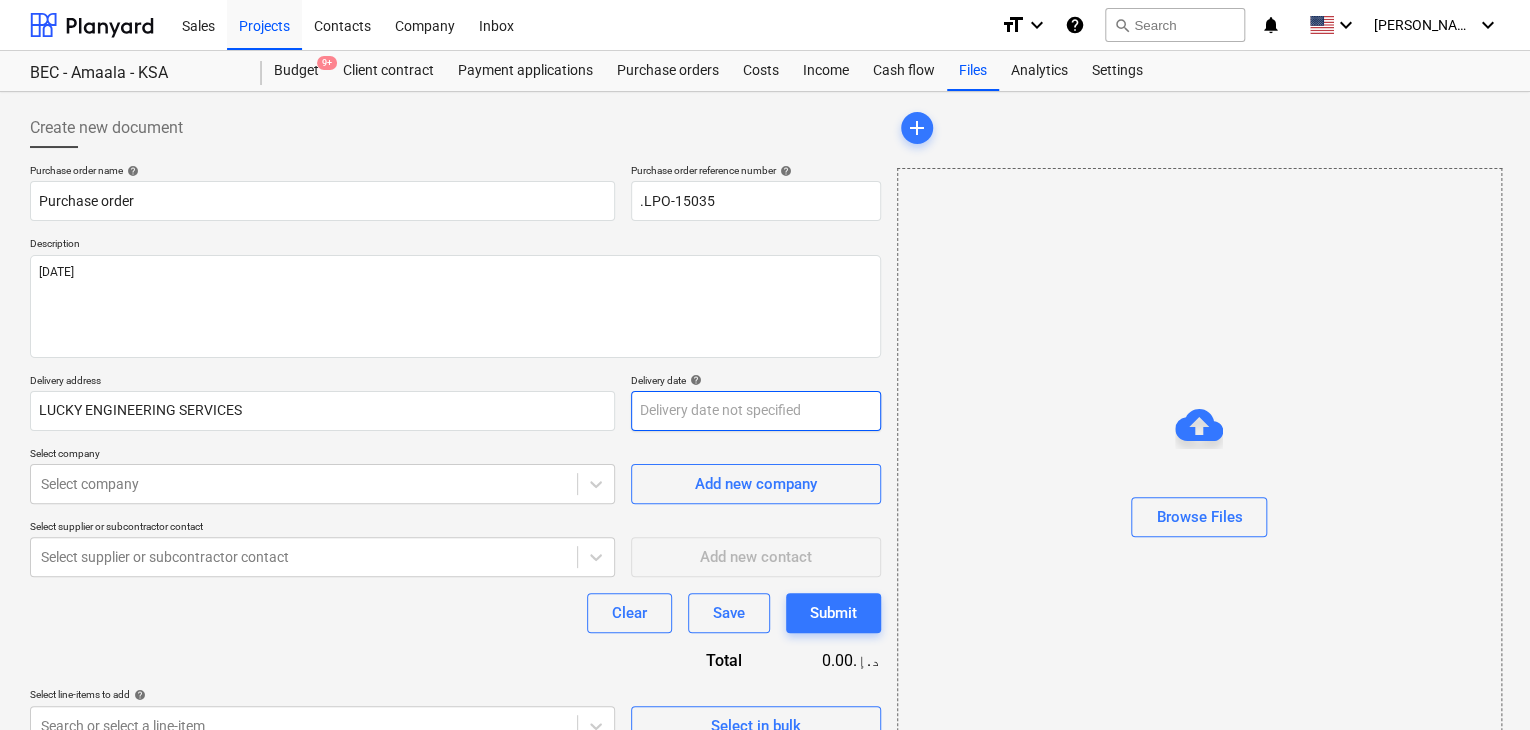 click on "Sales Projects Contacts Company Inbox format_size keyboard_arrow_down help search Search notifications 0 keyboard_arrow_down [PERSON_NAME] keyboard_arrow_down BEC - Amaala - KSA  Budget 9+ Client contract Payment applications Purchase orders Costs Income Cash flow Files Analytics Settings Create new document Purchase order name help Purchase order Purchase order reference number help .LPO-15035 Description [DATE] Delivery address LUCKY ENGINEERING SERVICES Delivery date help Press the down arrow key to interact with the calendar and
select a date. Press the question mark key to get the keyboard shortcuts for changing dates. Select company Select company Add new company Select supplier or subcontractor contact Select supplier or subcontractor contact Add new contact Clear Save Submit Total 0.00د.إ.‏ Select line-items to add help Search or select a line-item Select in bulk add Browse Files
x" at bounding box center (765, 365) 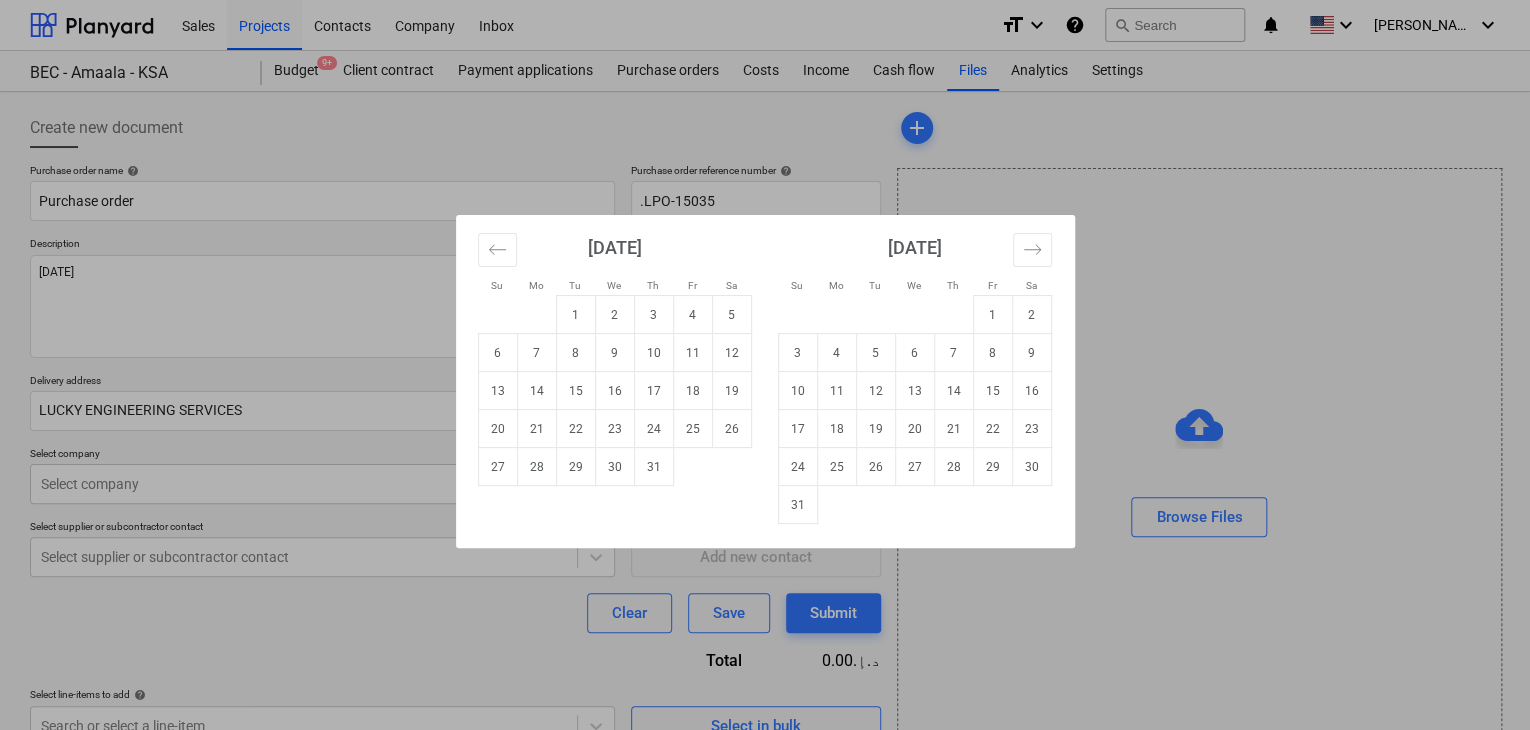drag, startPoint x: 609, startPoint y: 471, endPoint x: 474, endPoint y: 462, distance: 135.29967 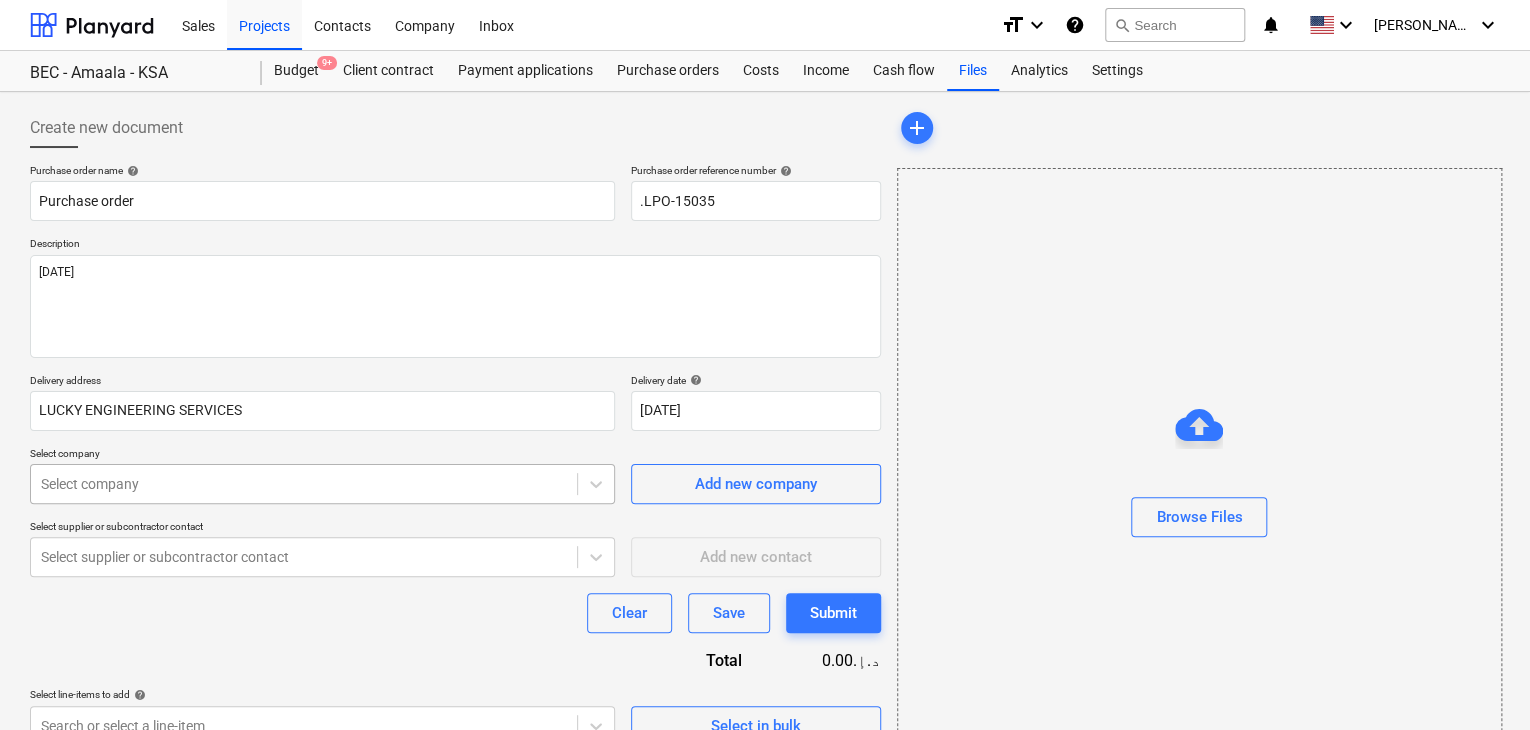 click on "Sales Projects Contacts Company Inbox format_size keyboard_arrow_down help search Search notifications 0 keyboard_arrow_down [PERSON_NAME] keyboard_arrow_down BEC - Amaala - KSA  Budget 9+ Client contract Payment applications Purchase orders Costs Income Cash flow Files Analytics Settings Create new document Purchase order name help Purchase order Purchase order reference number help .LPO-15035 Description [DATE] Delivery address LUCKY ENGINEERING SERVICES Delivery date help [DATE] [DATE] Press the down arrow key to interact with the calendar and
select a date. Press the question mark key to get the keyboard shortcuts for changing dates. Select company Select company Add new company Select supplier or subcontractor contact Select supplier or subcontractor contact Add new contact Clear Save Submit Total 0.00د.إ.‏ Select line-items to add help Search or select a line-item Select in bulk add Browse Files
x" at bounding box center (765, 365) 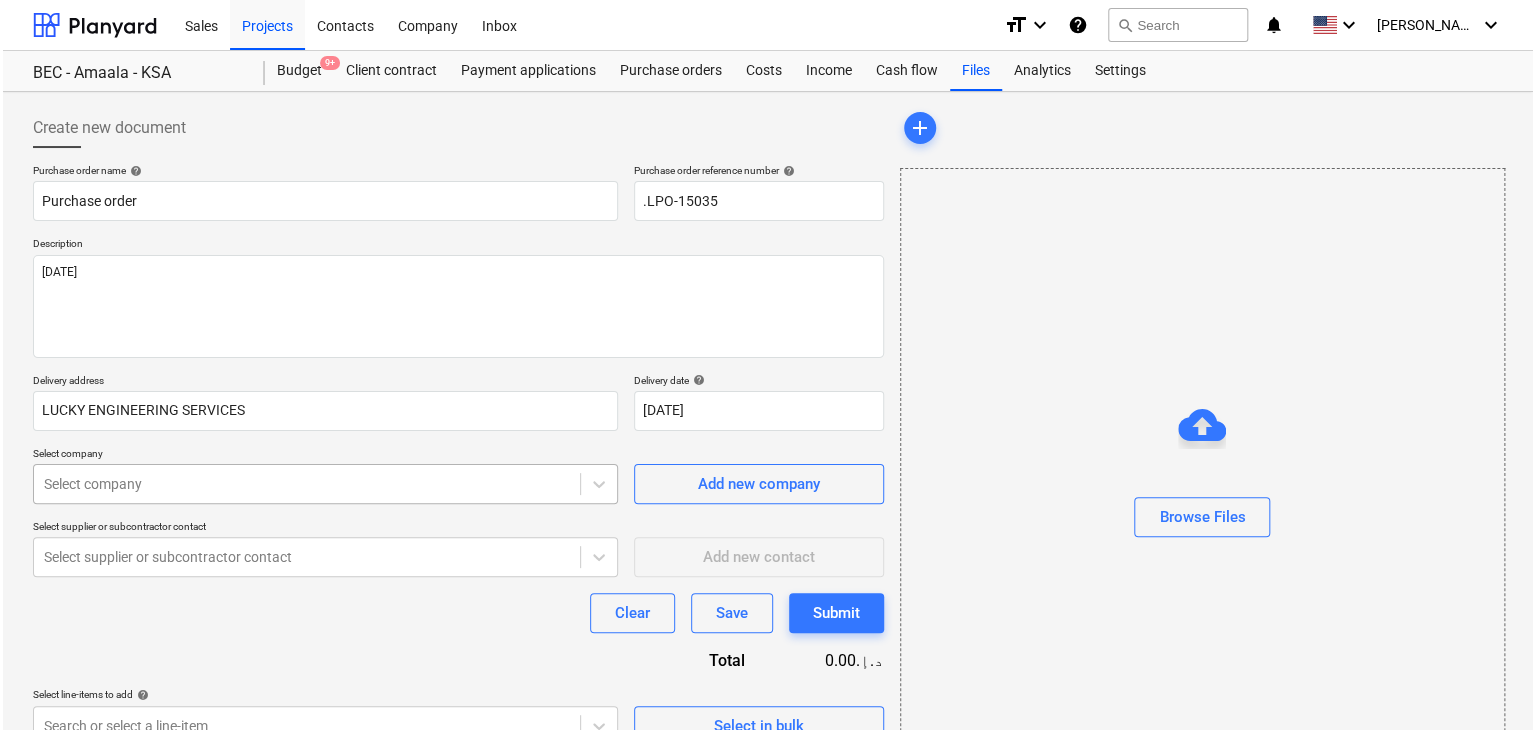scroll, scrollTop: 71, scrollLeft: 0, axis: vertical 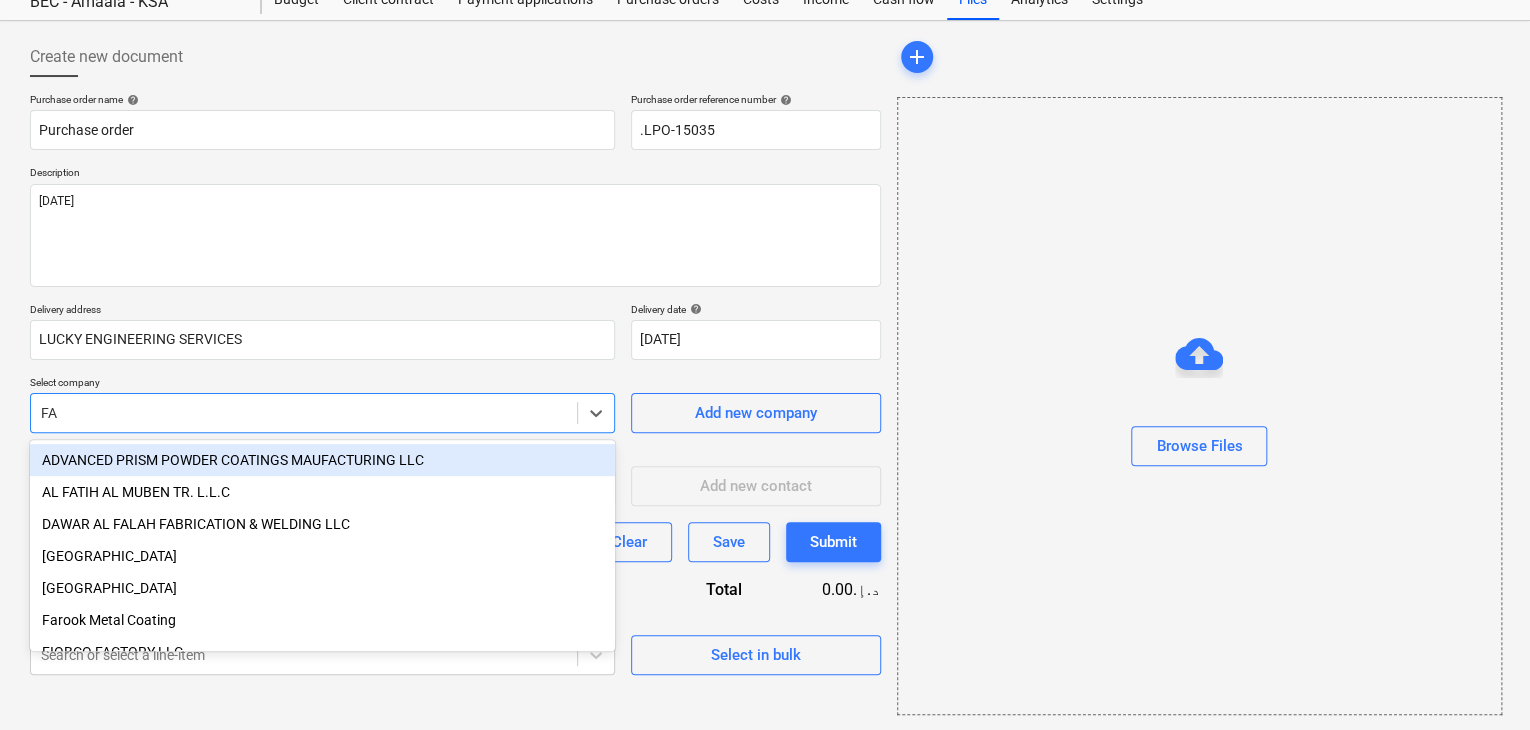 type on "FAR" 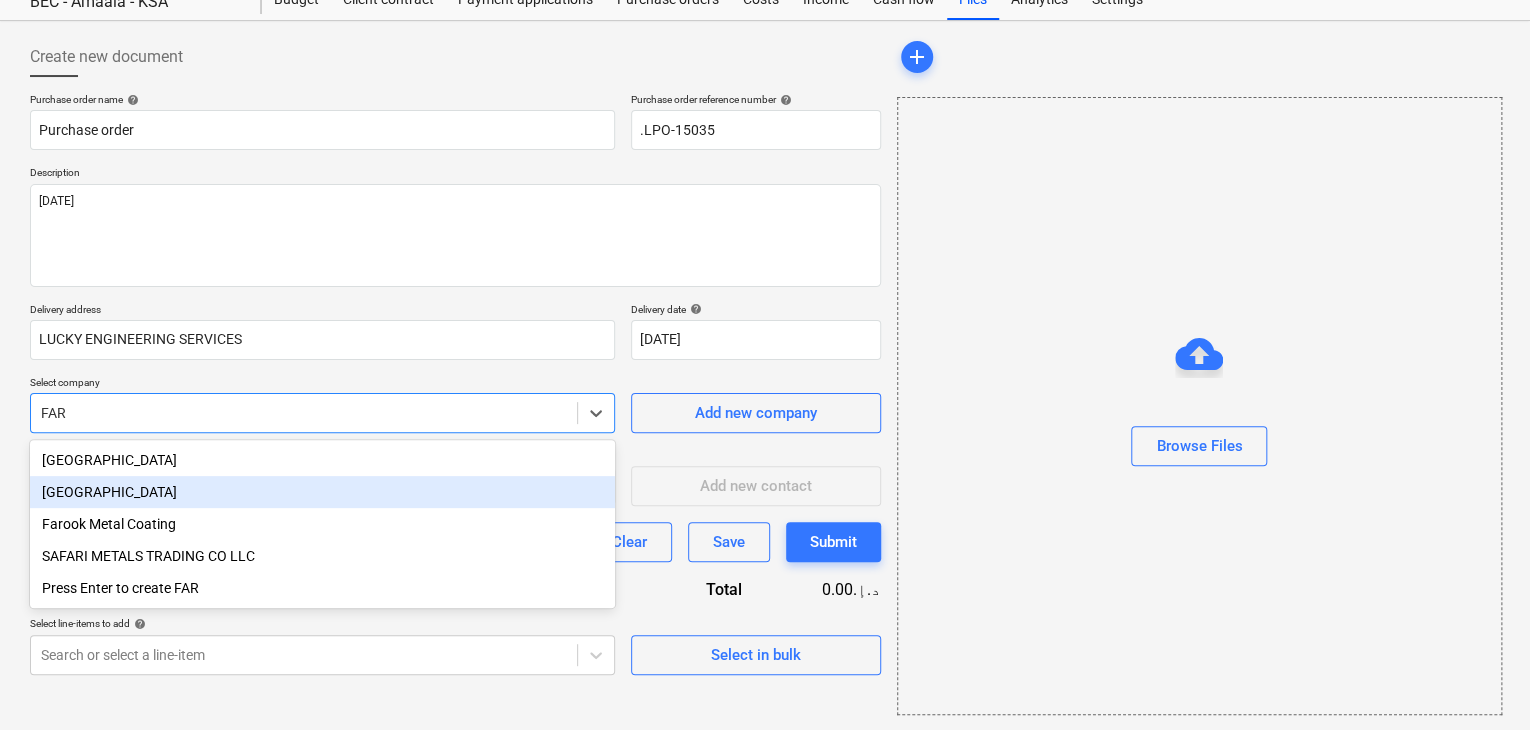 click on "[GEOGRAPHIC_DATA]" at bounding box center (322, 492) 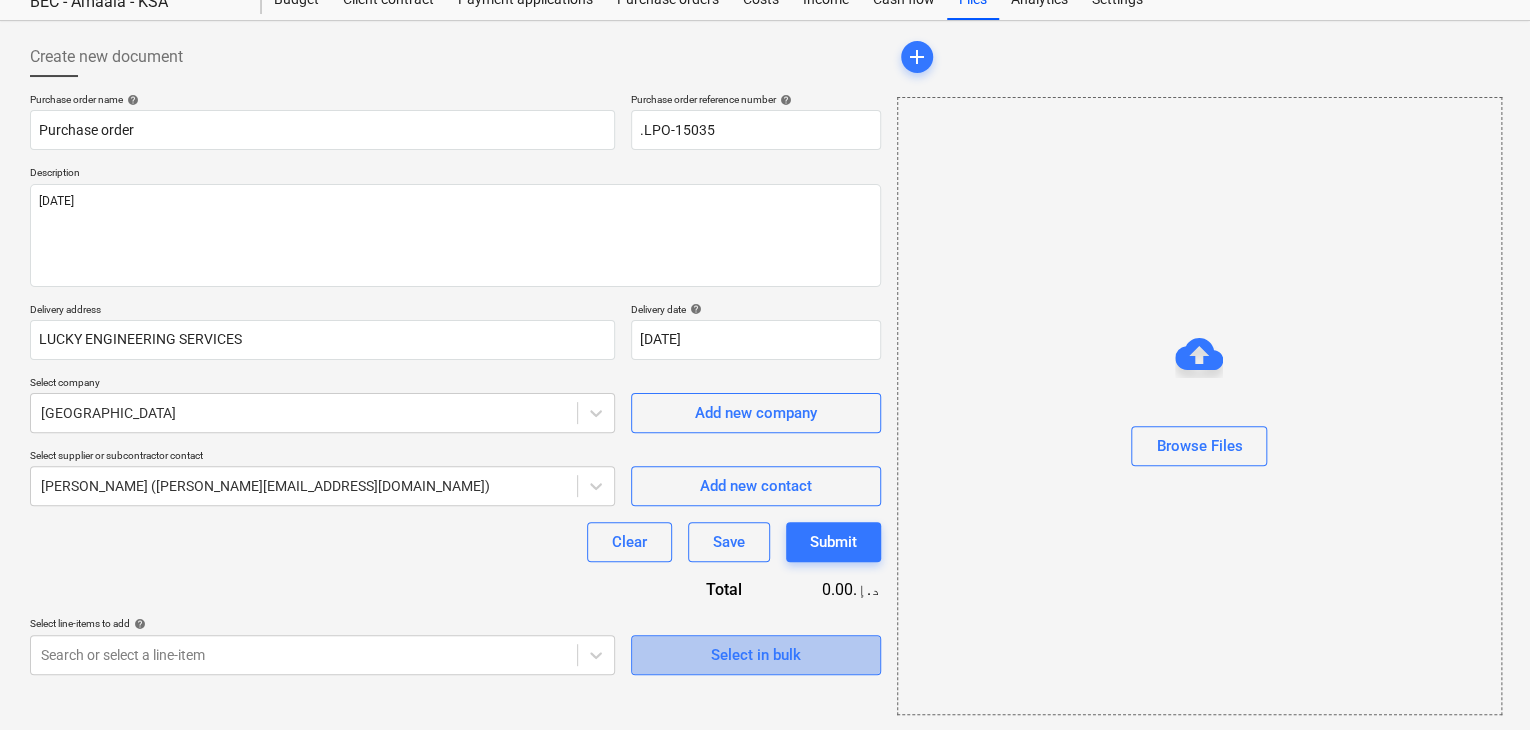 click on "Select in bulk" at bounding box center [756, 655] 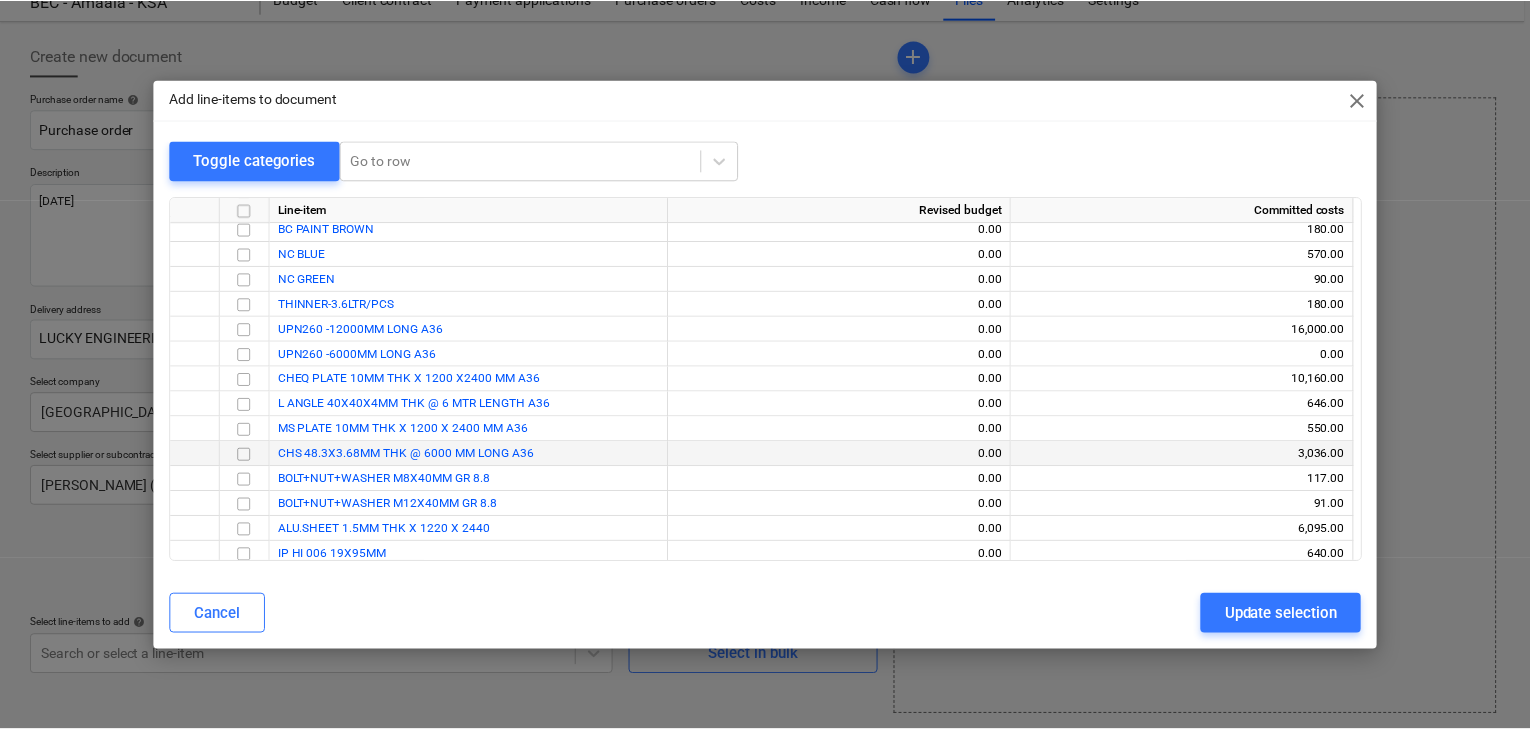 scroll, scrollTop: 17312, scrollLeft: 0, axis: vertical 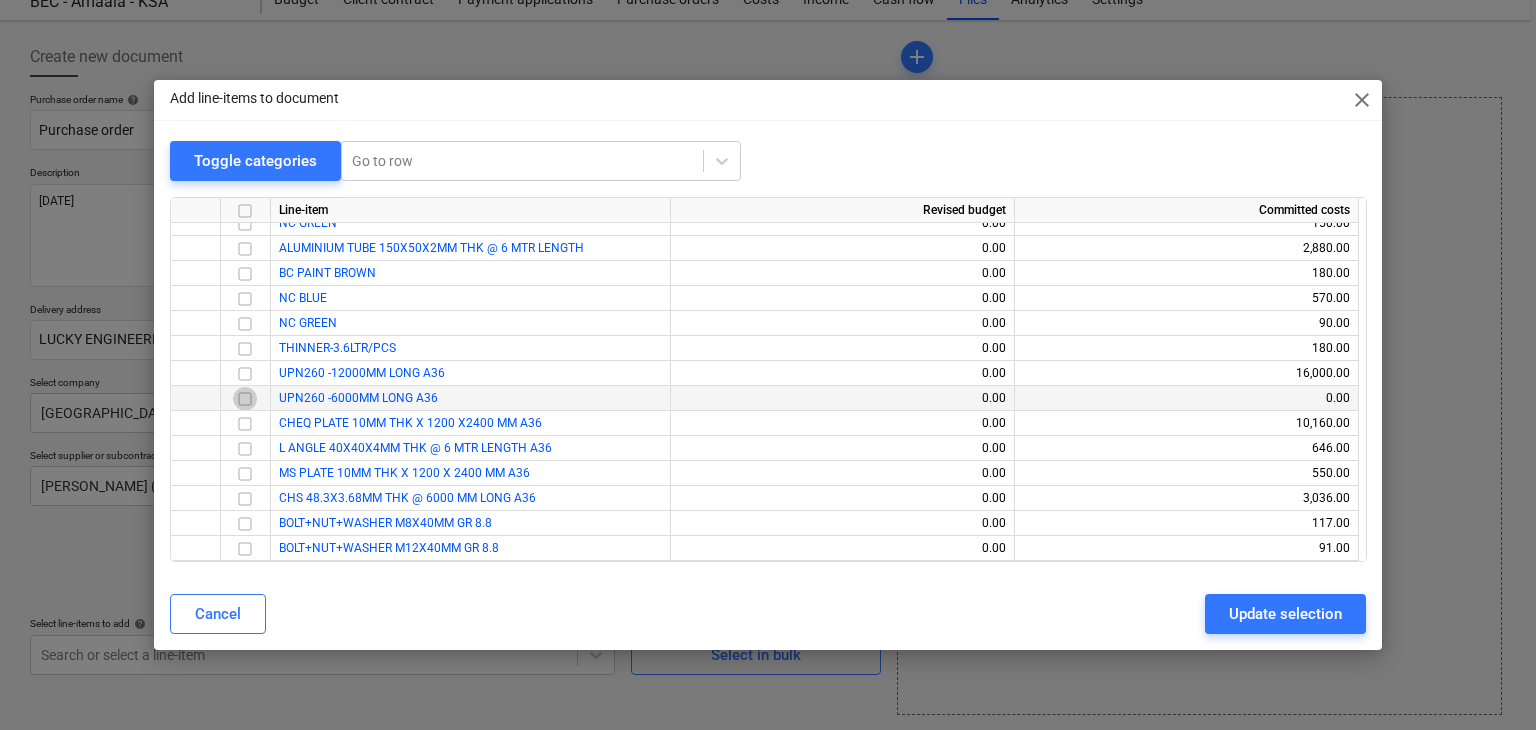 click at bounding box center (245, 399) 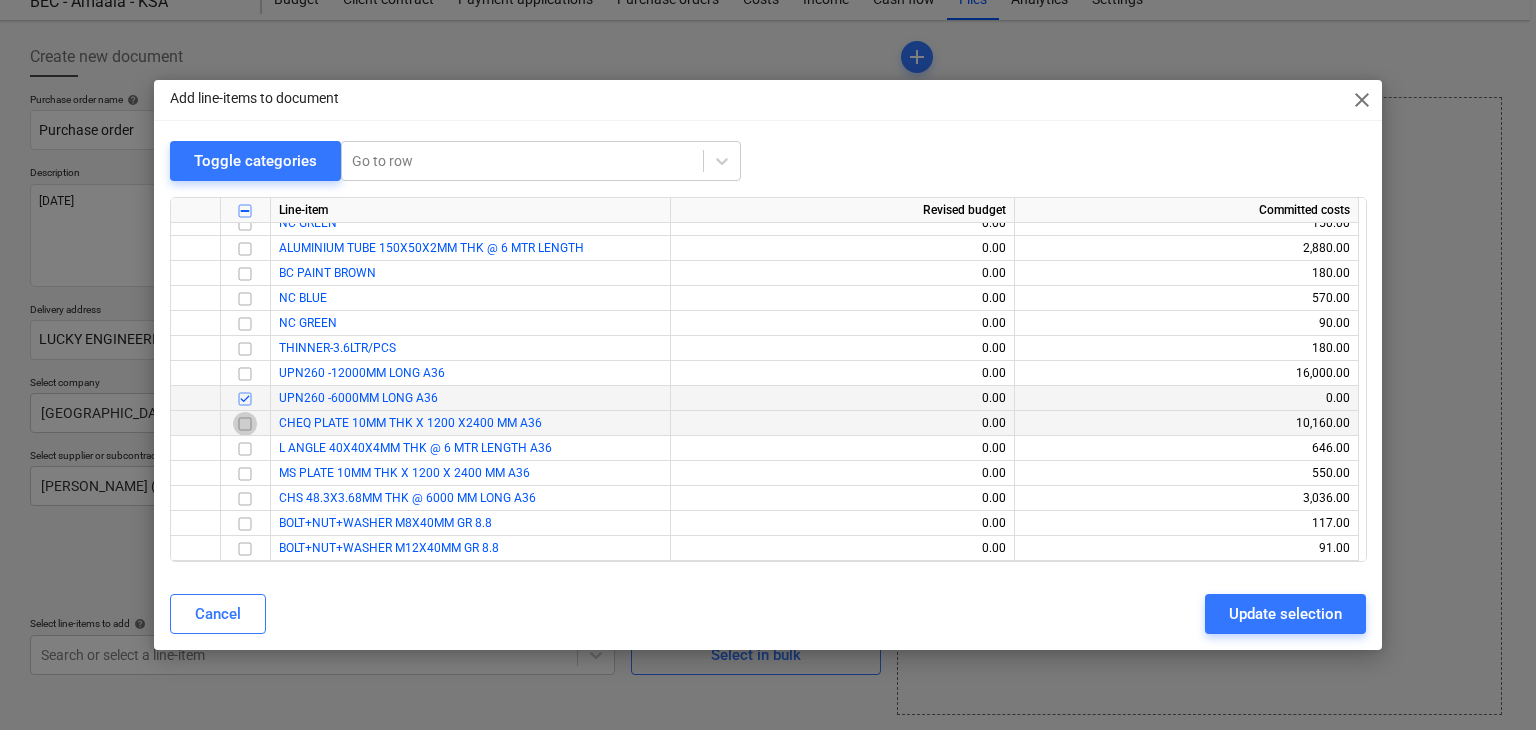 click at bounding box center (245, 424) 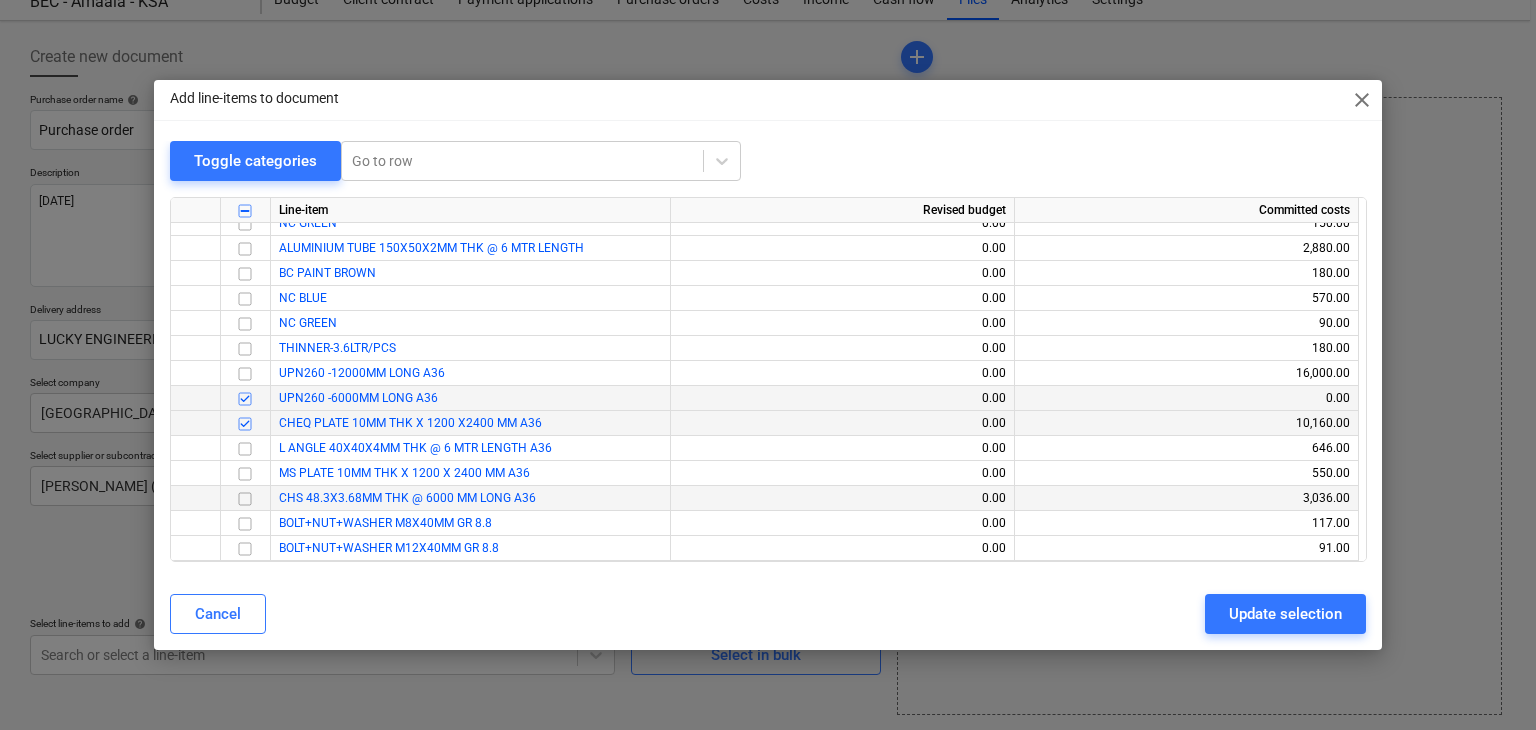 click at bounding box center (245, 499) 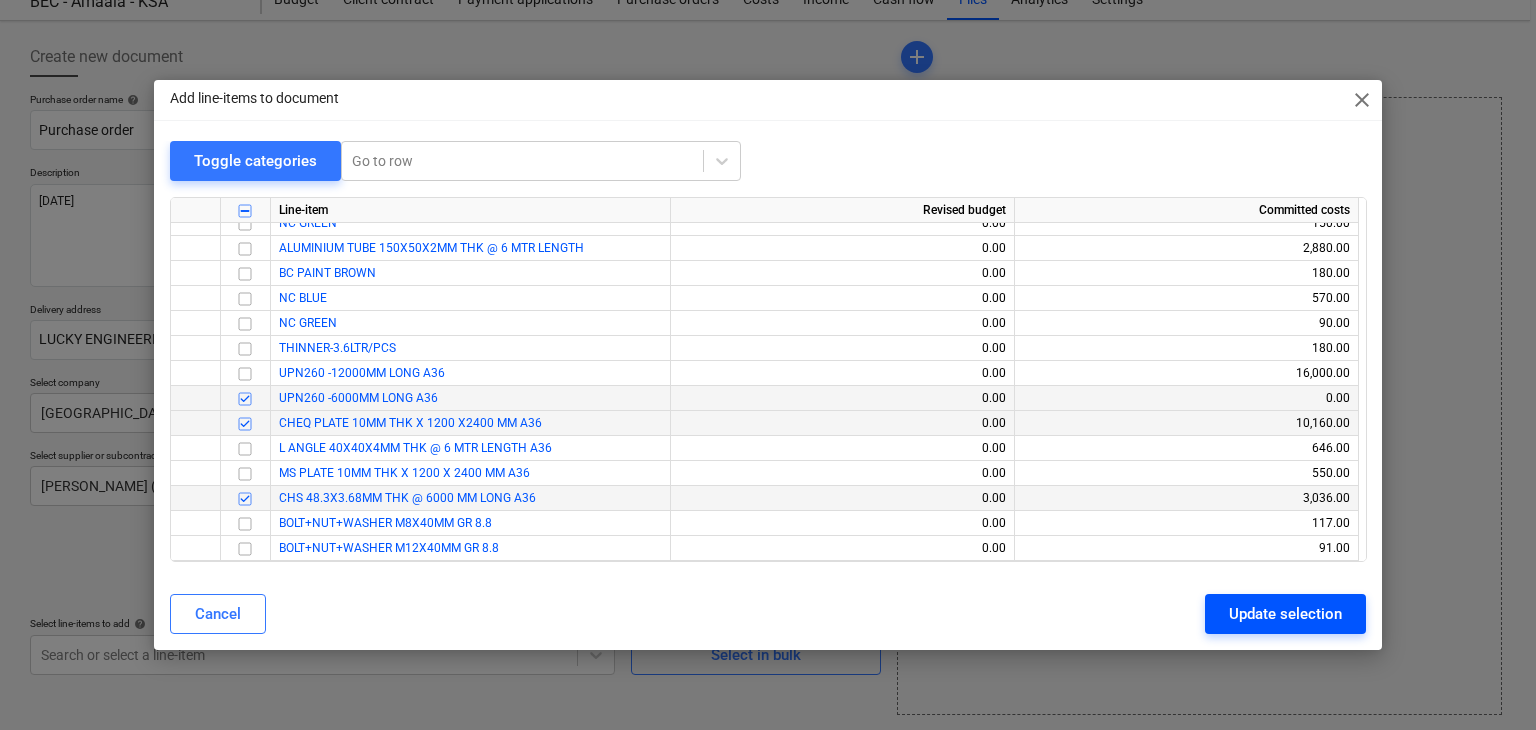 click on "Update selection" at bounding box center [1285, 614] 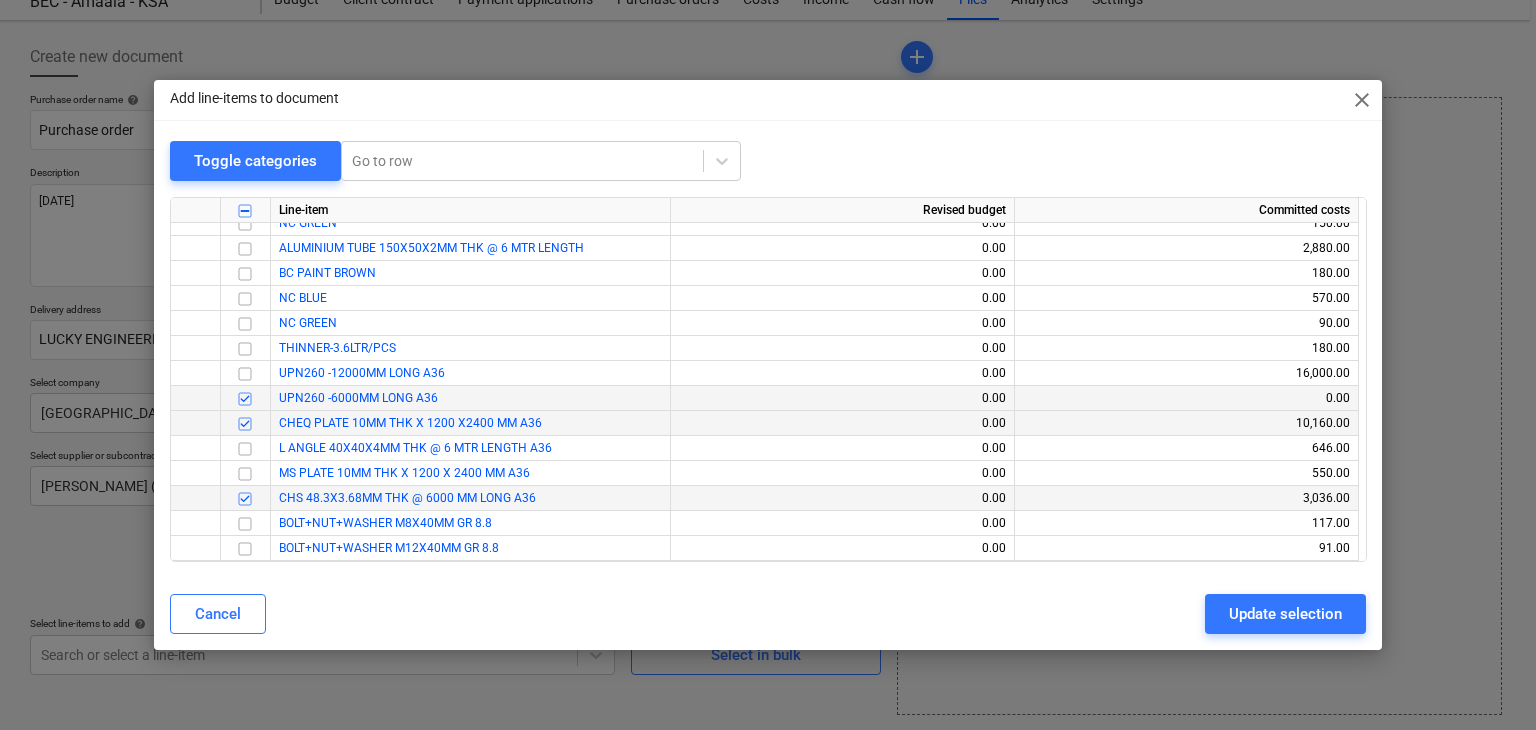 type on "x" 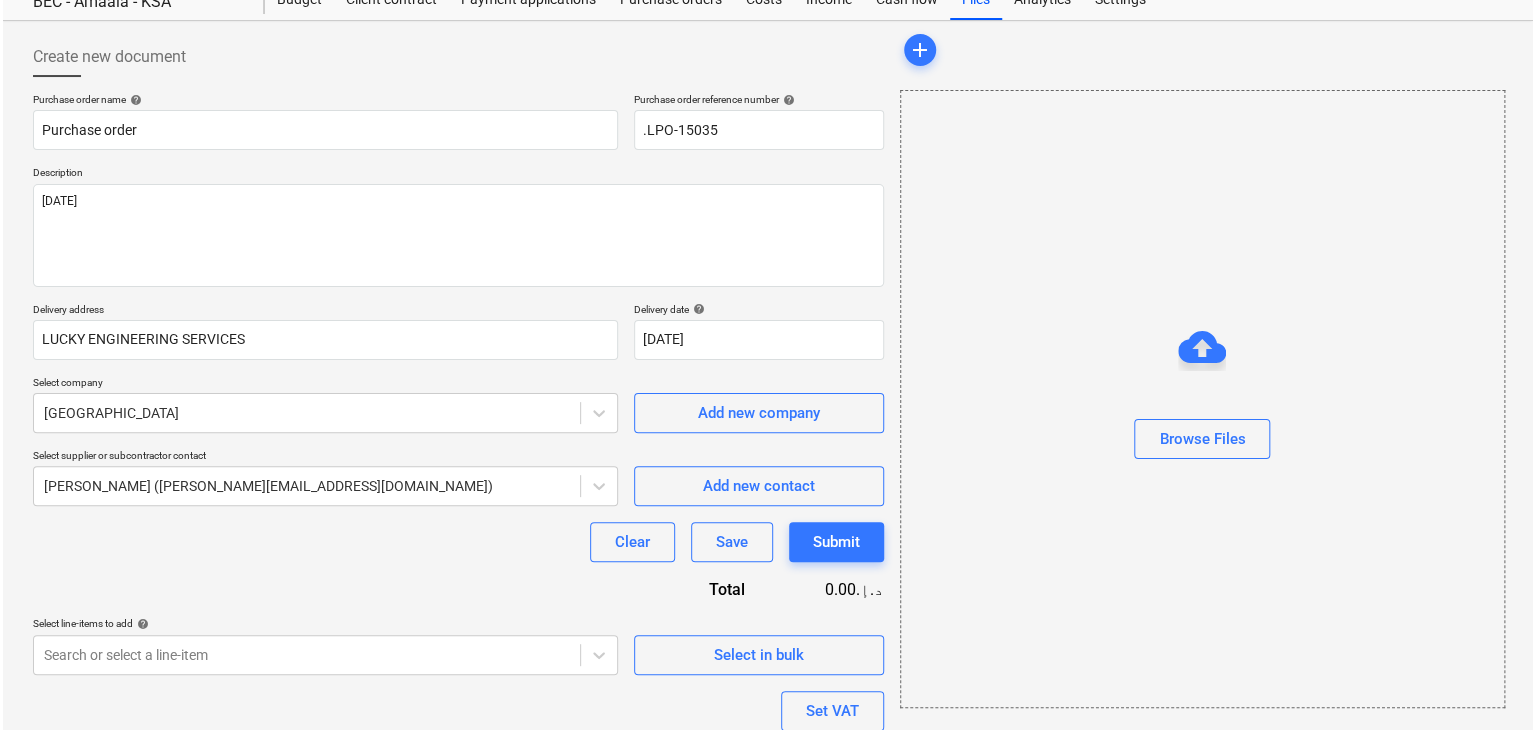 scroll, scrollTop: 269, scrollLeft: 0, axis: vertical 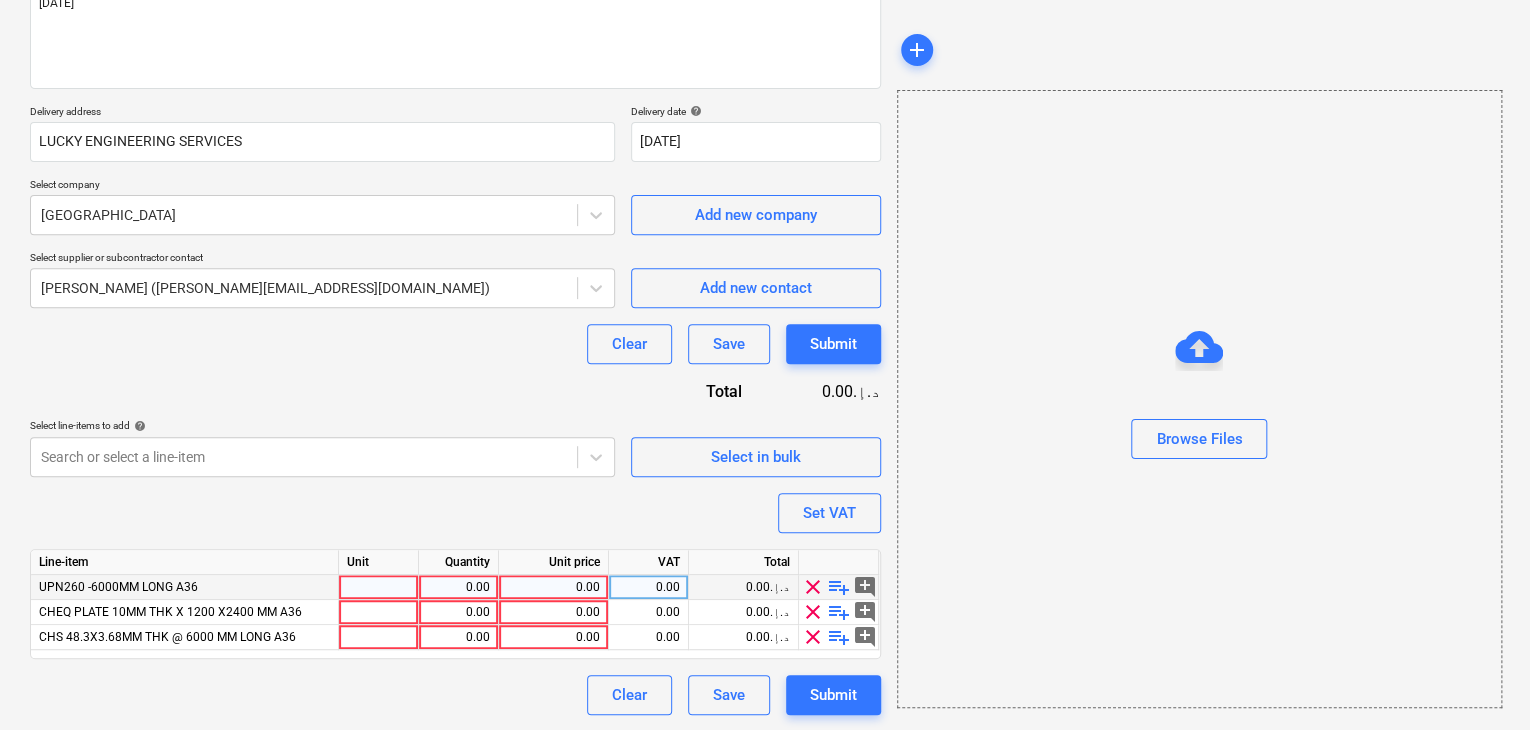 click at bounding box center [379, 587] 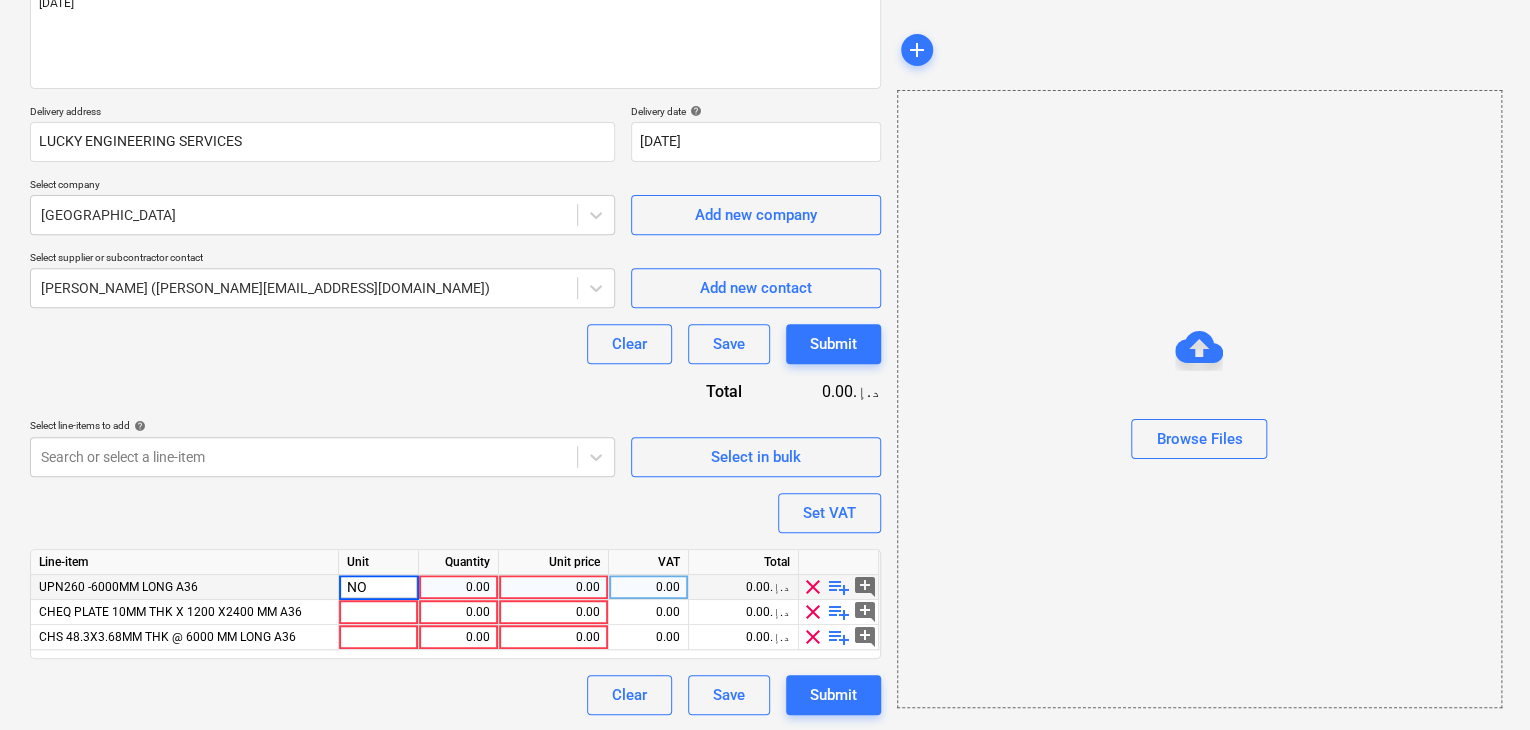 type on "NOS" 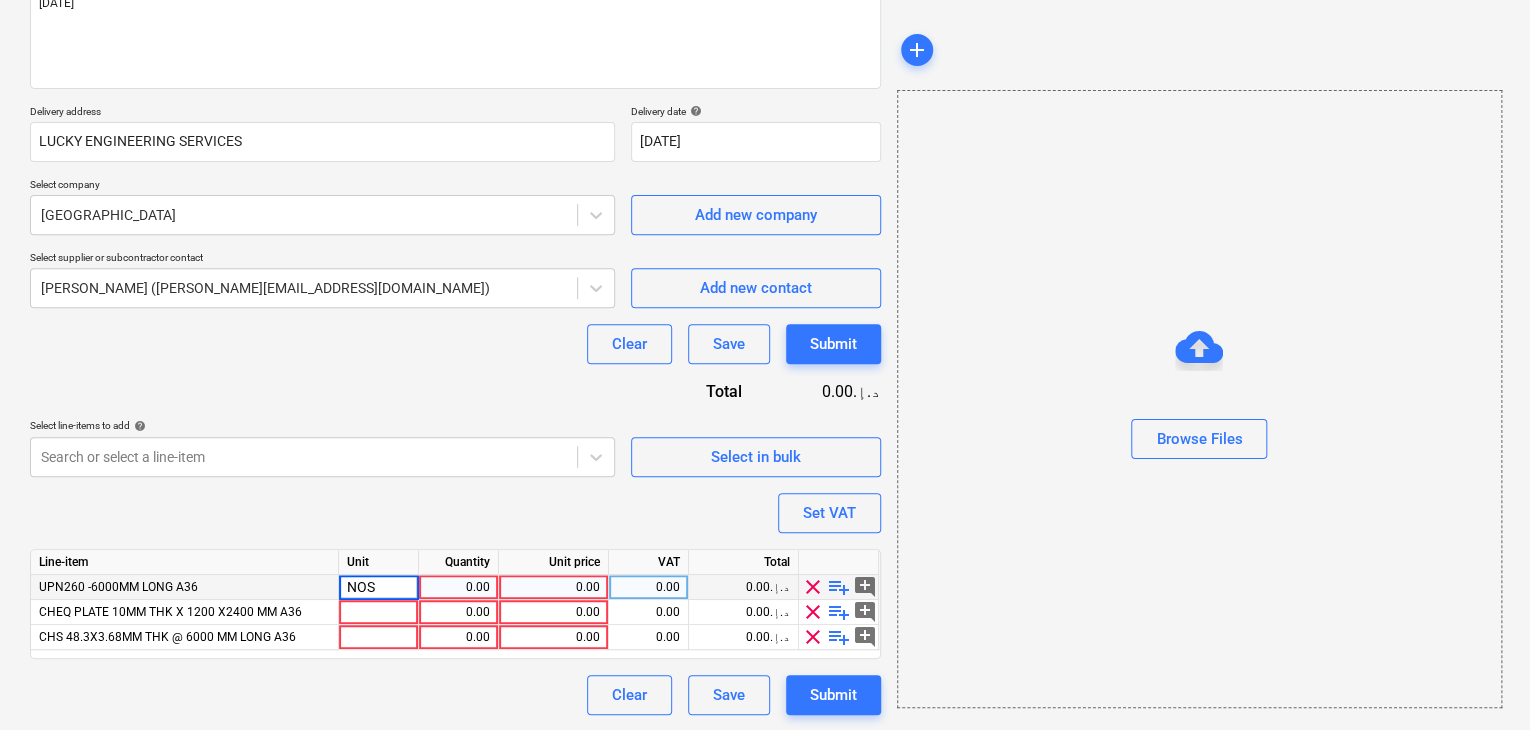 type on "x" 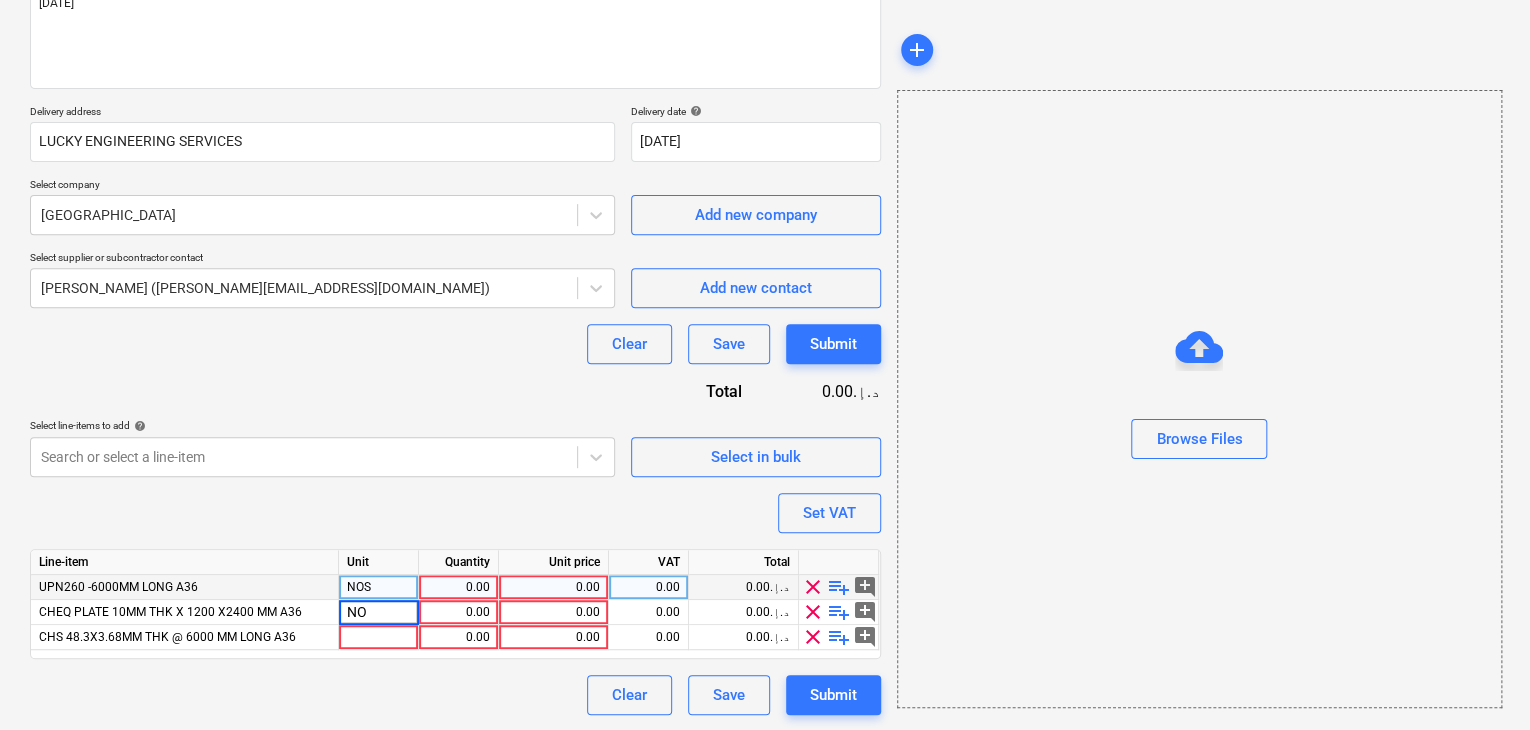 type on "NOS" 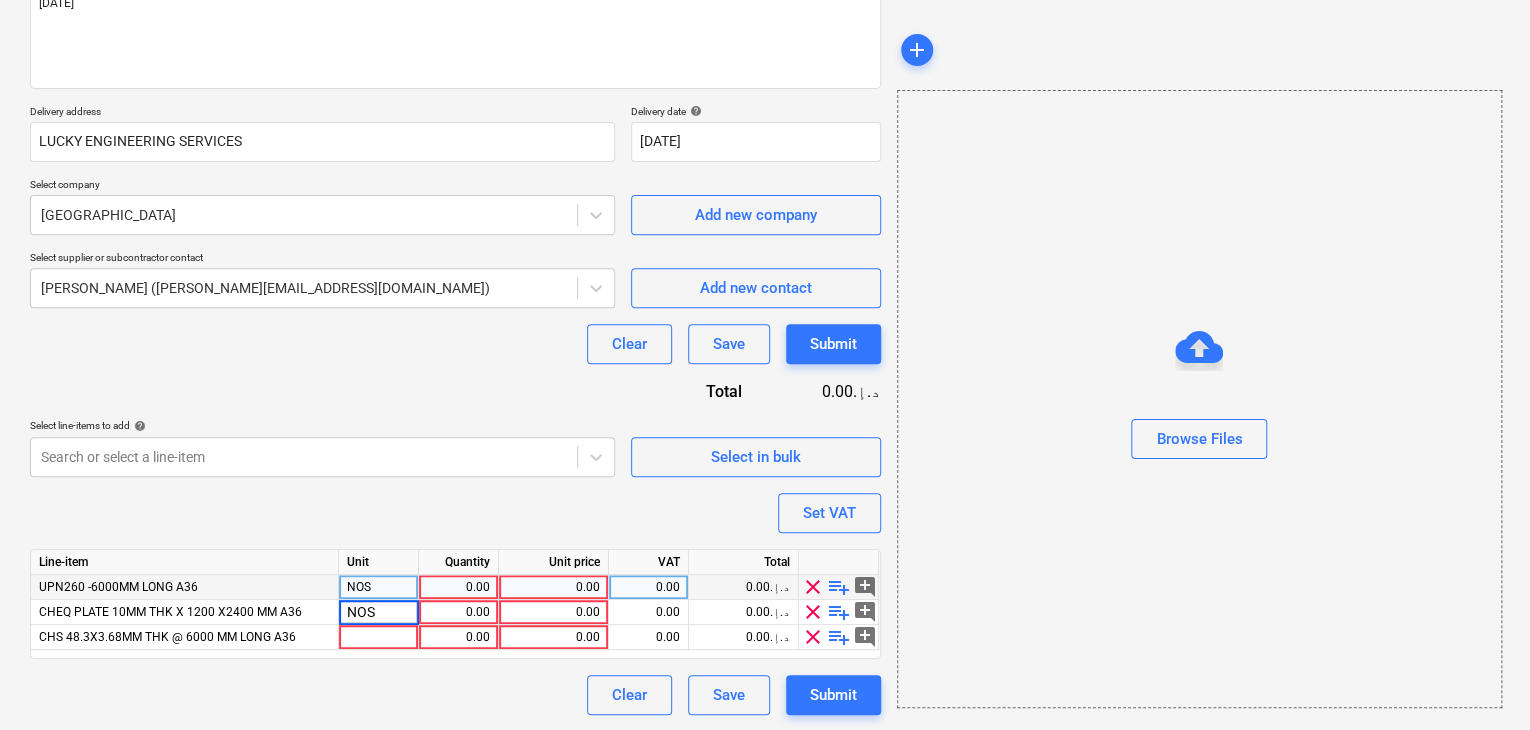 type on "x" 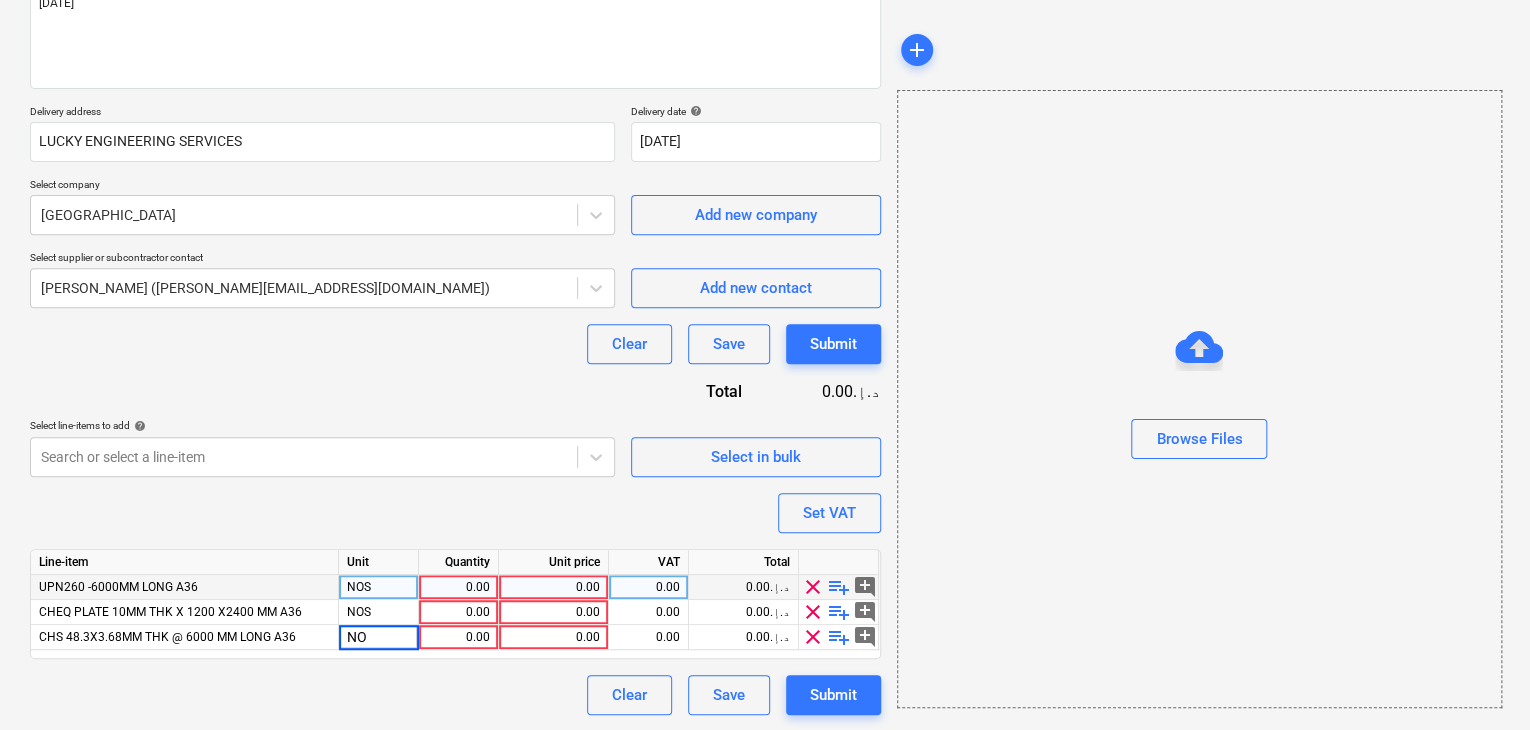 type on "NOS" 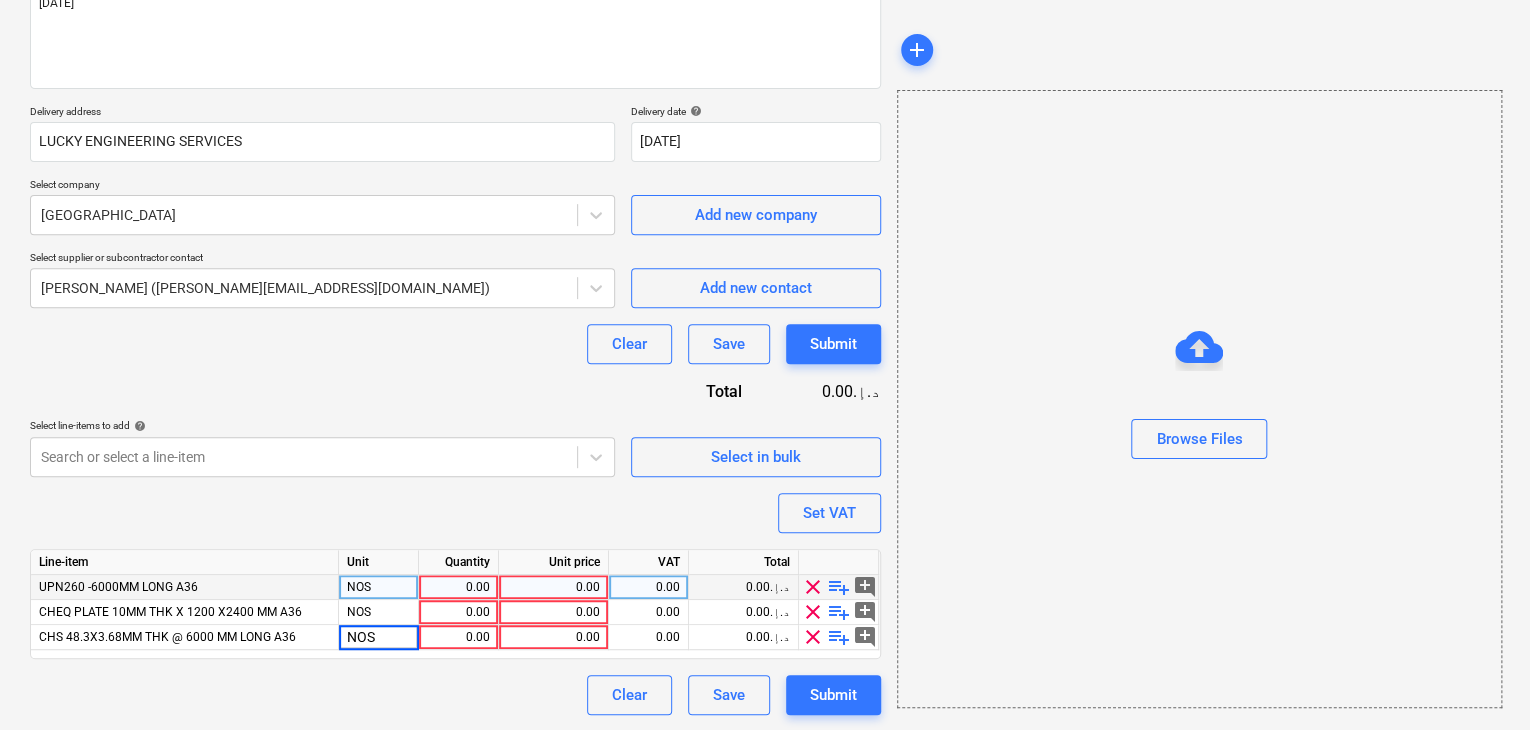 type on "x" 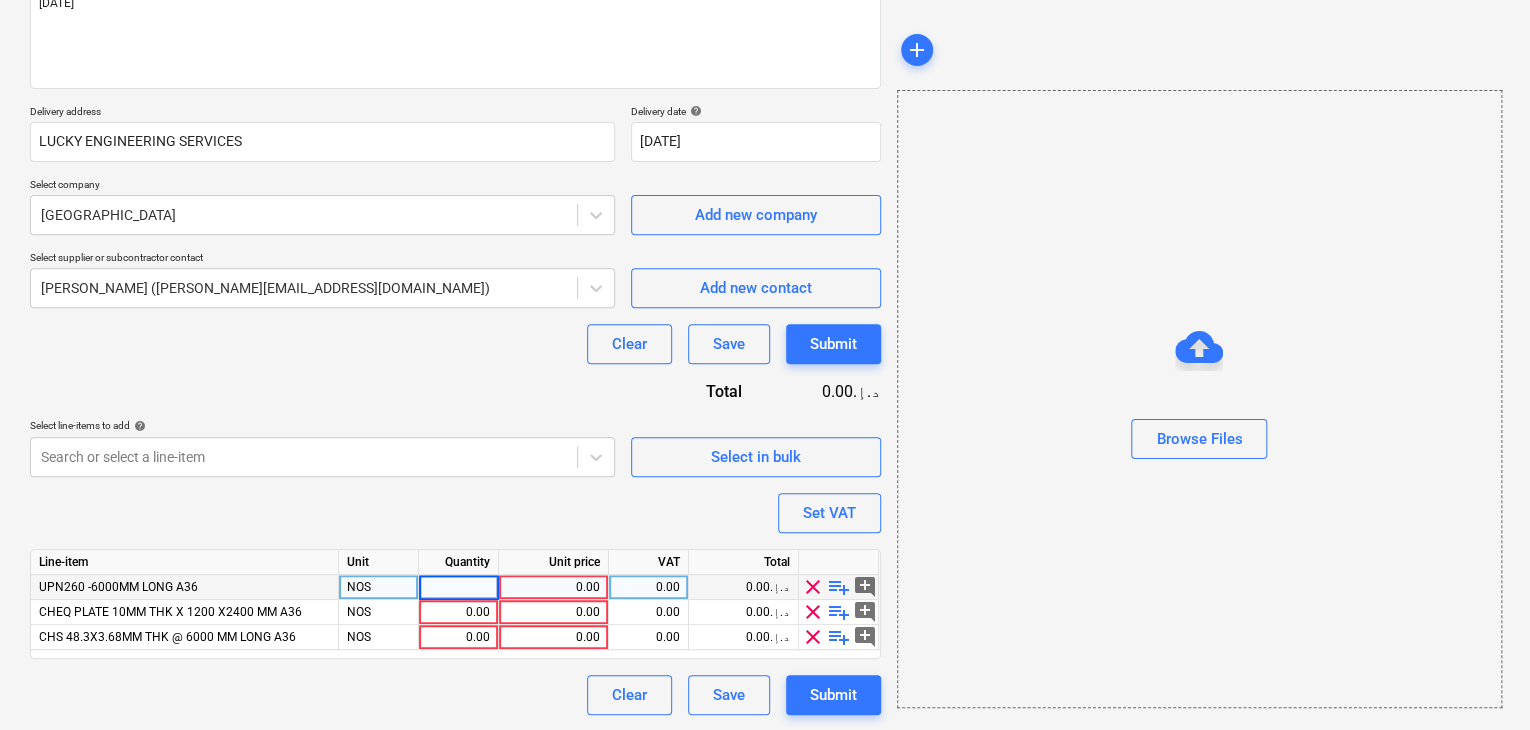 type on "4" 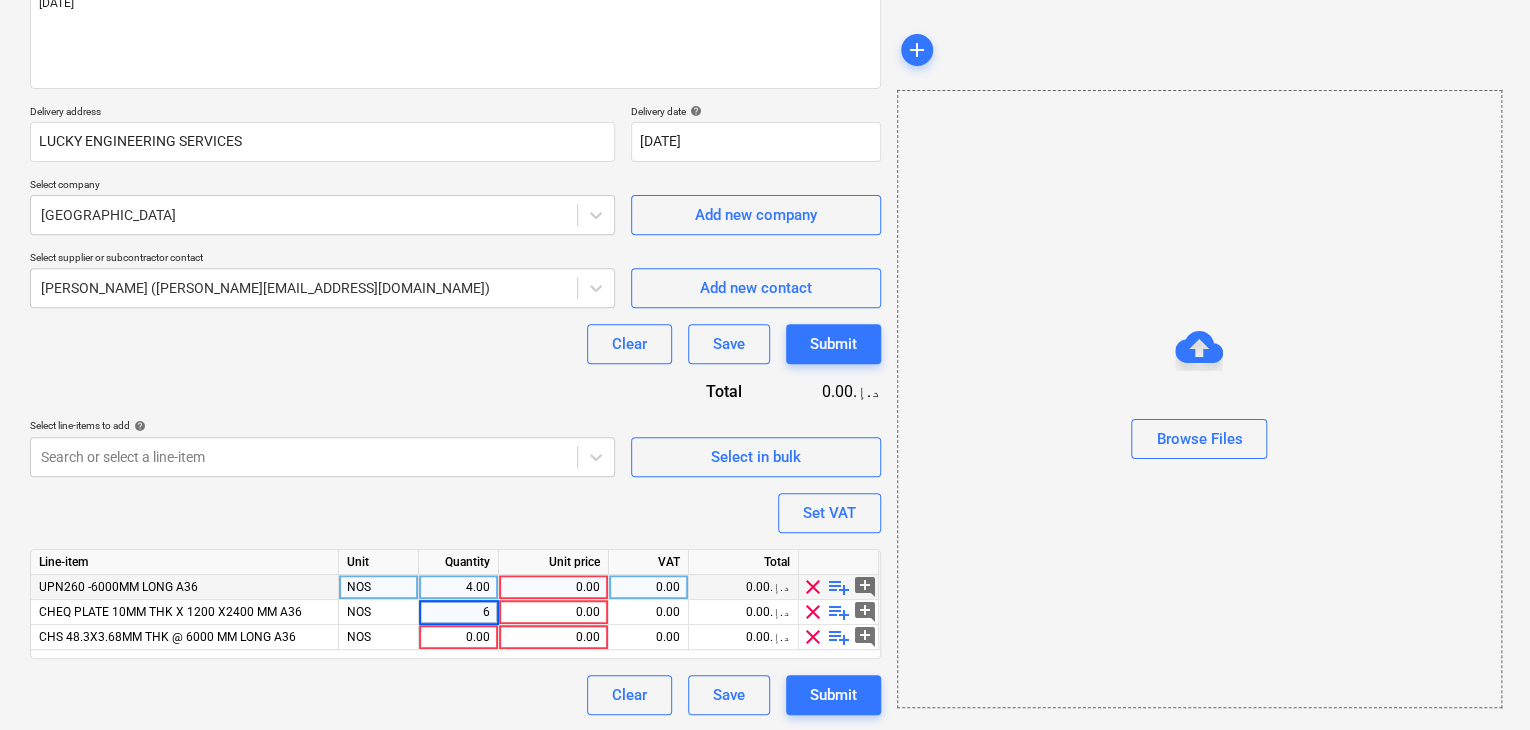 type on "x" 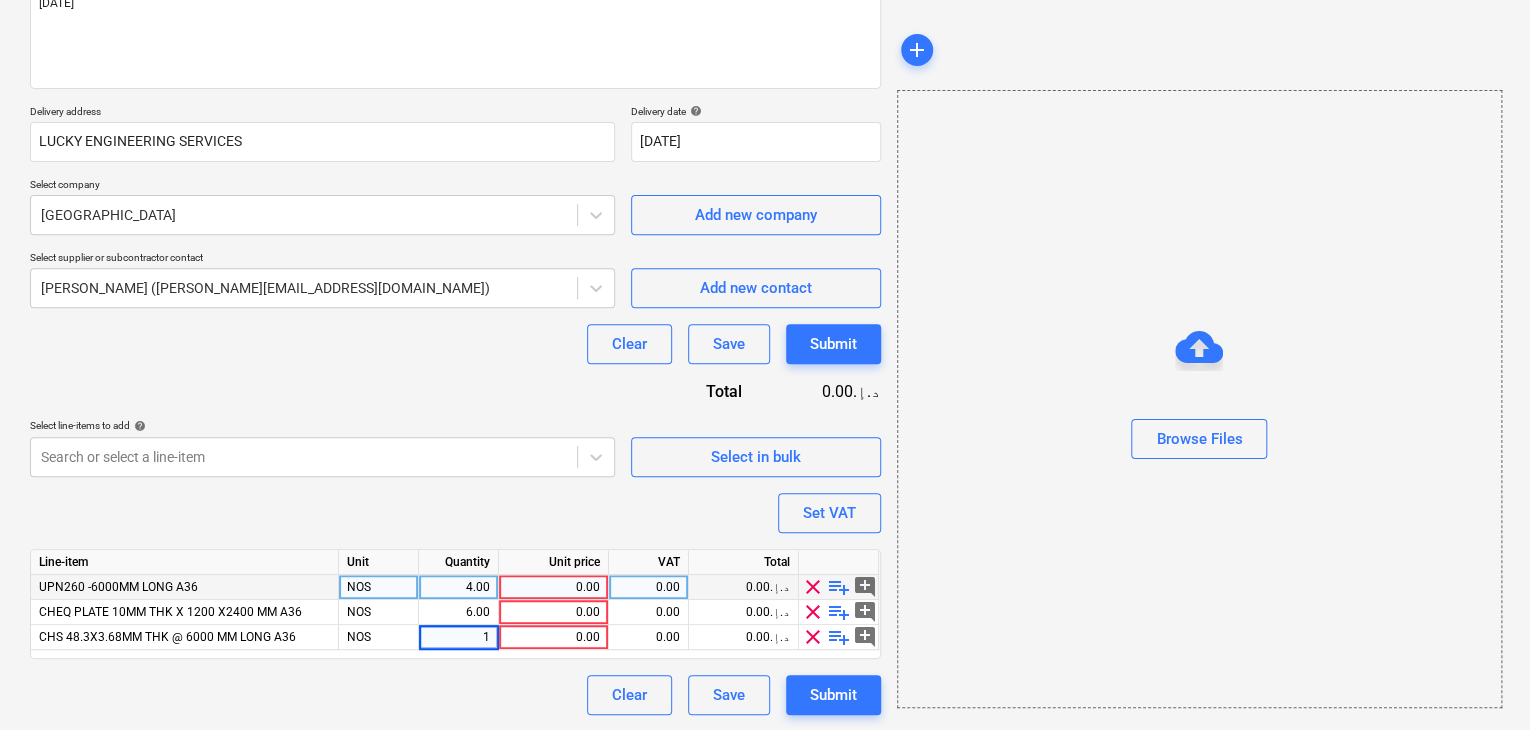 type on "17" 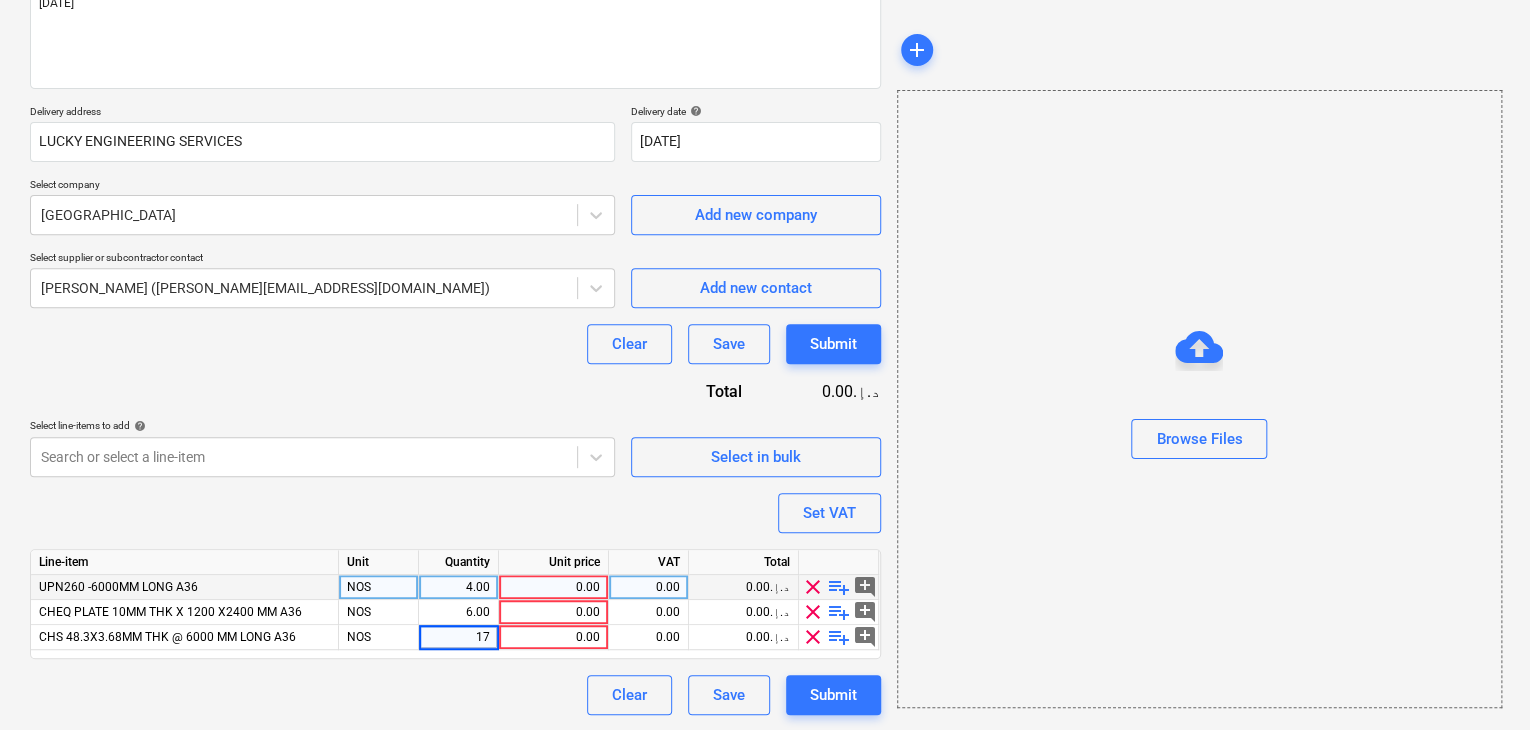 type on "x" 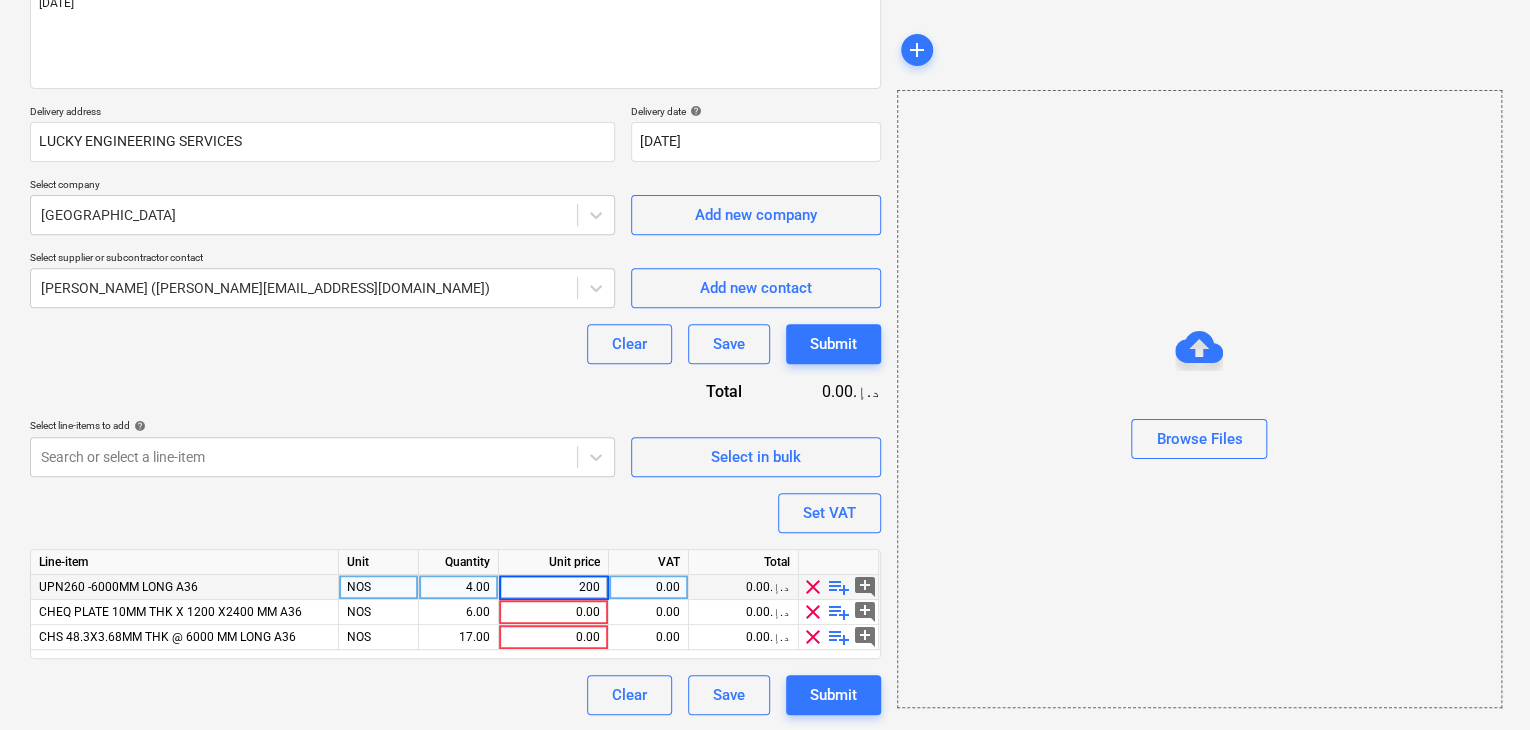 type on "2000" 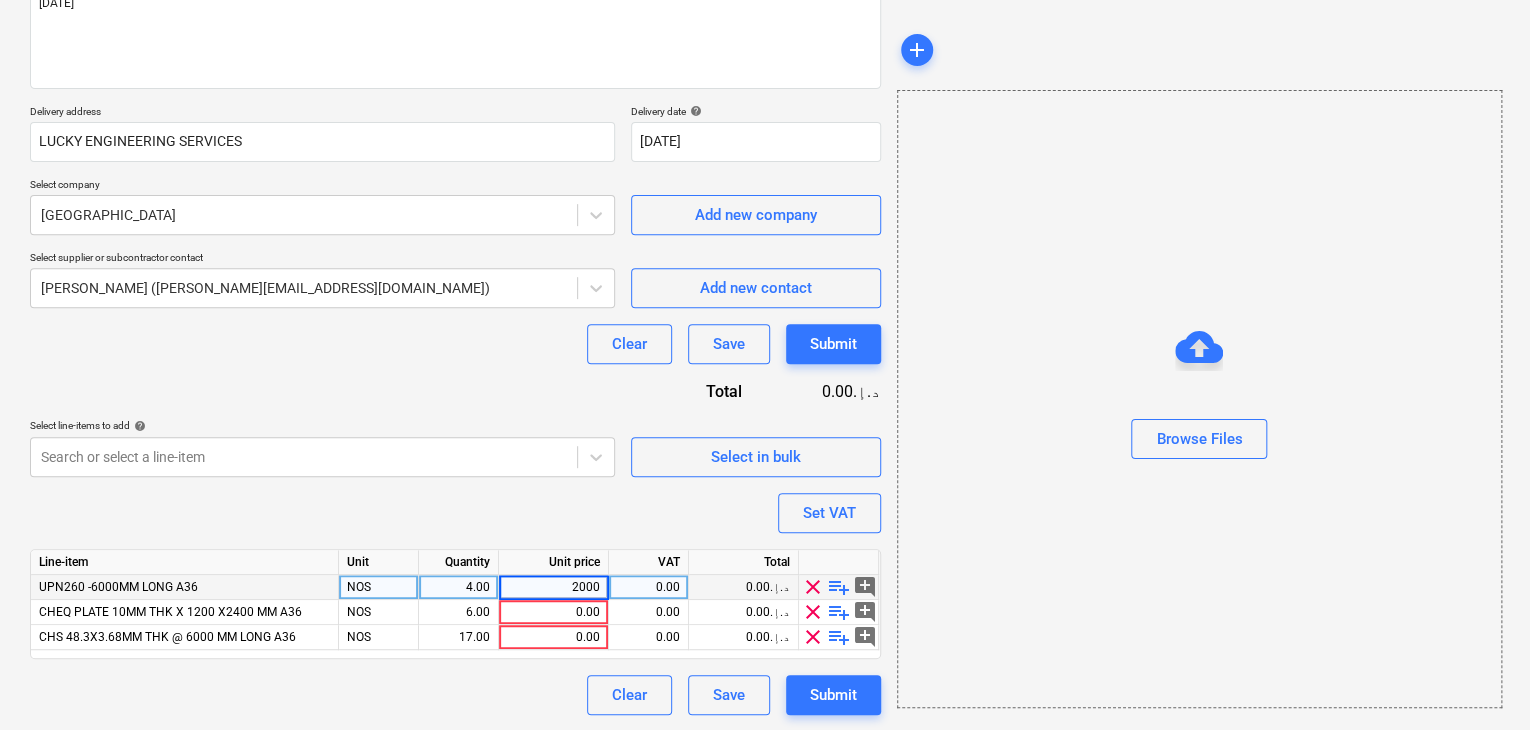 type on "x" 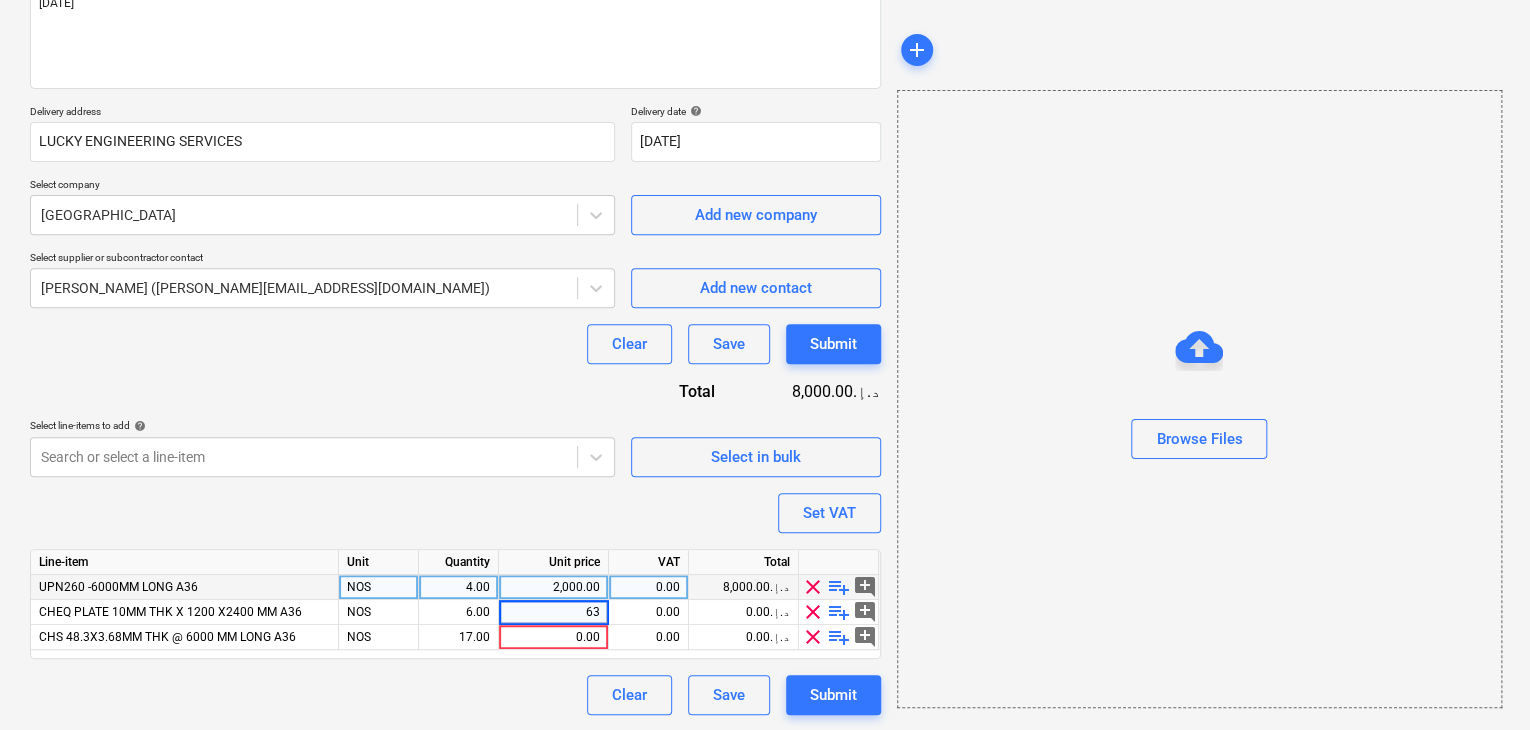type on "635" 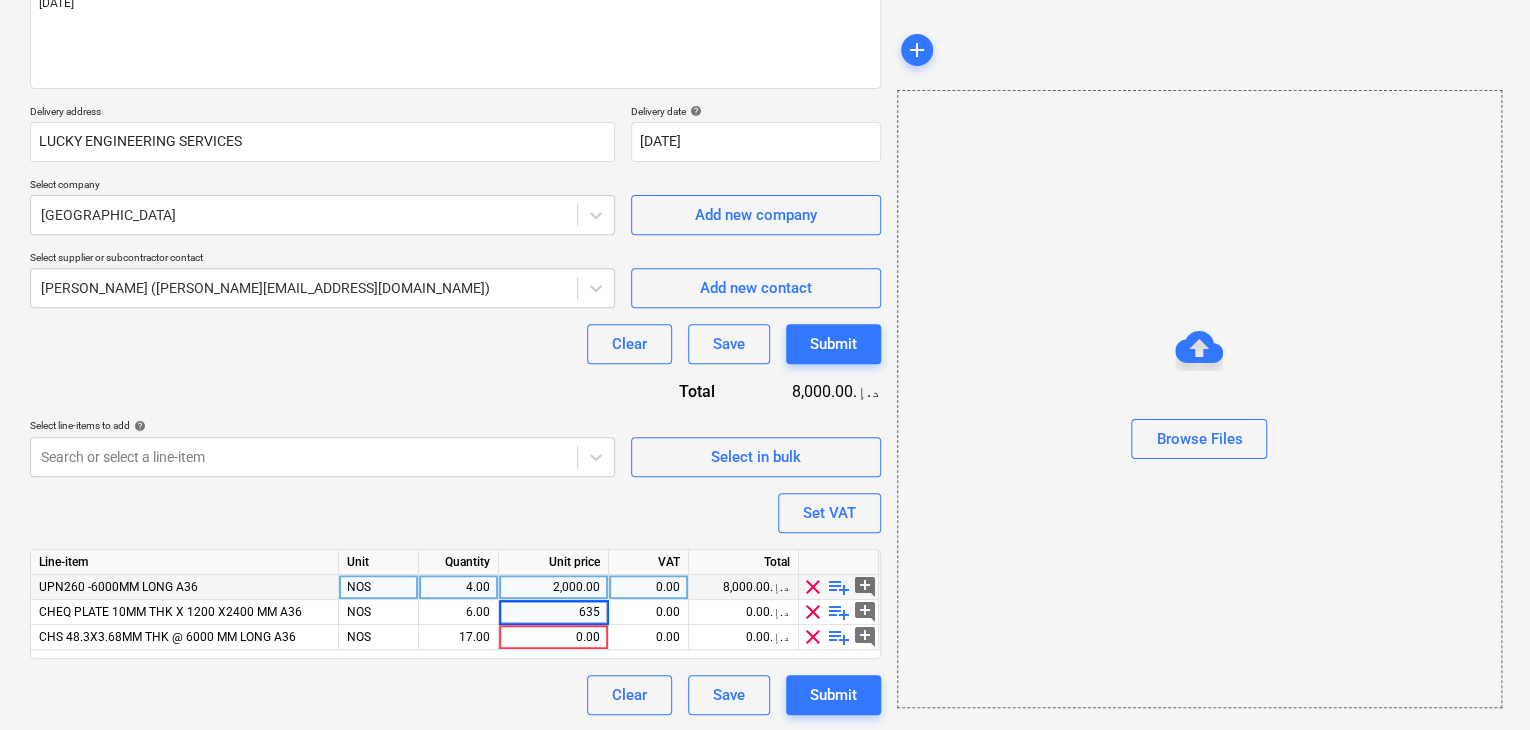 type on "x" 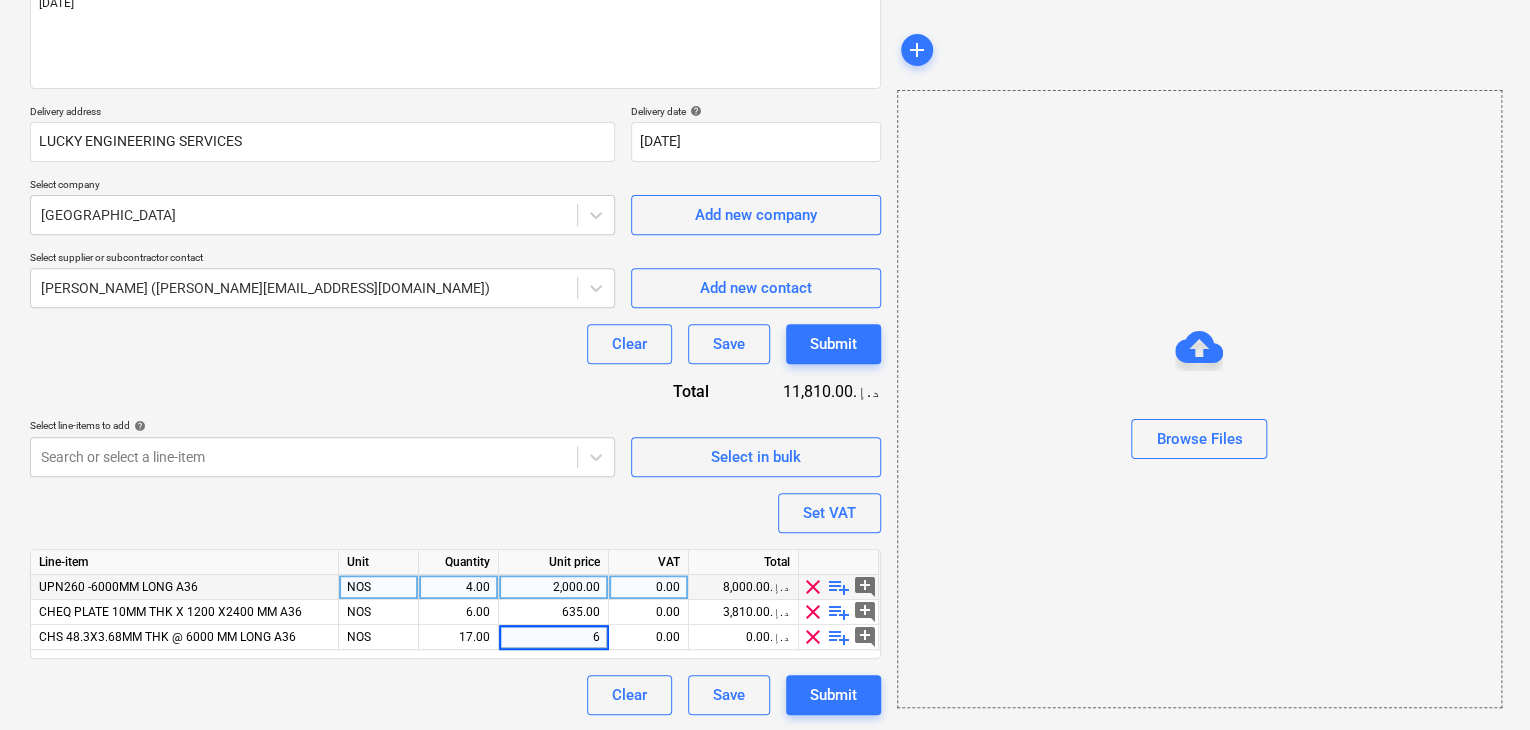 type on "67" 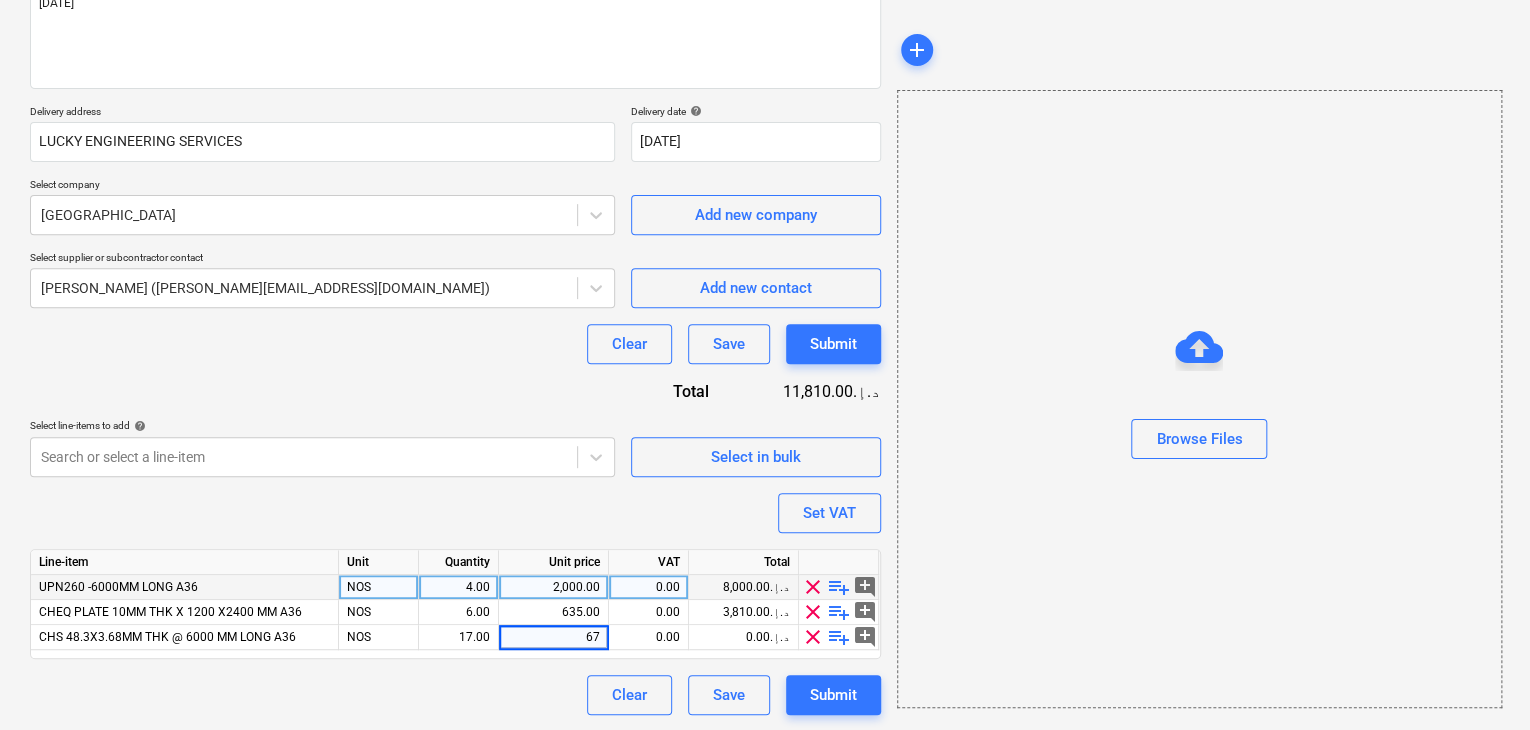 type on "x" 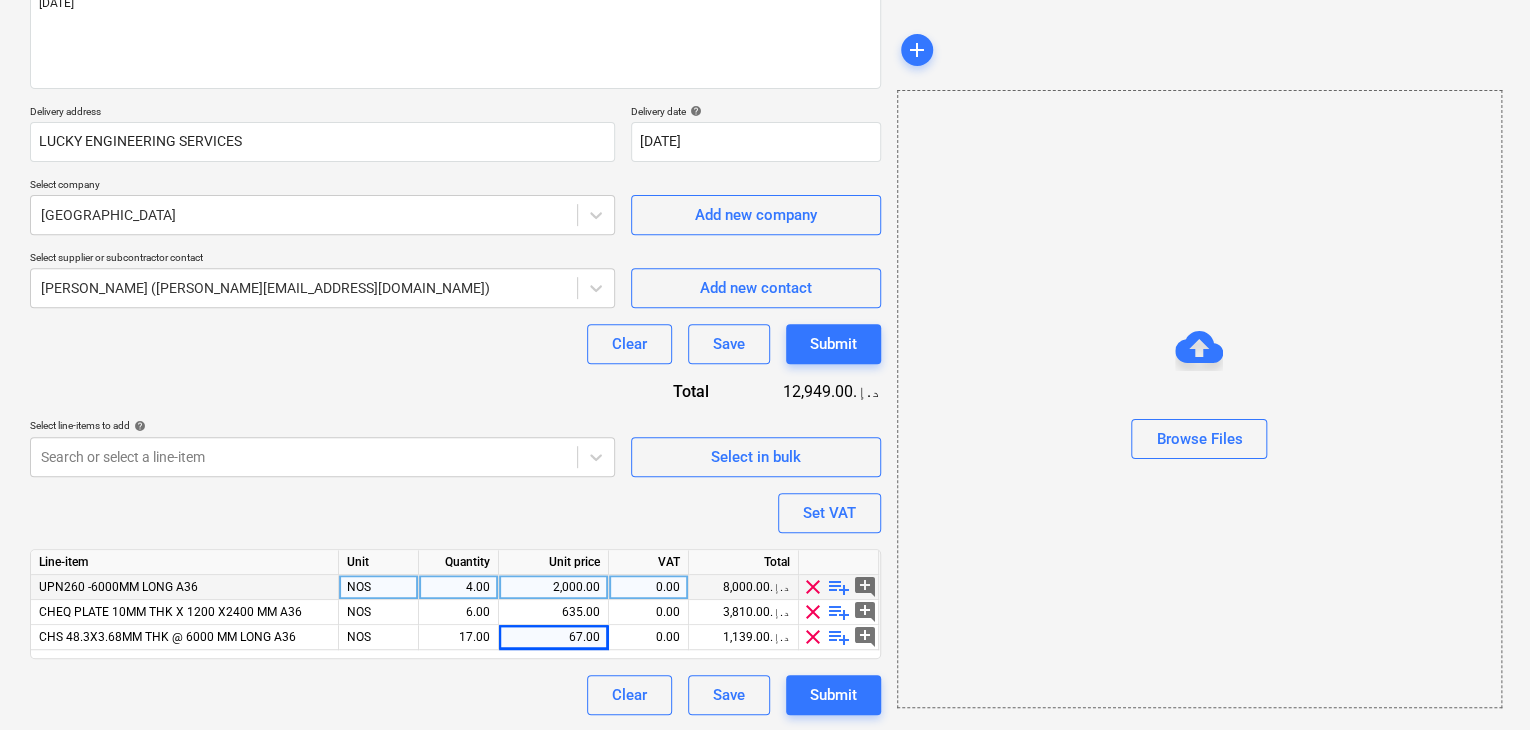 click on "Browse Files" at bounding box center [1199, 399] 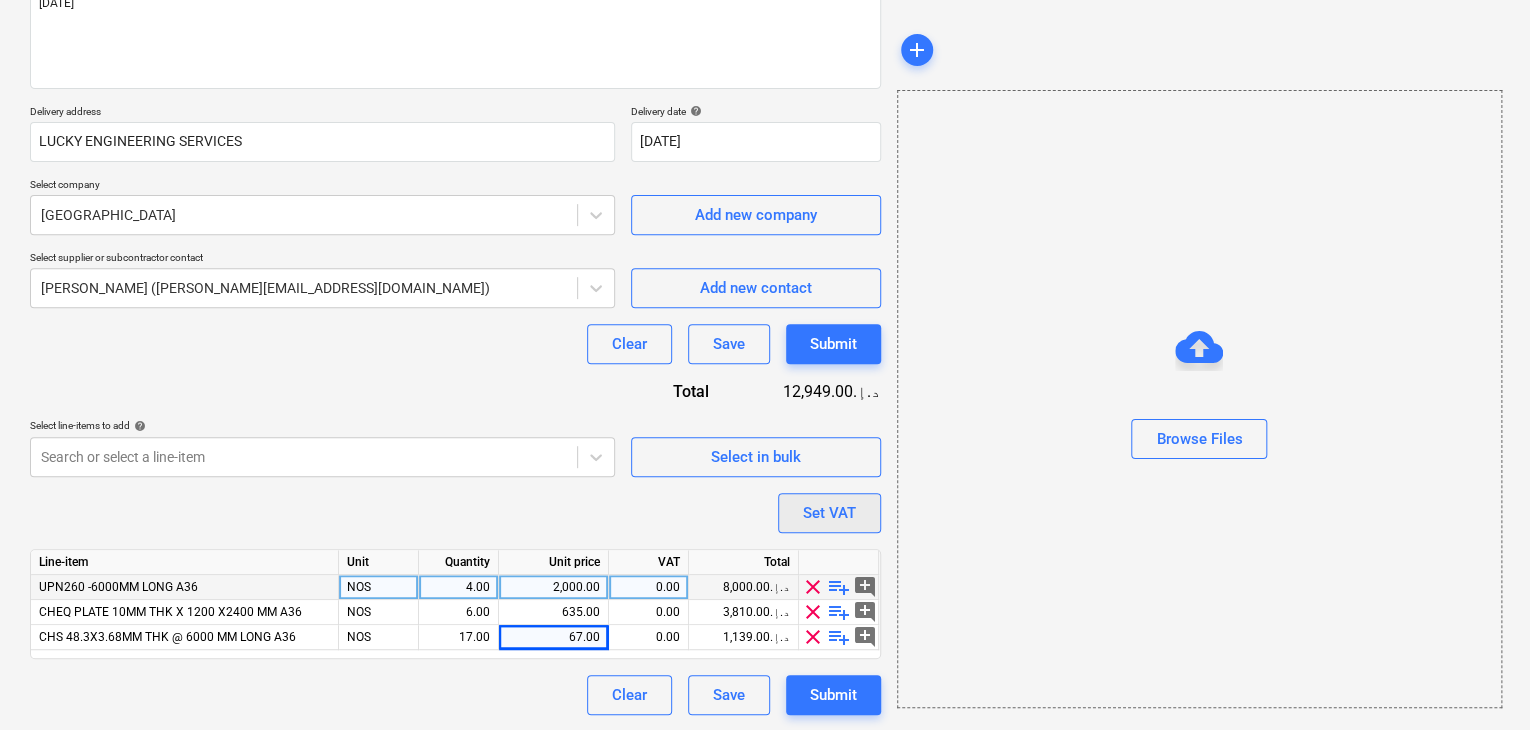 click on "Set VAT" at bounding box center [829, 513] 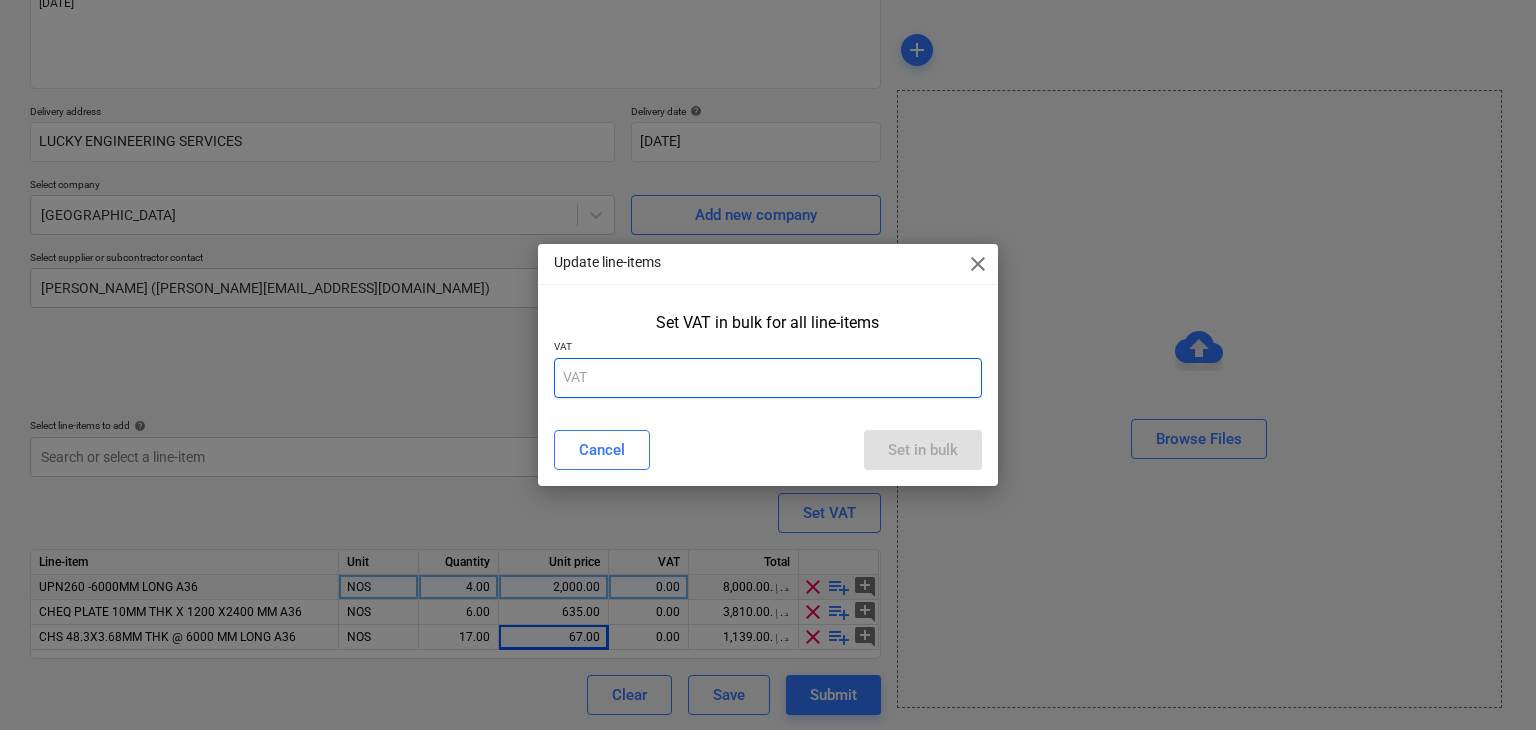 click at bounding box center [768, 378] 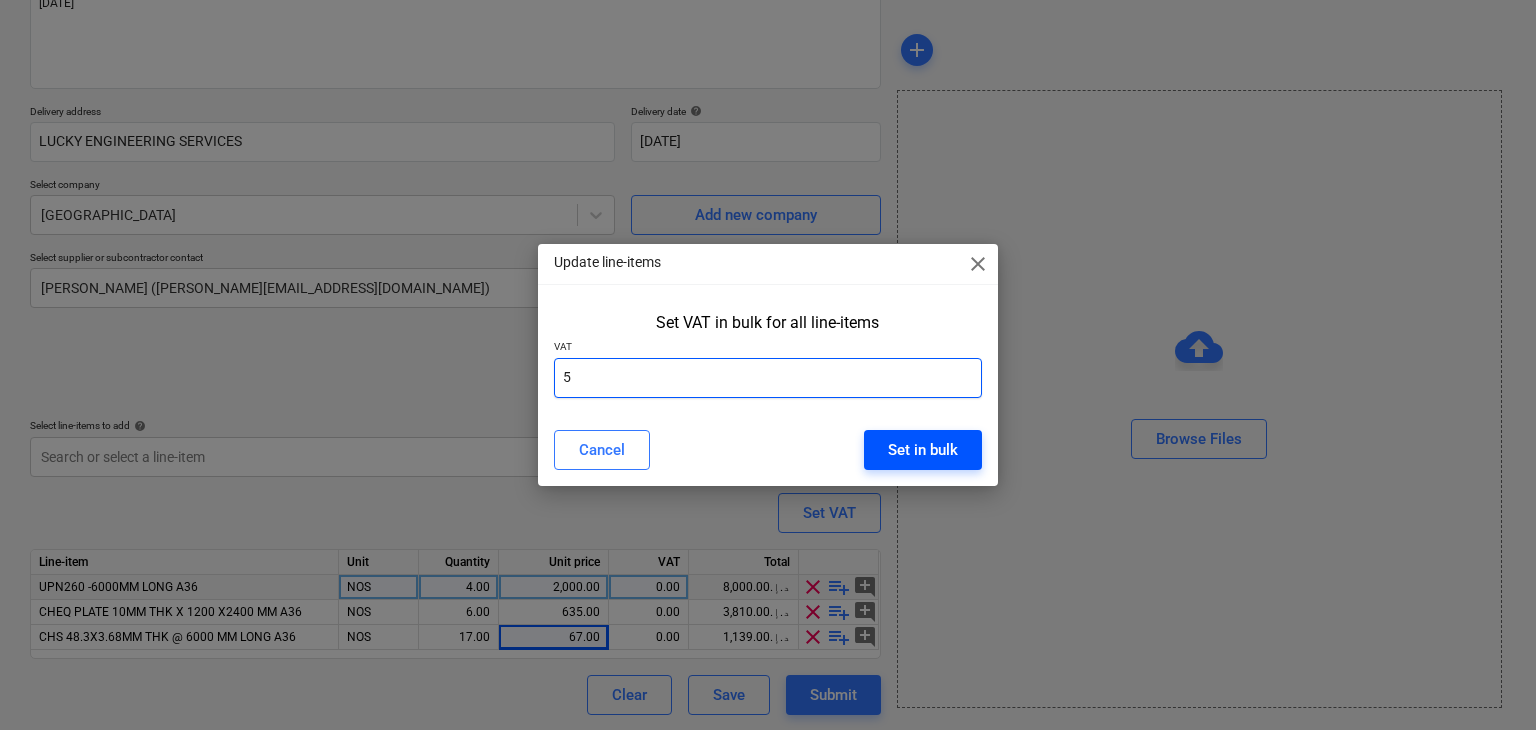 type on "5" 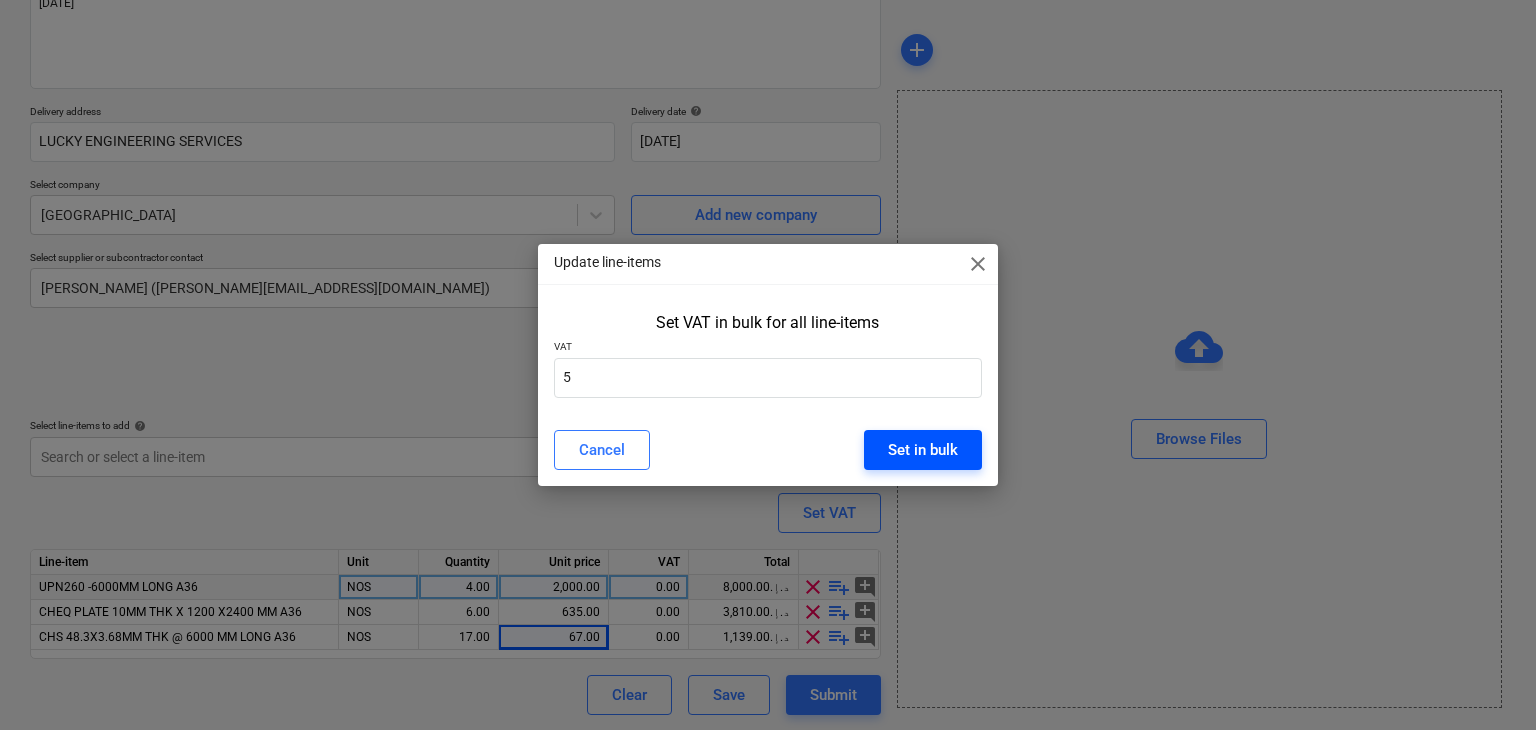 click on "Set in bulk" at bounding box center [923, 450] 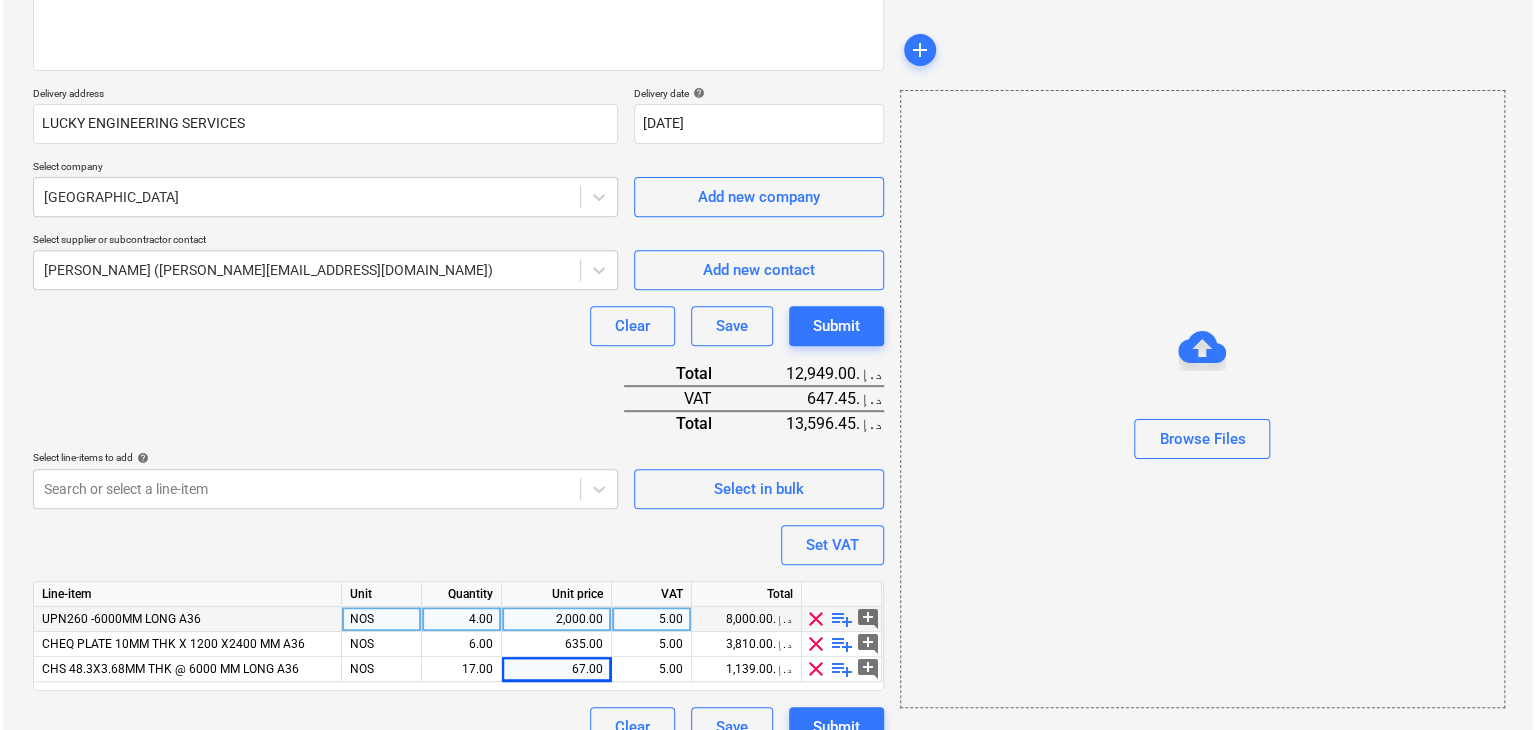 scroll, scrollTop: 319, scrollLeft: 0, axis: vertical 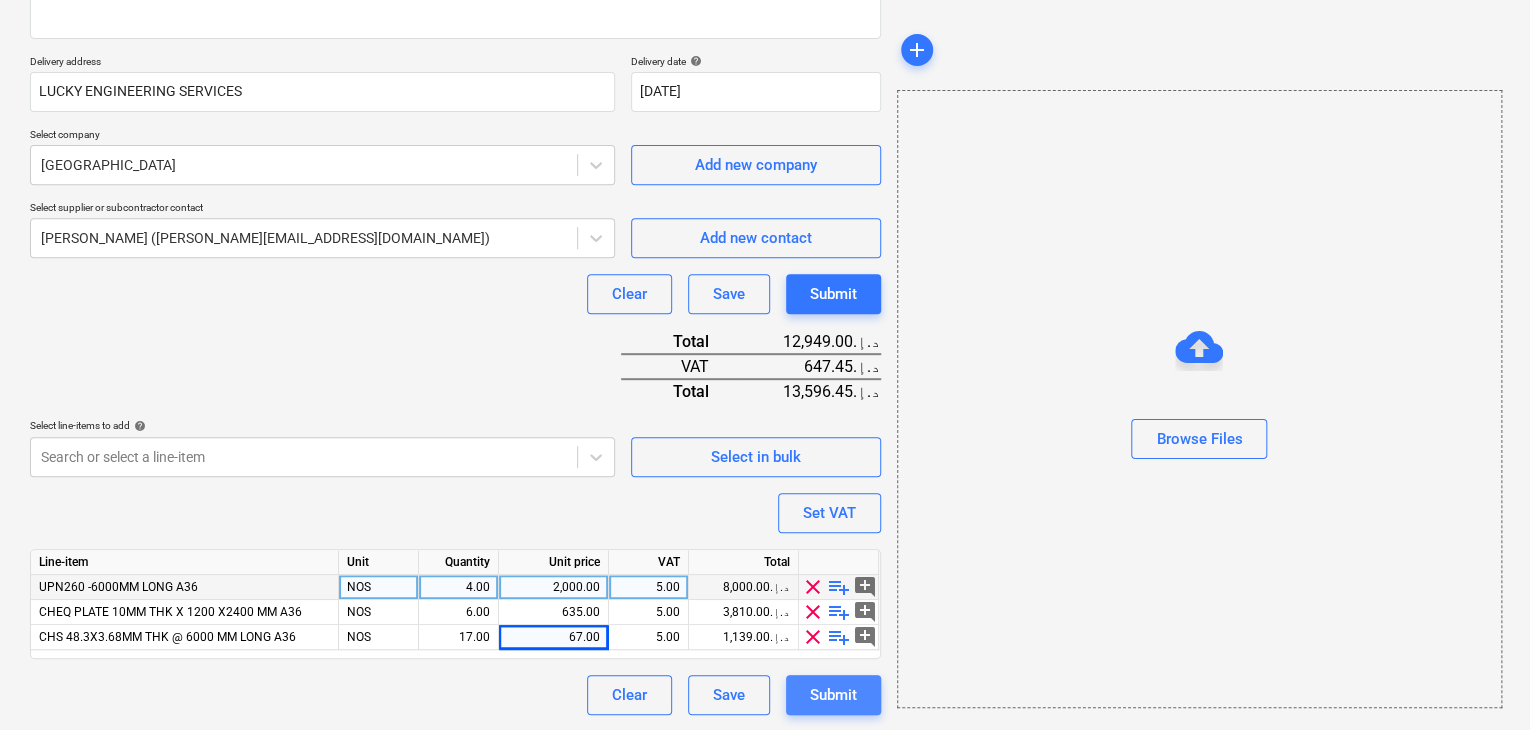 click on "Submit" at bounding box center [833, 695] 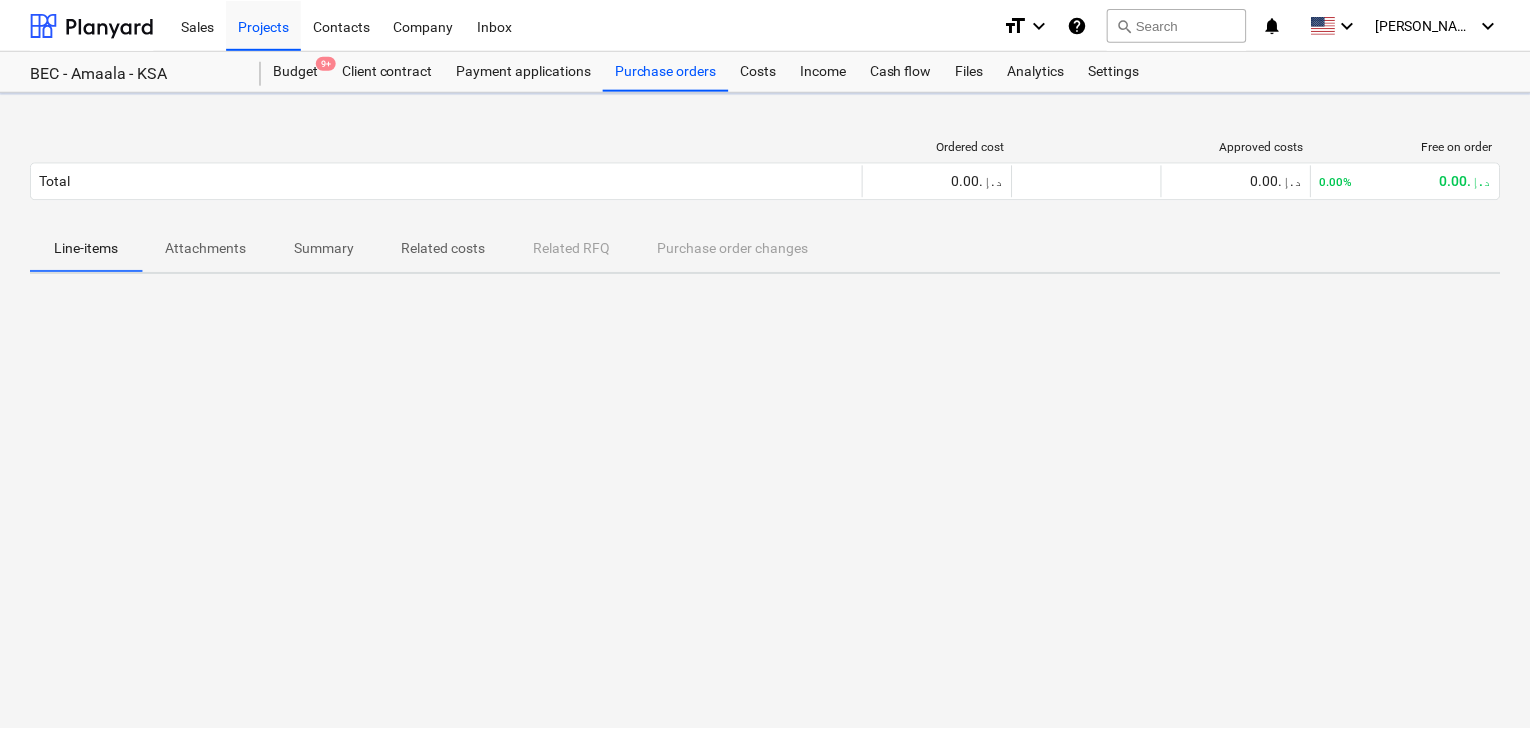 scroll, scrollTop: 0, scrollLeft: 0, axis: both 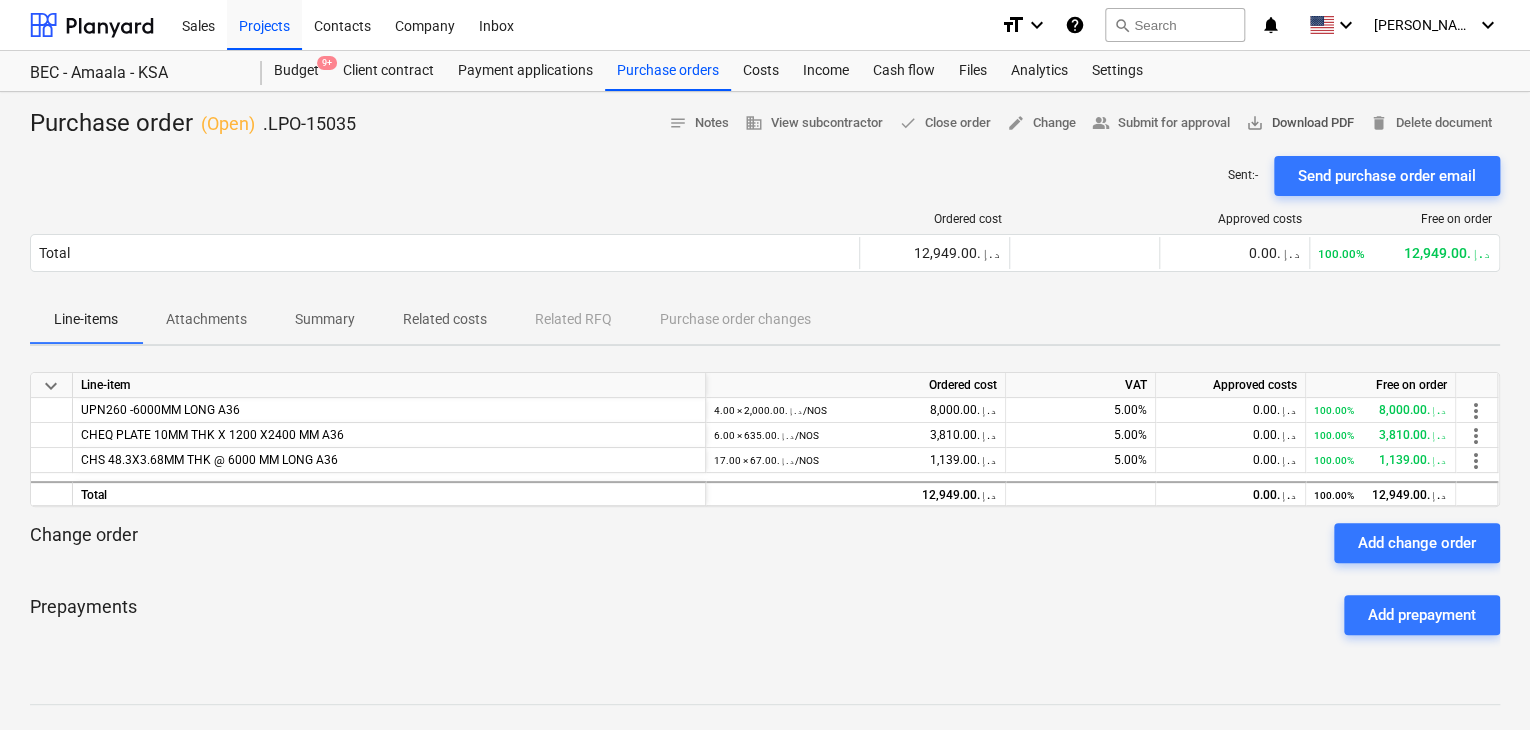 click on "save_alt Download PDF" at bounding box center (1300, 123) 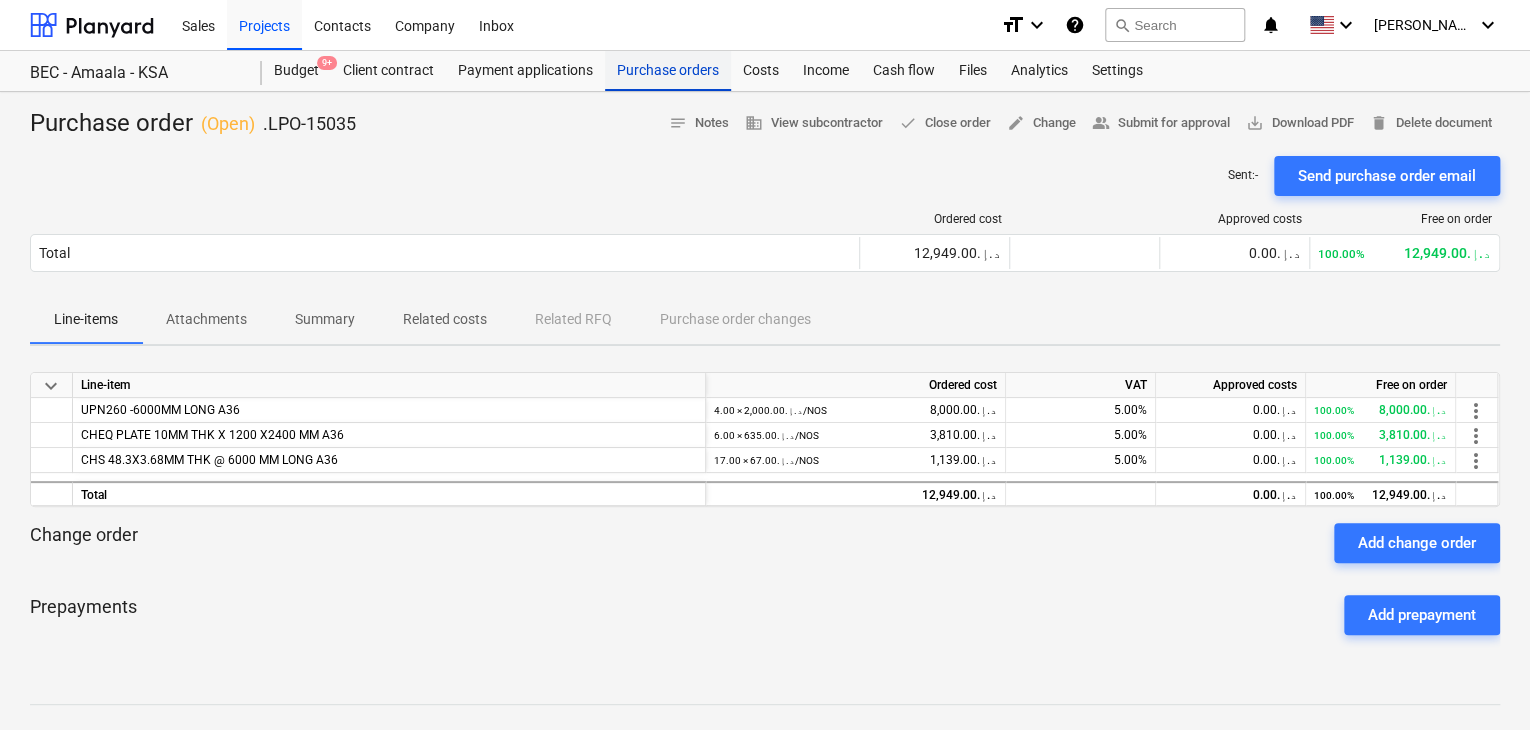 click on "Purchase orders" at bounding box center (668, 71) 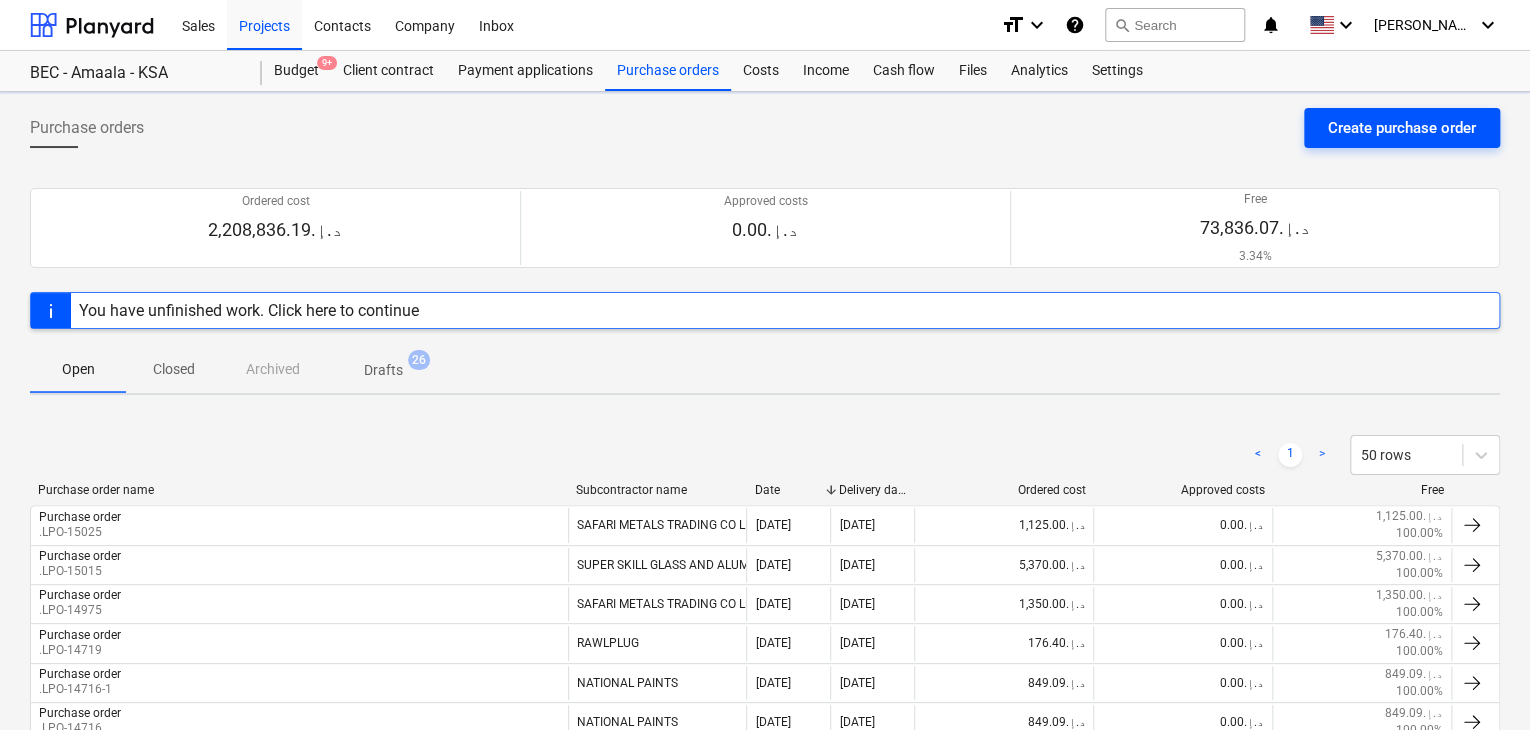 click on "Create purchase order" at bounding box center (1402, 128) 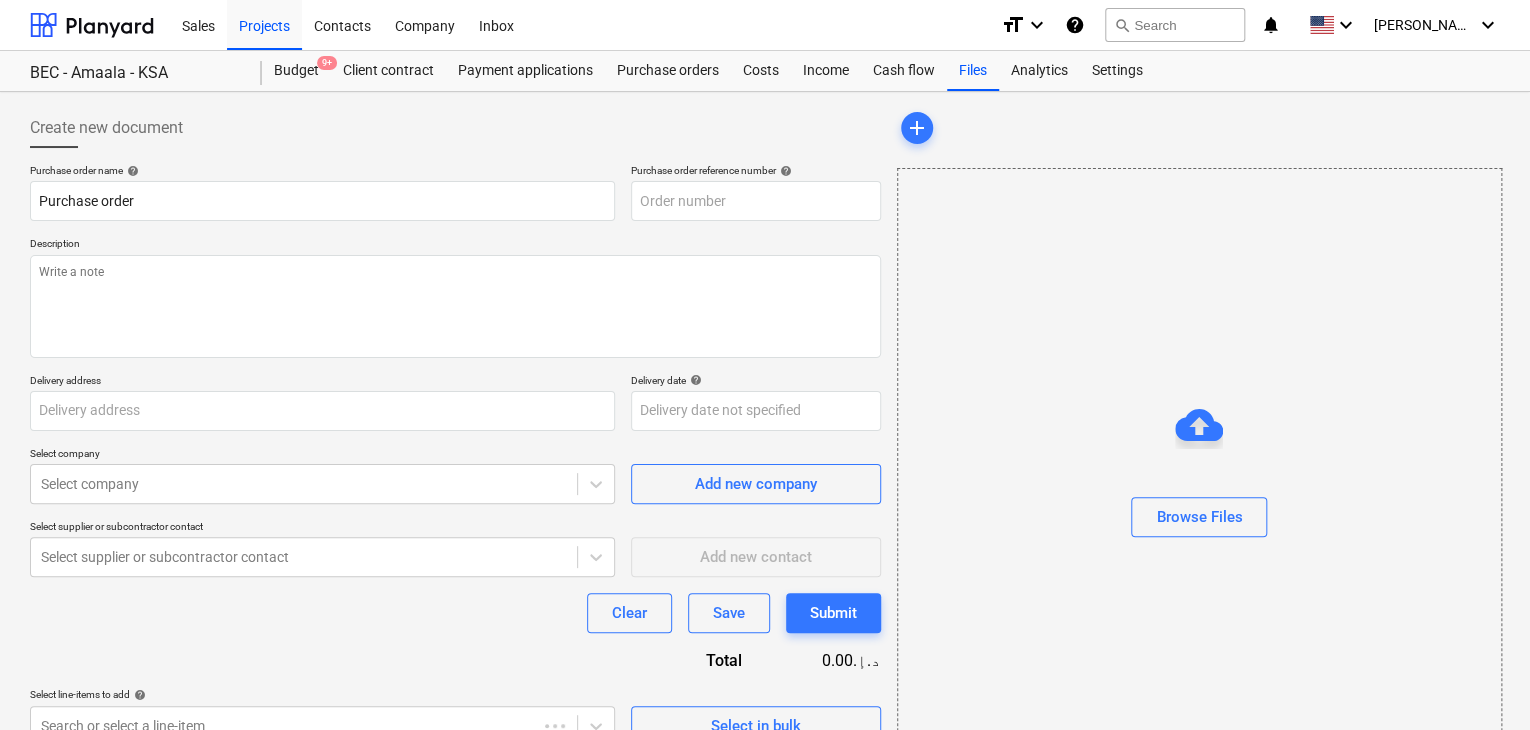 type on "x" 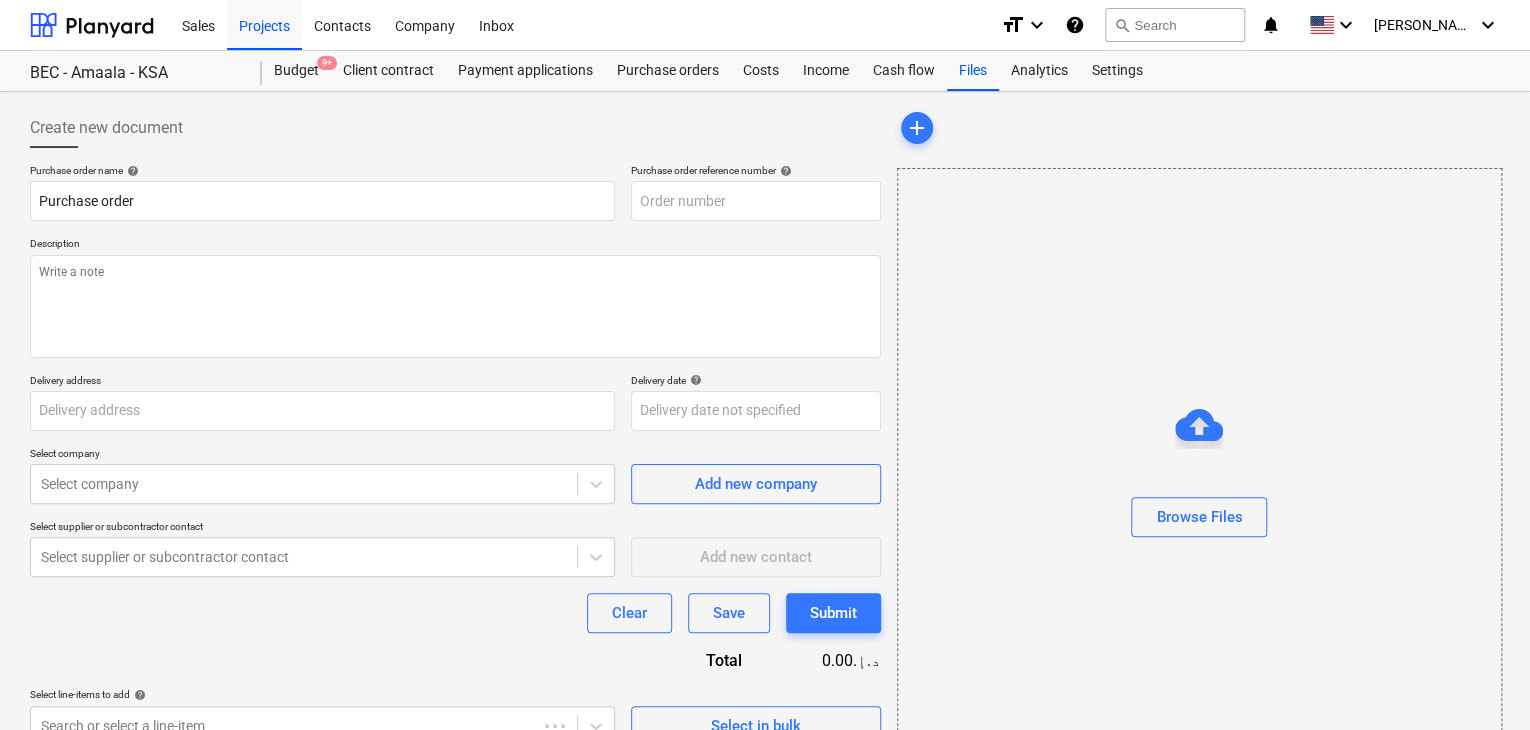 type on "BA-KSA-PO-431" 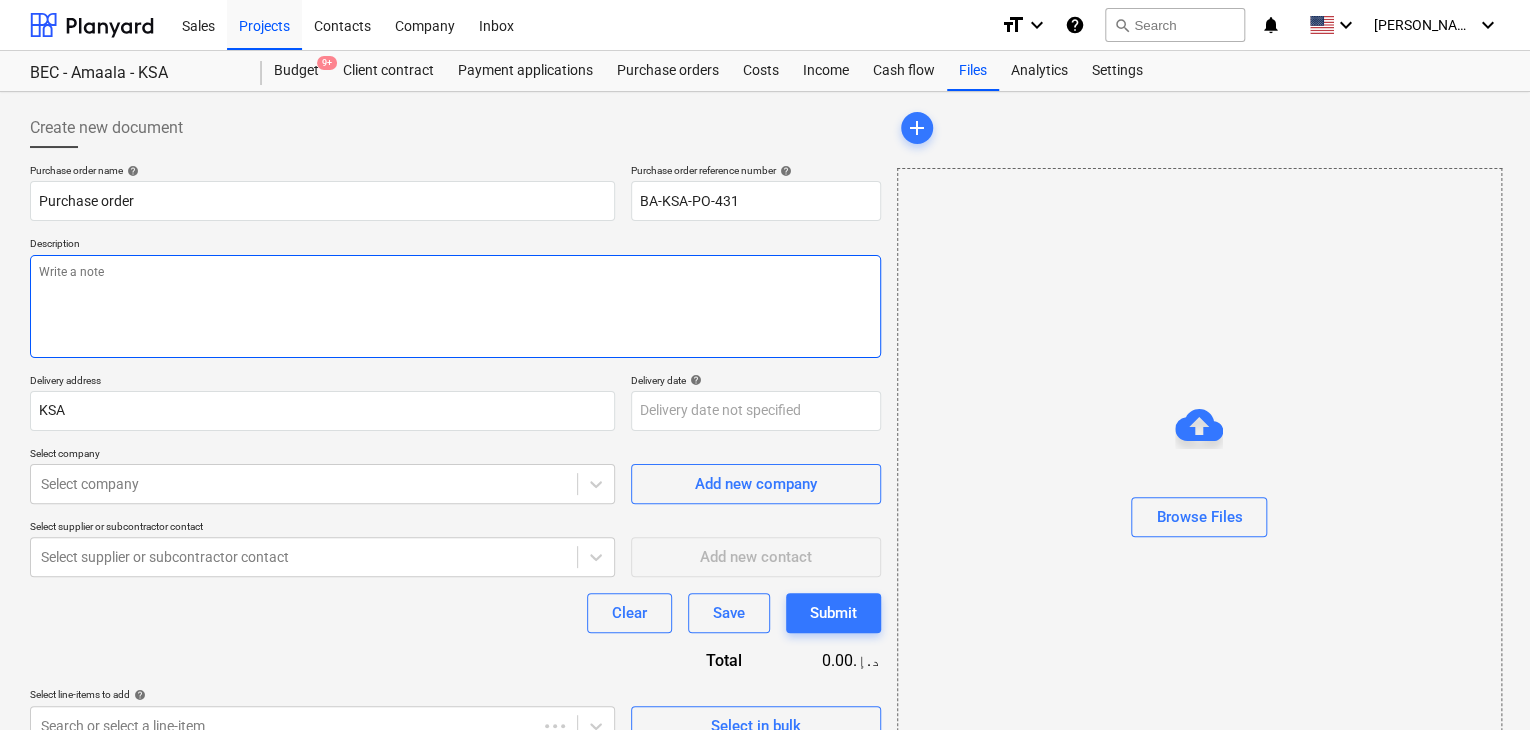 click at bounding box center (455, 306) 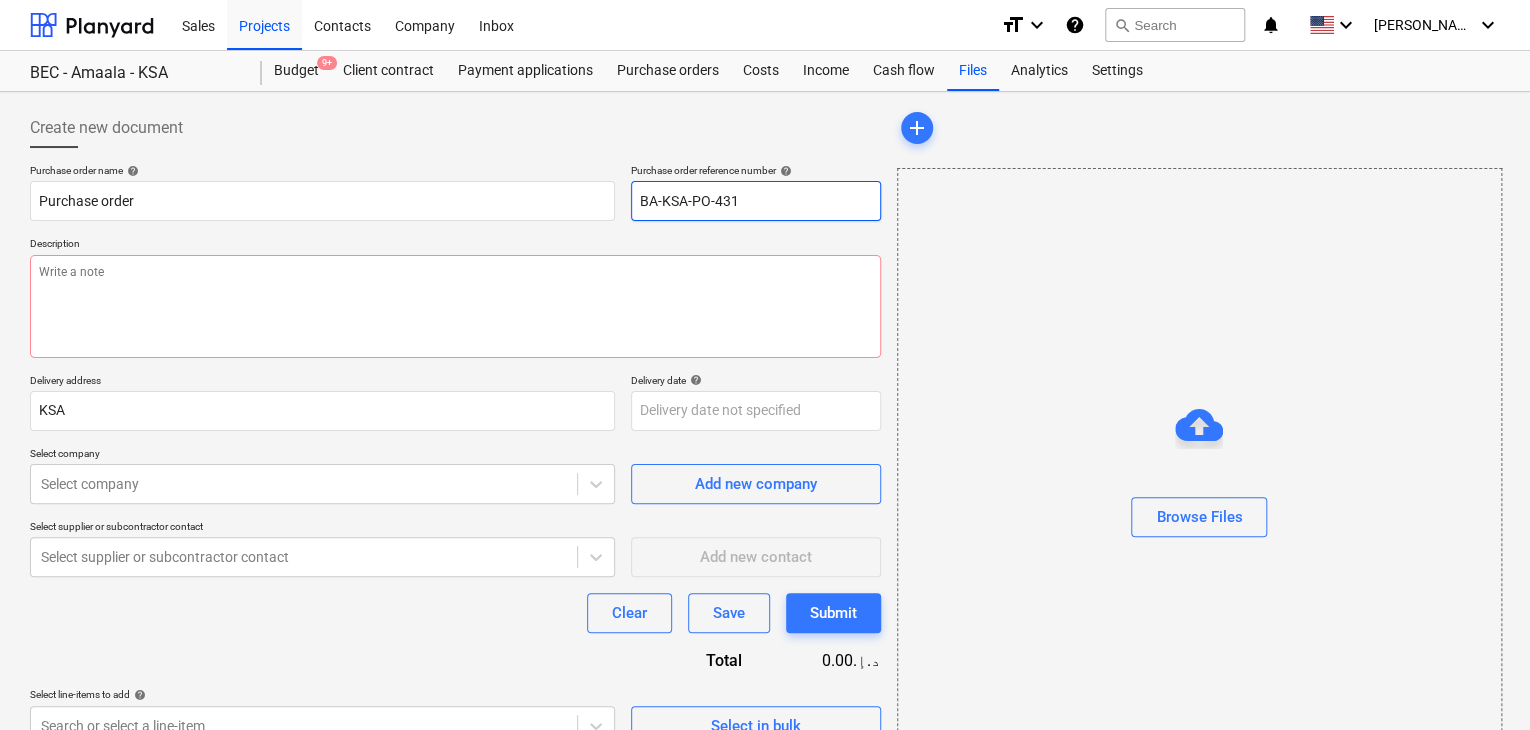 drag, startPoint x: 747, startPoint y: 213, endPoint x: 624, endPoint y: 205, distance: 123.25989 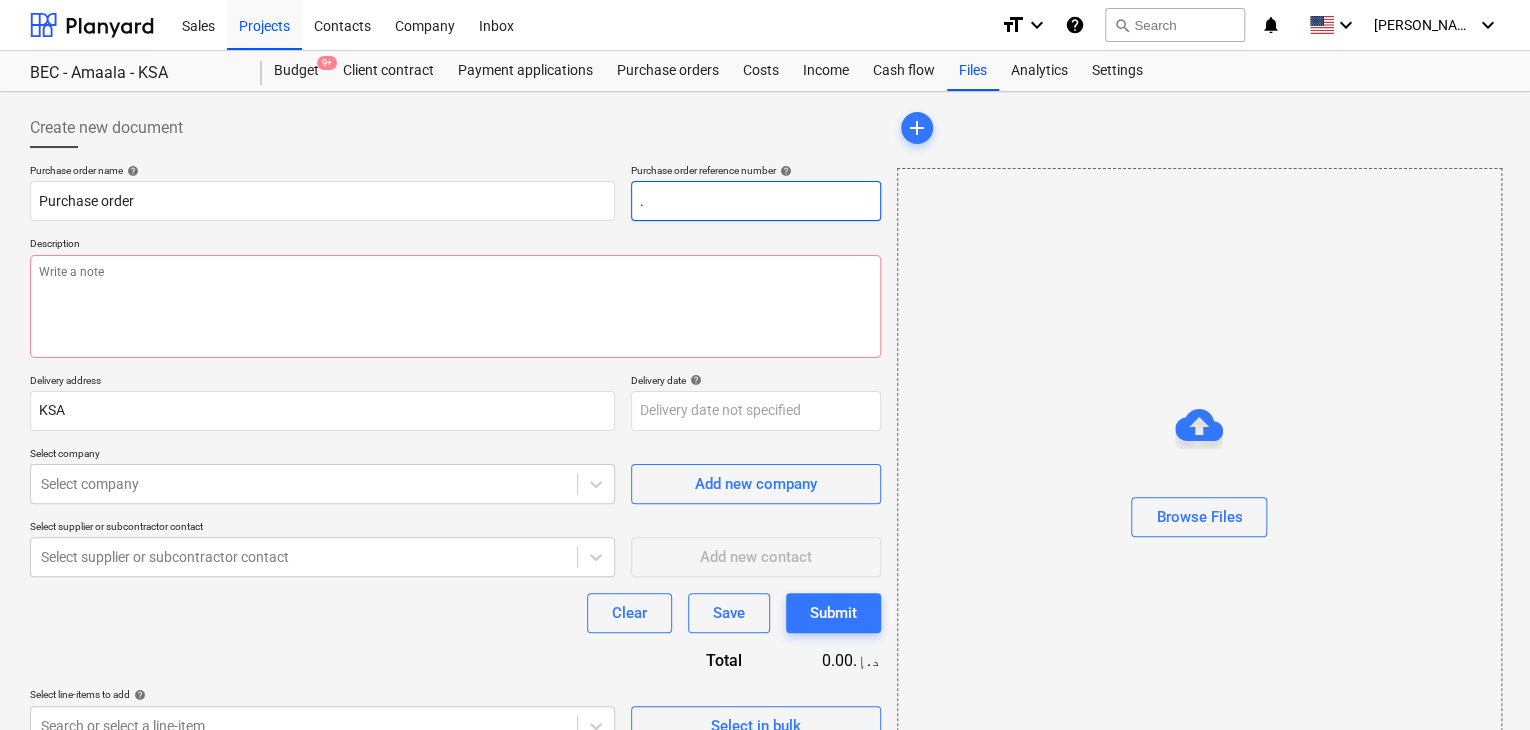 type on "x" 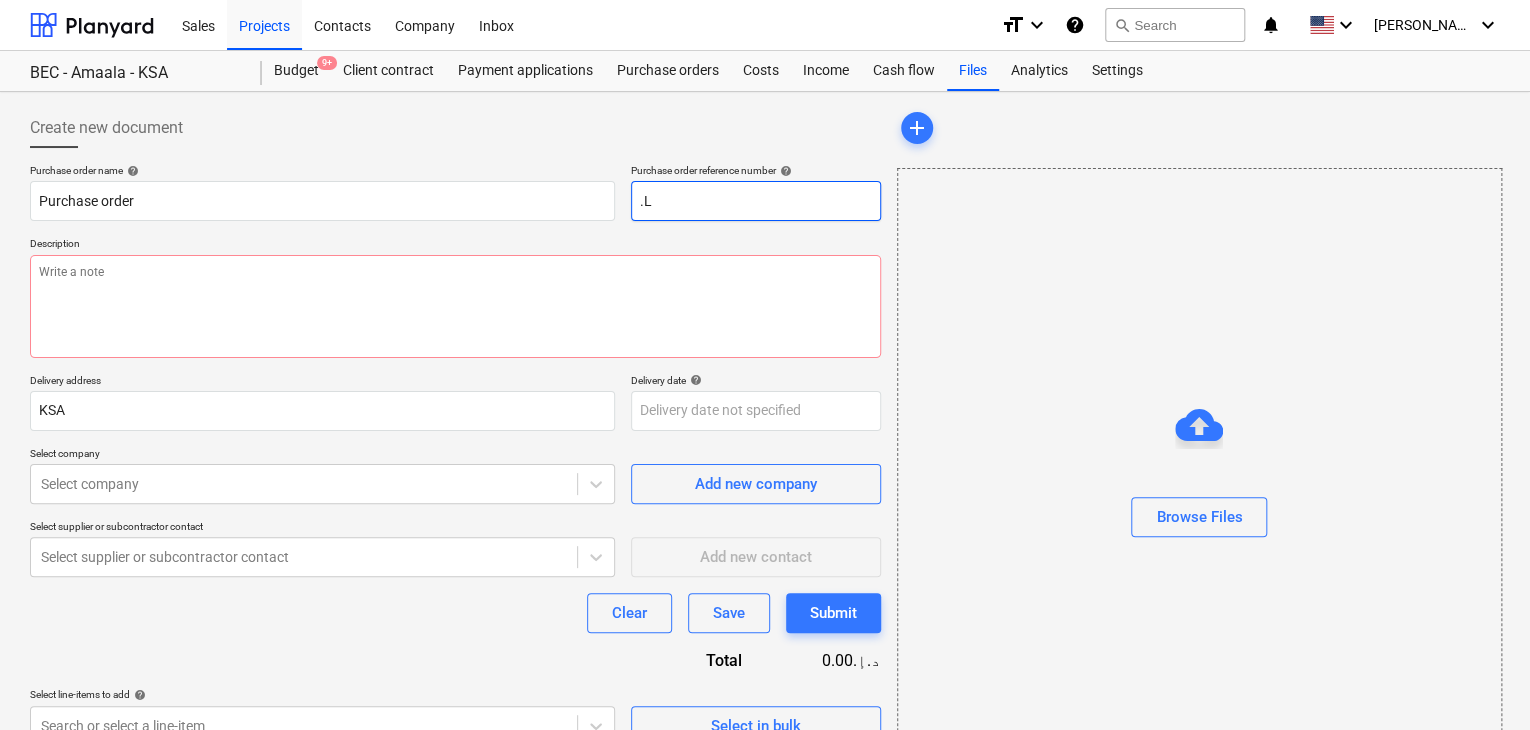 type on "x" 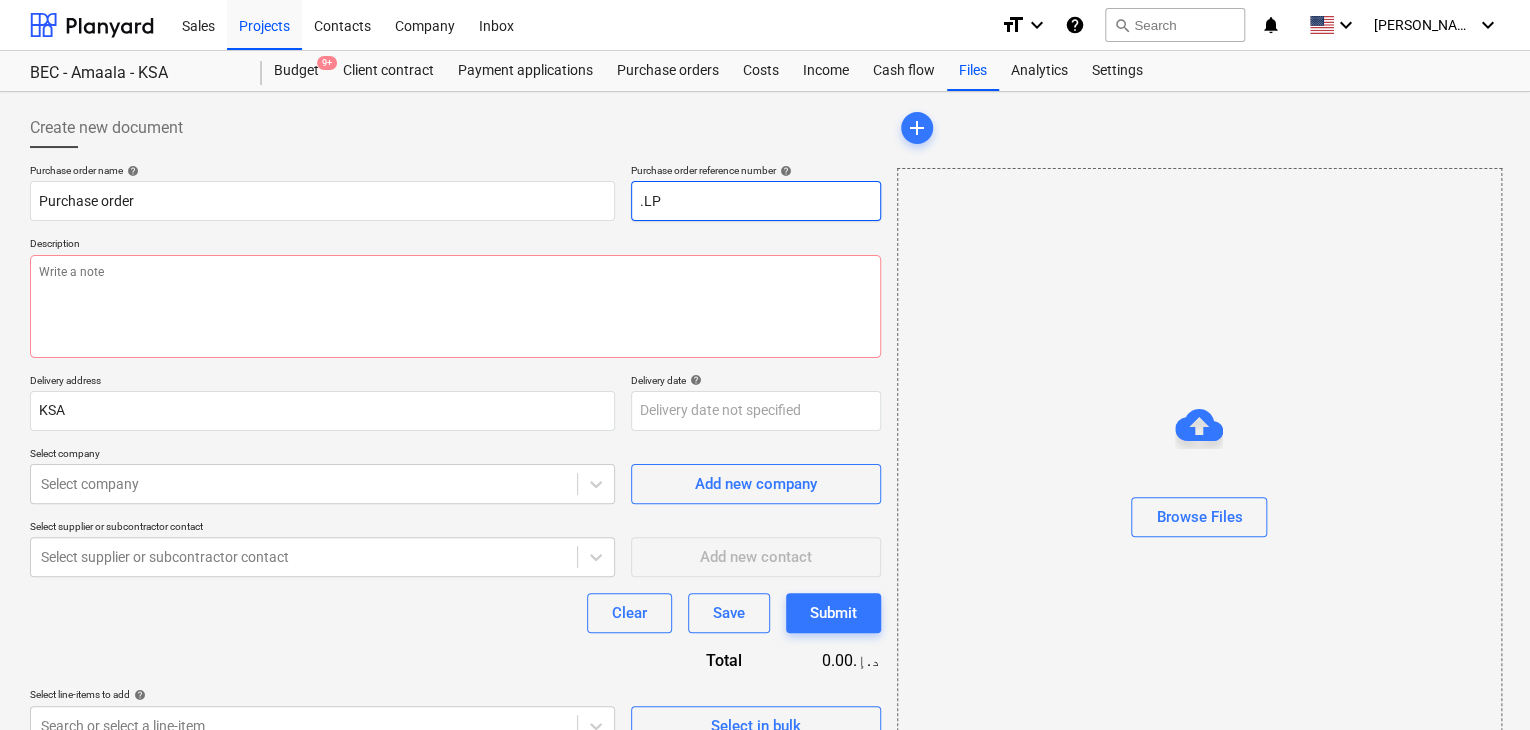 type on "x" 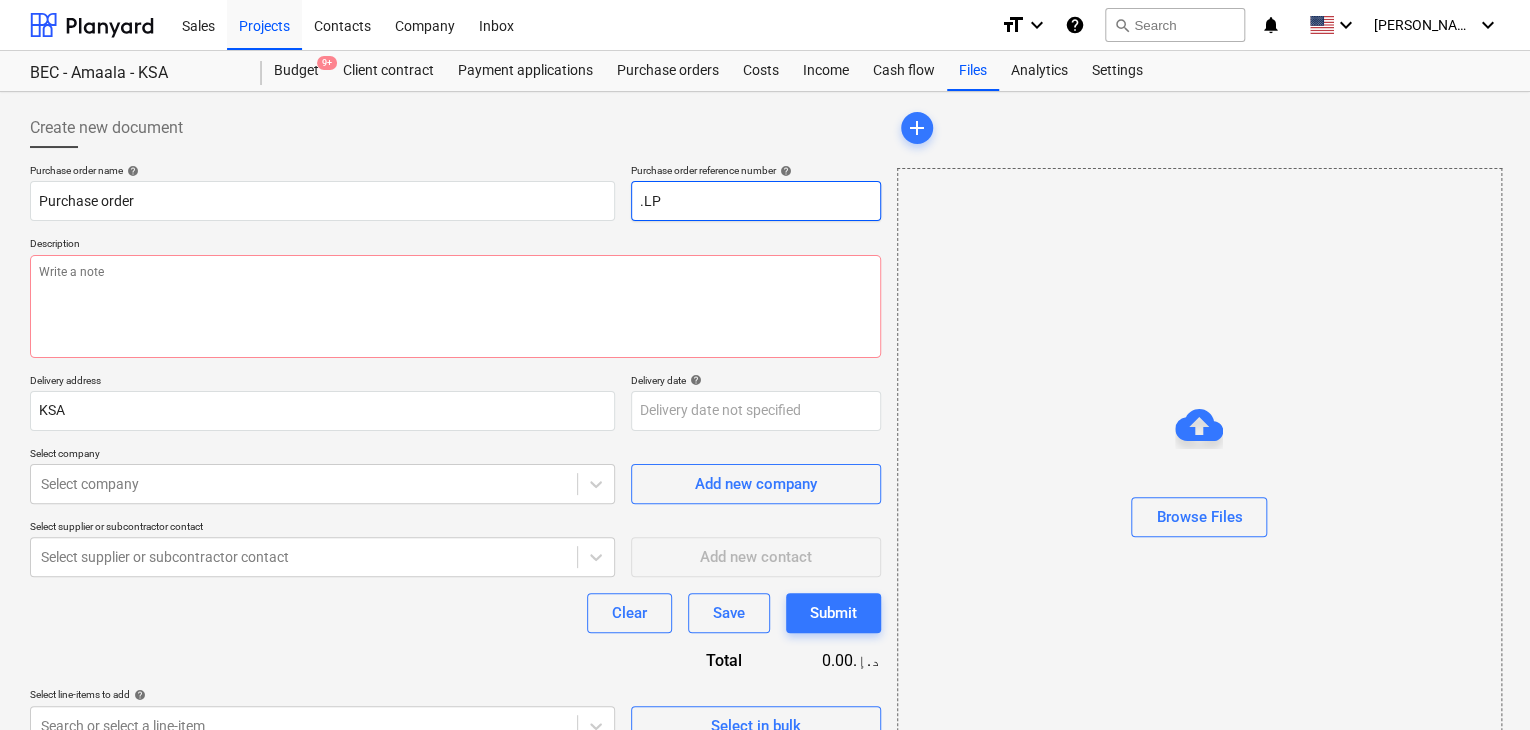 type on ".LPO" 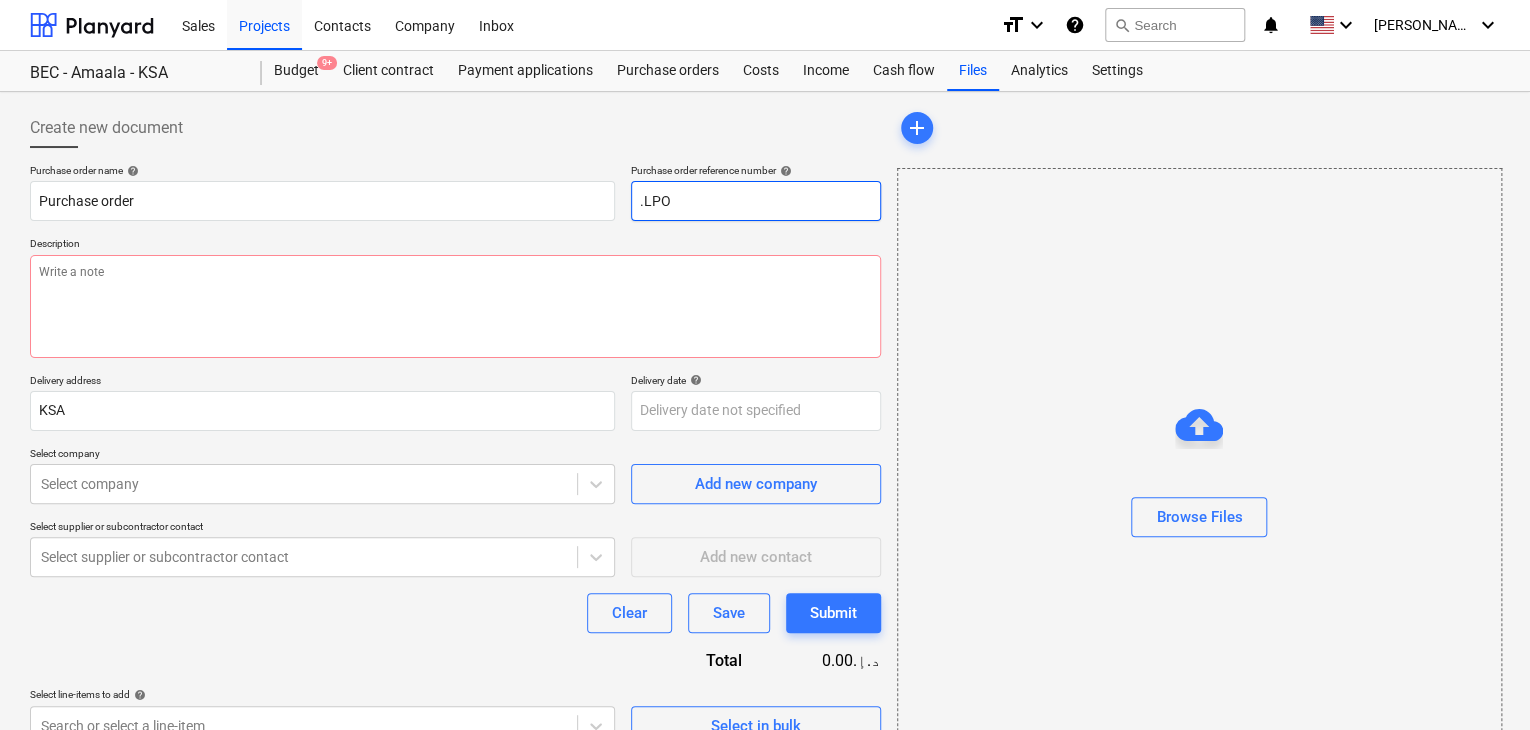 type on "x" 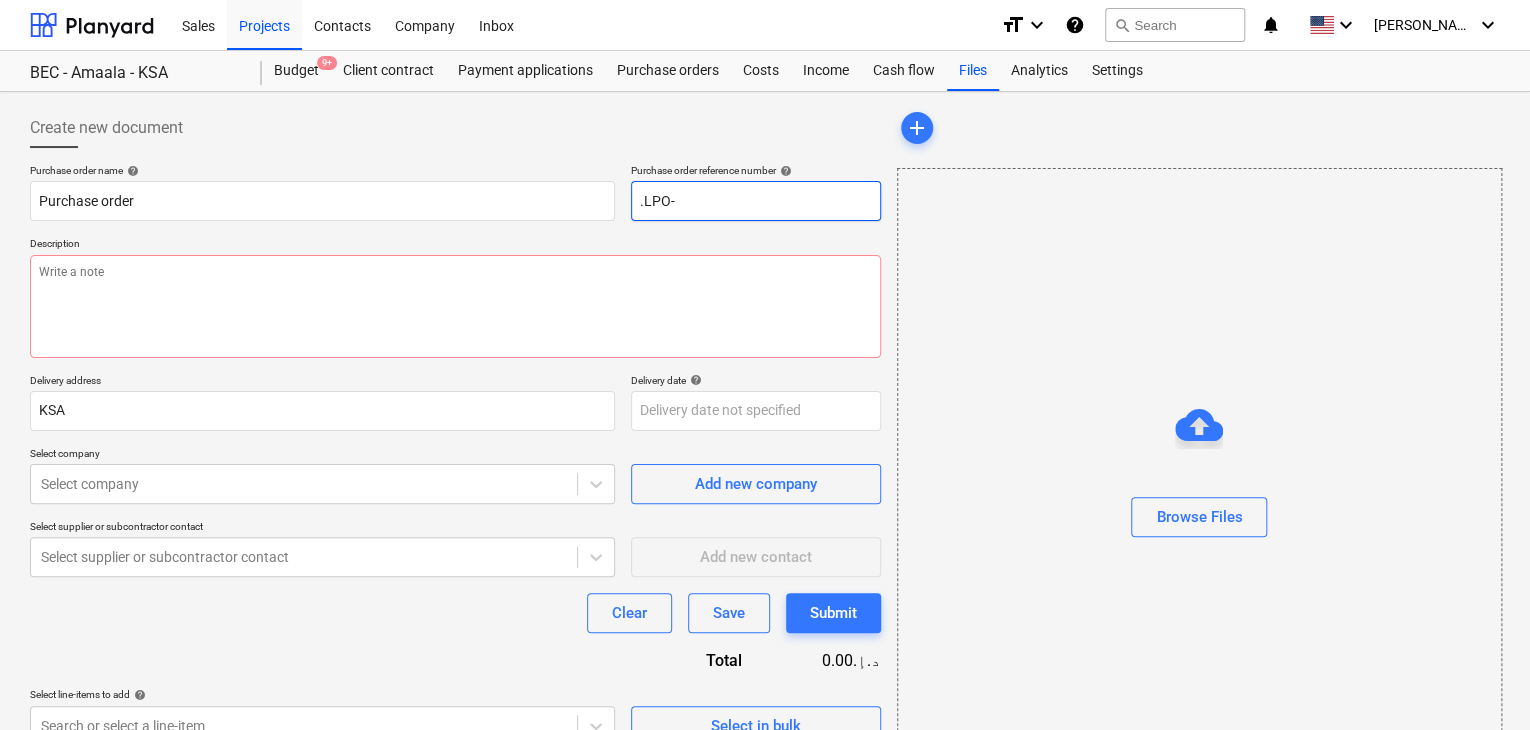 type on "x" 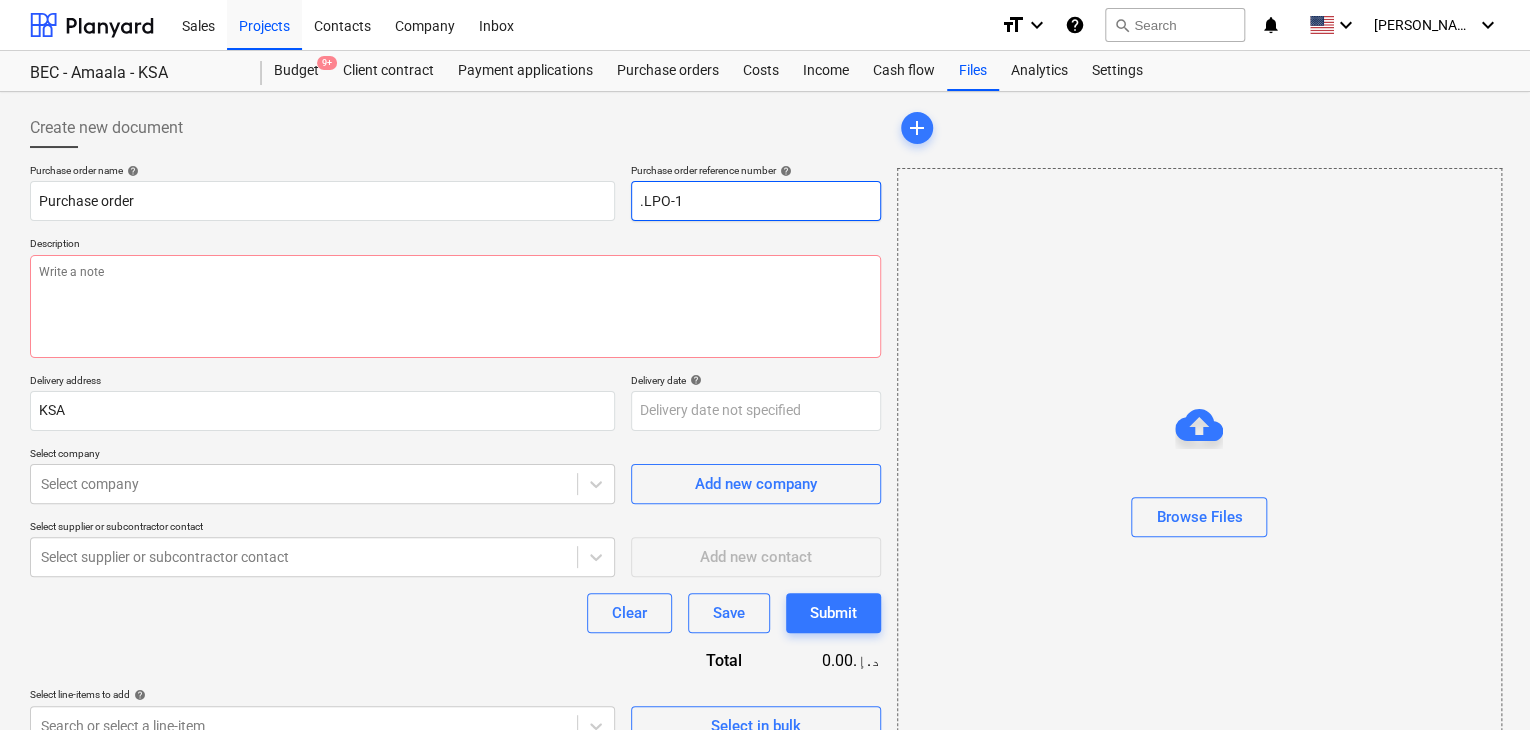 type on "x" 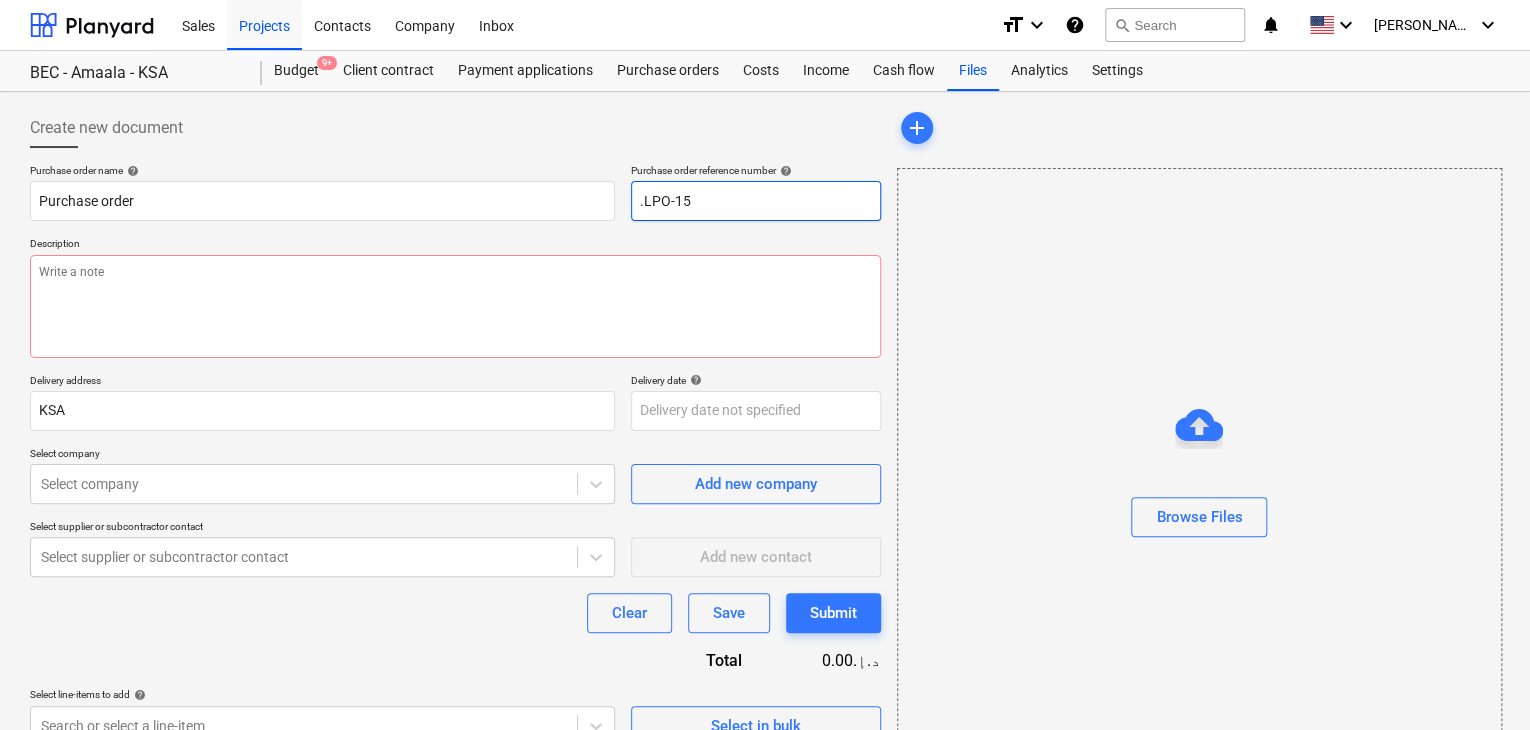 type on "x" 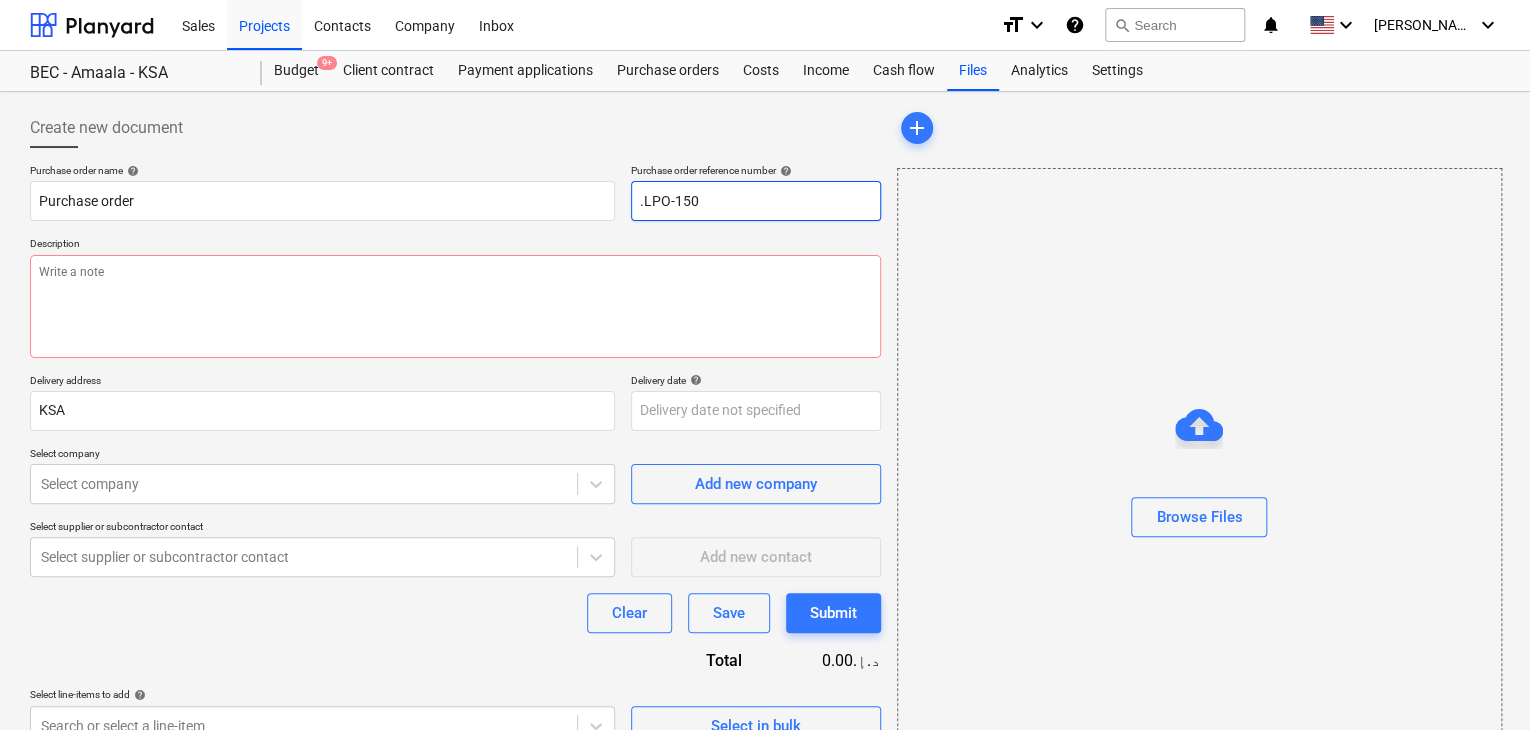 type on "x" 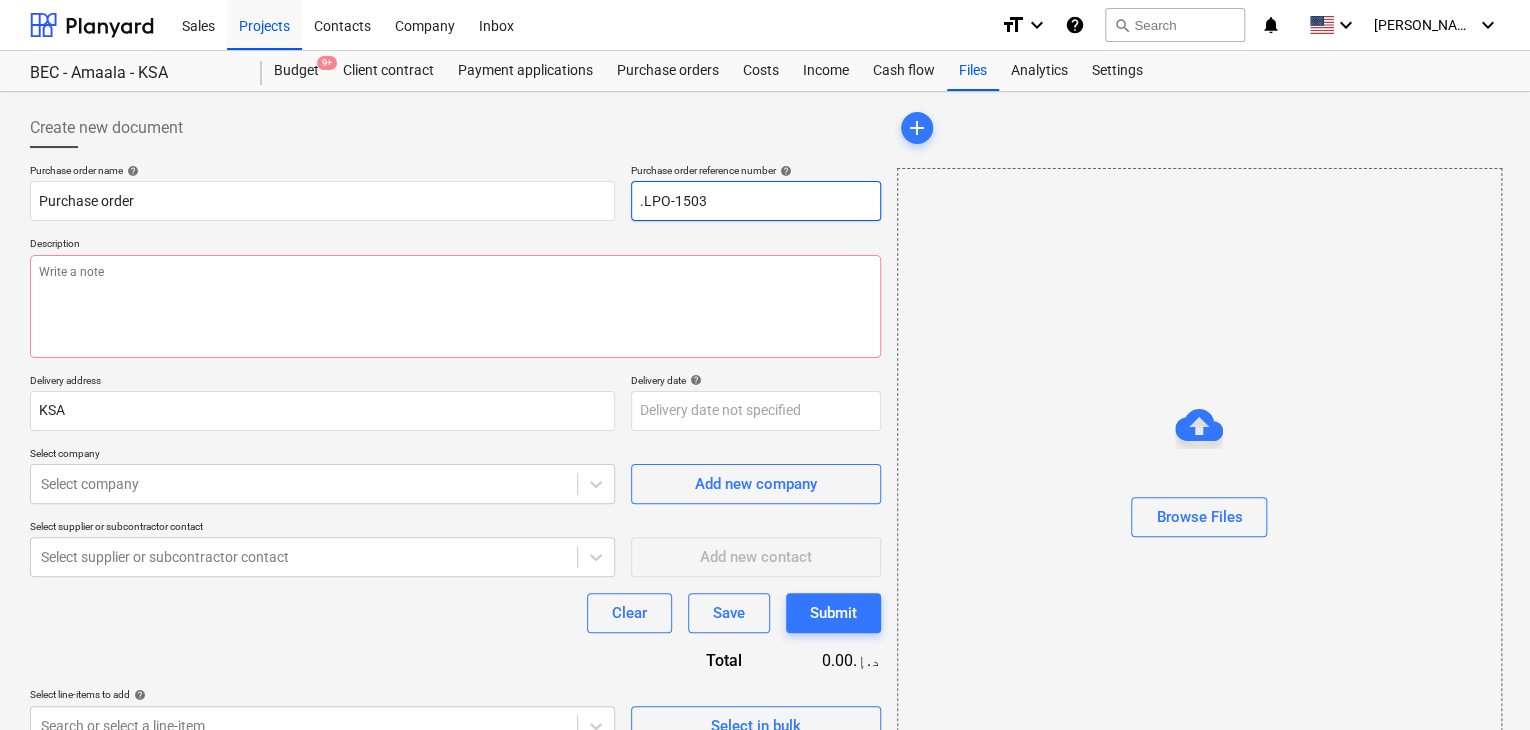 type on "x" 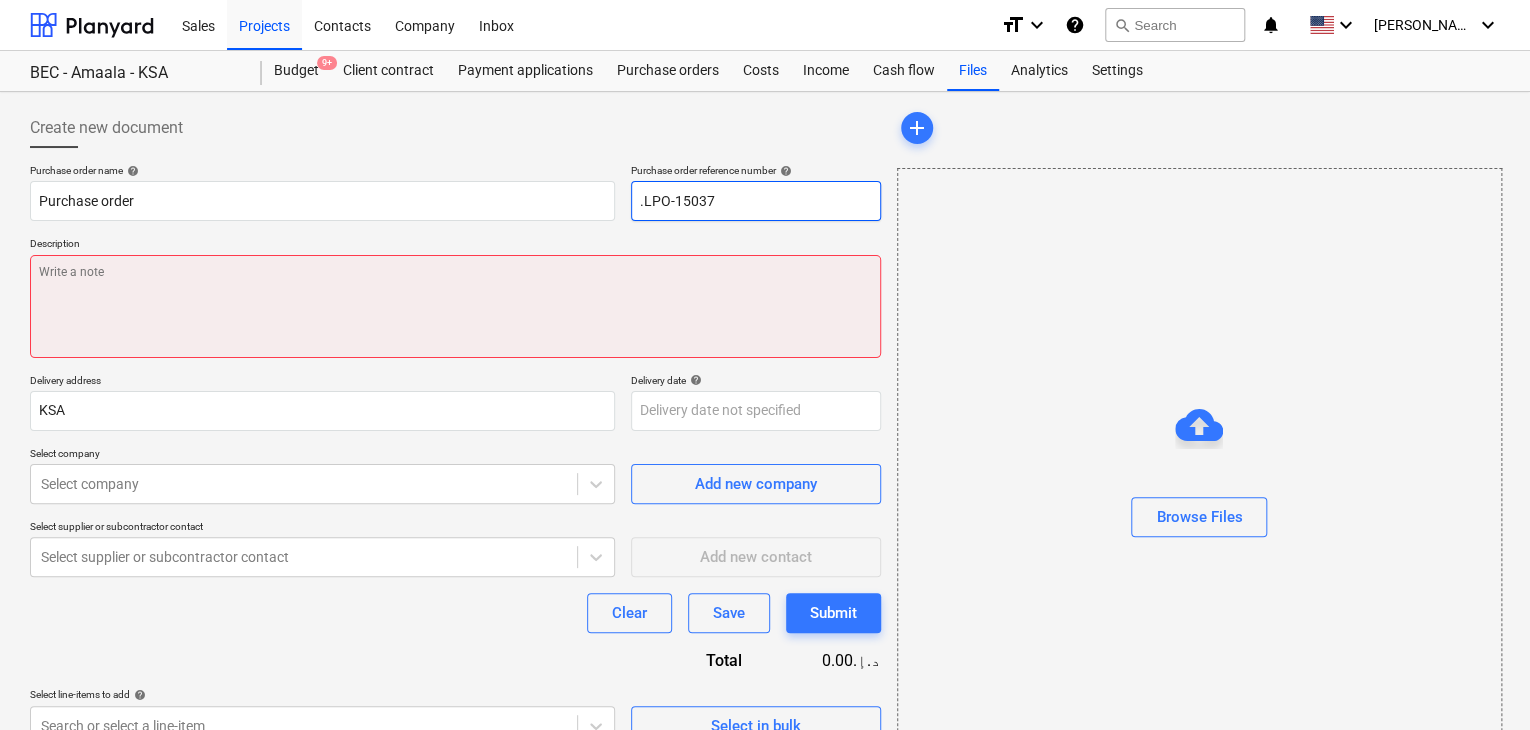 type on ".LPO-15037" 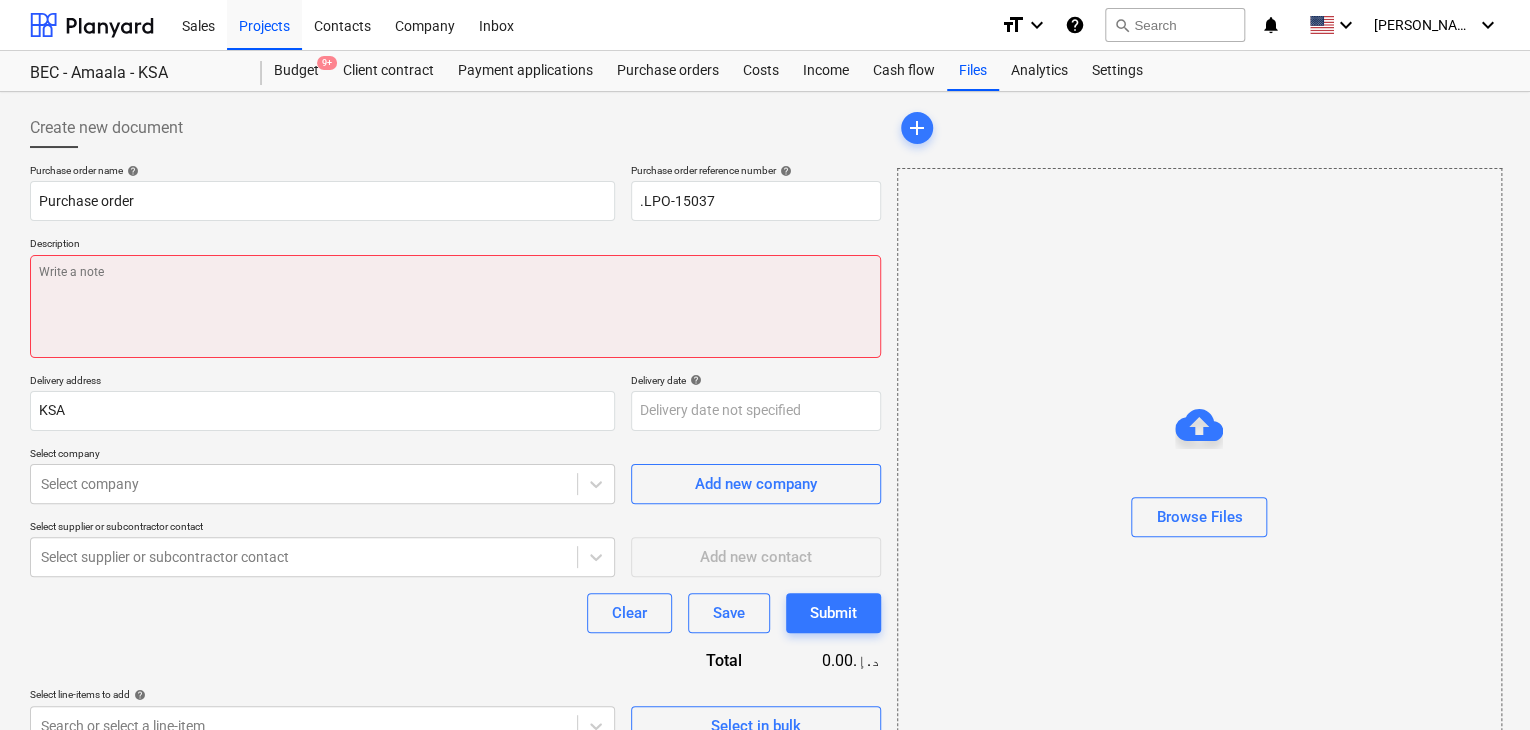click at bounding box center [455, 306] 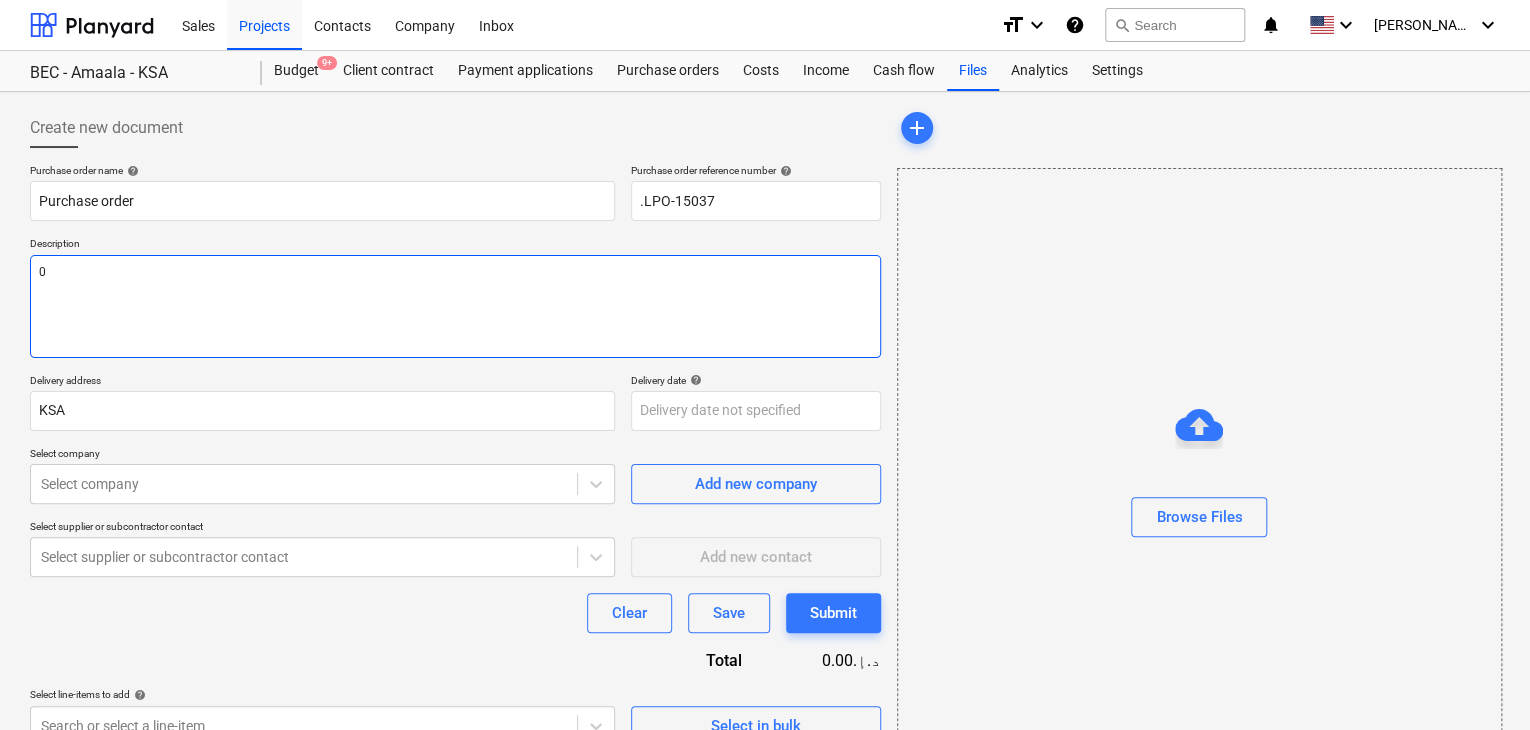 type on "x" 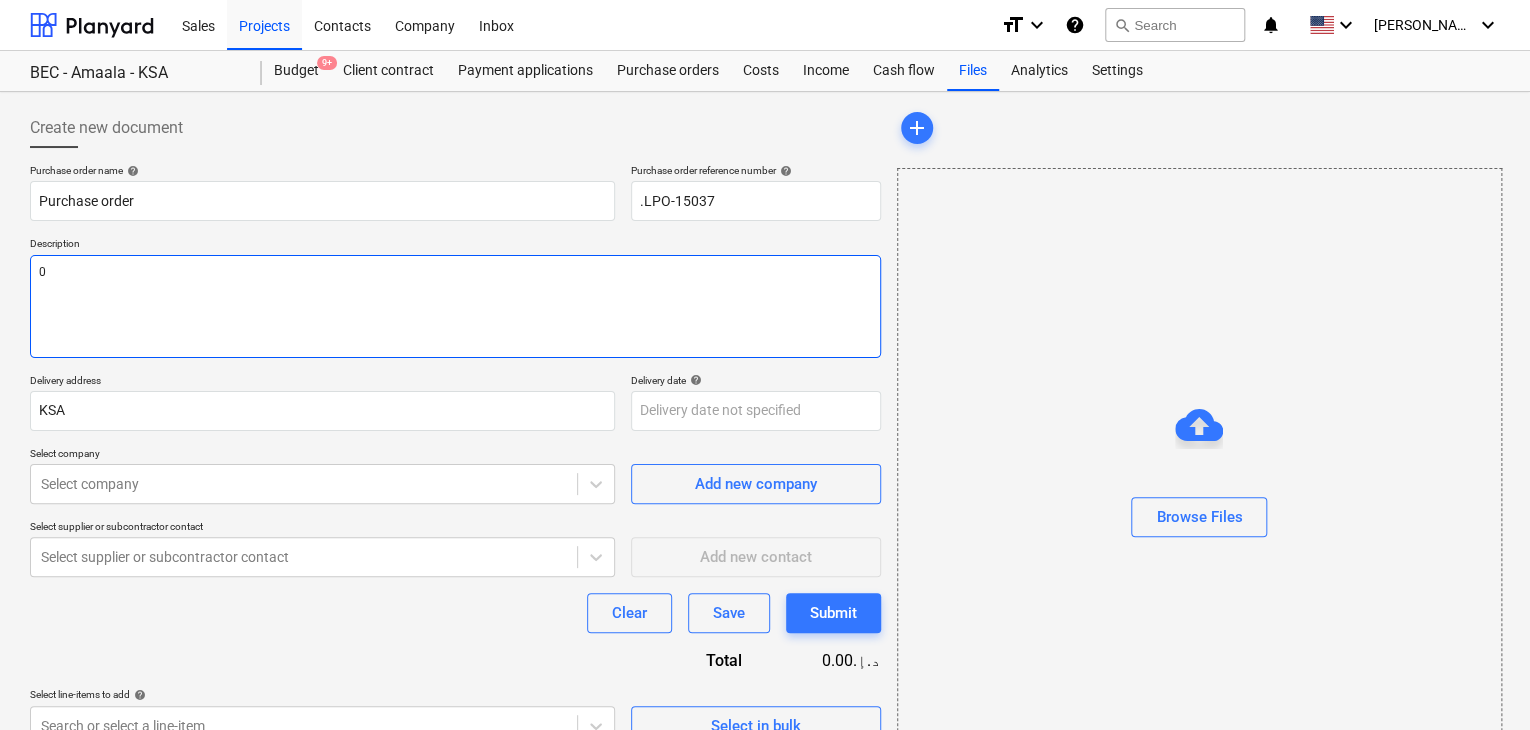 type on "08" 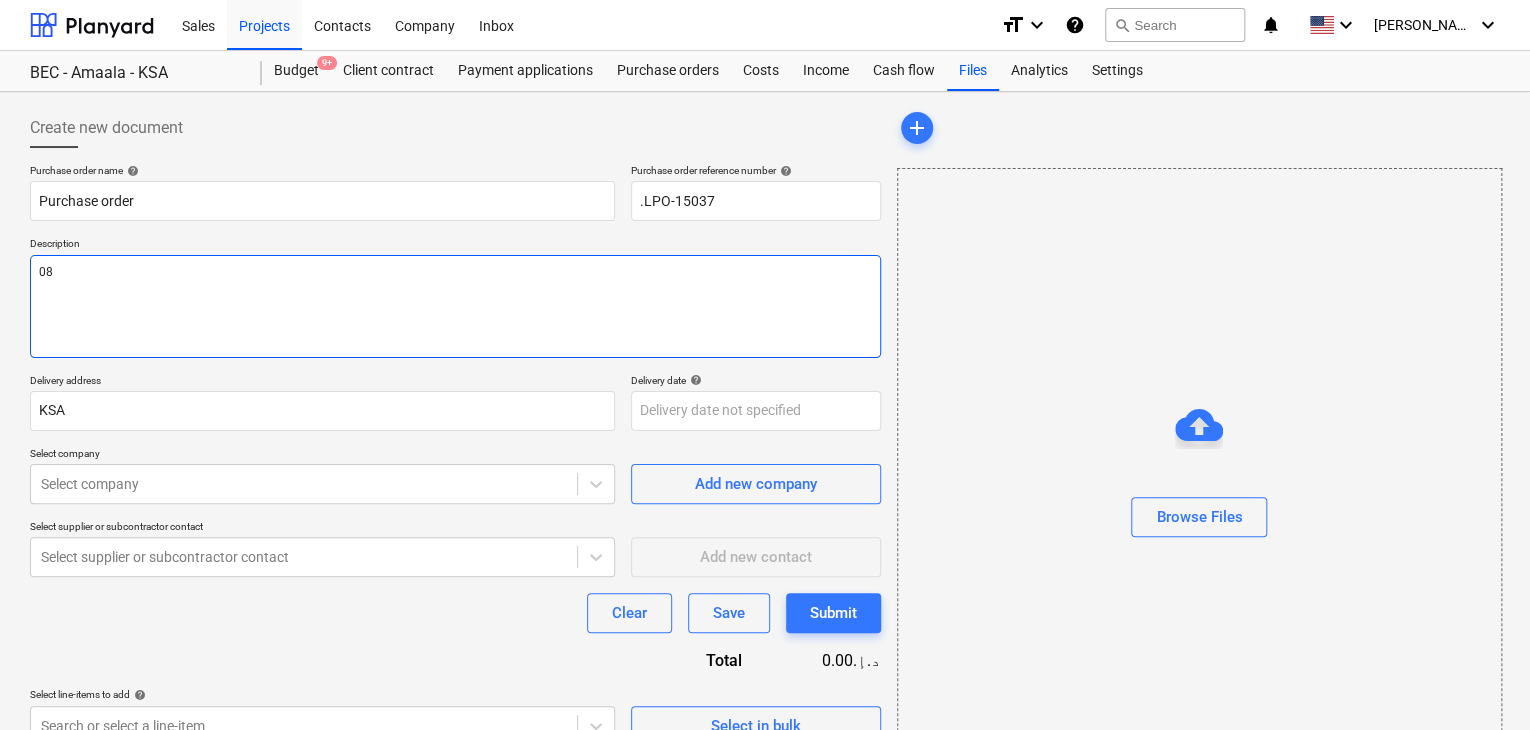 type on "x" 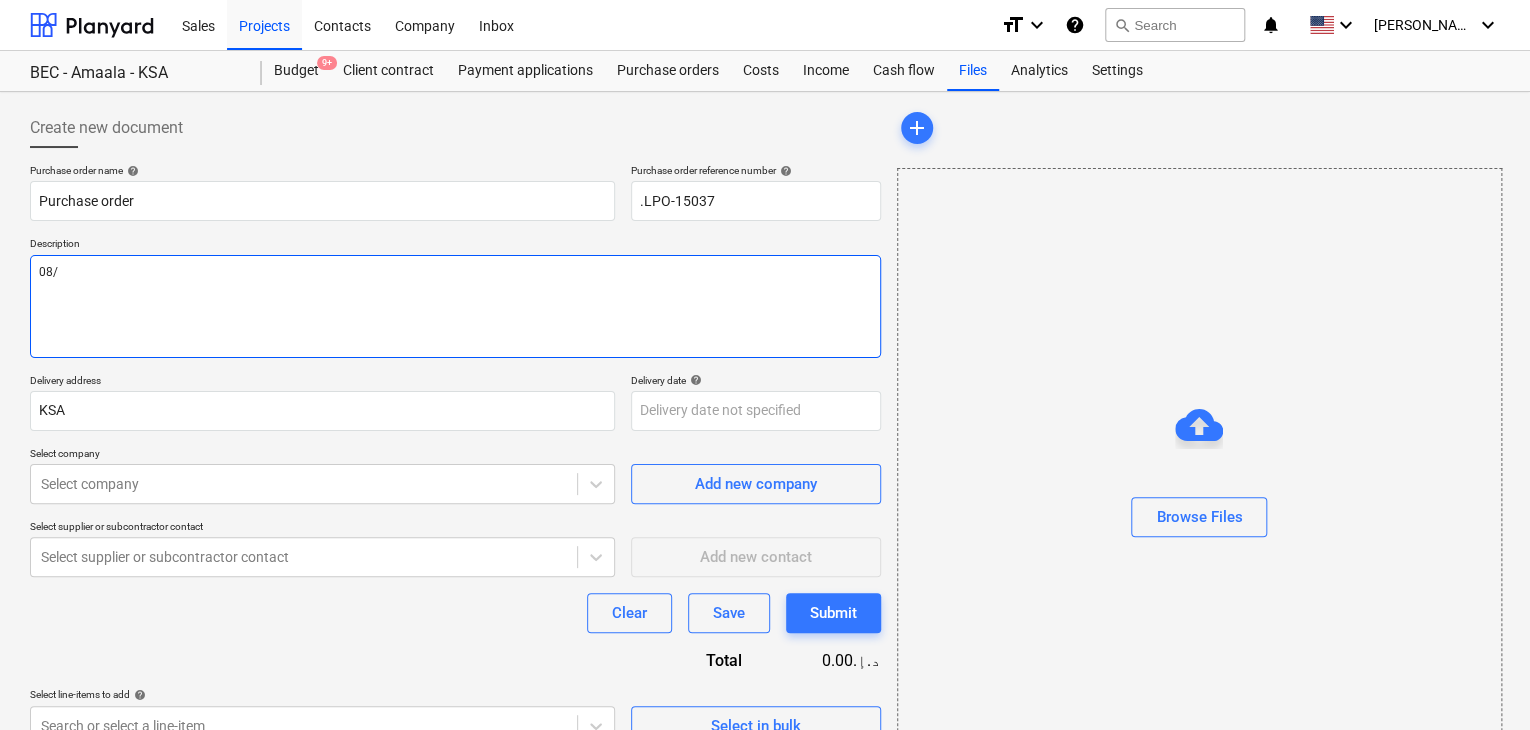 type on "x" 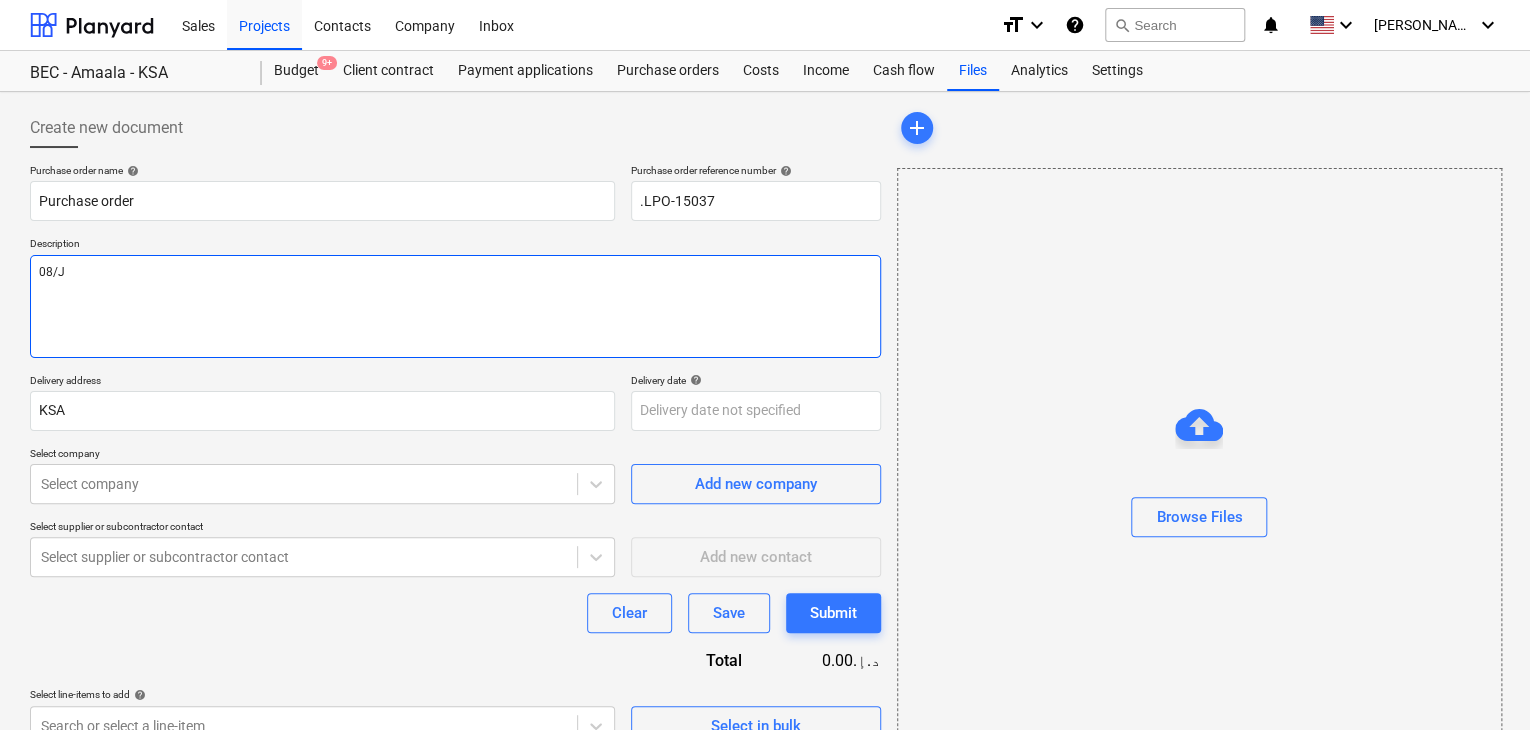 type on "x" 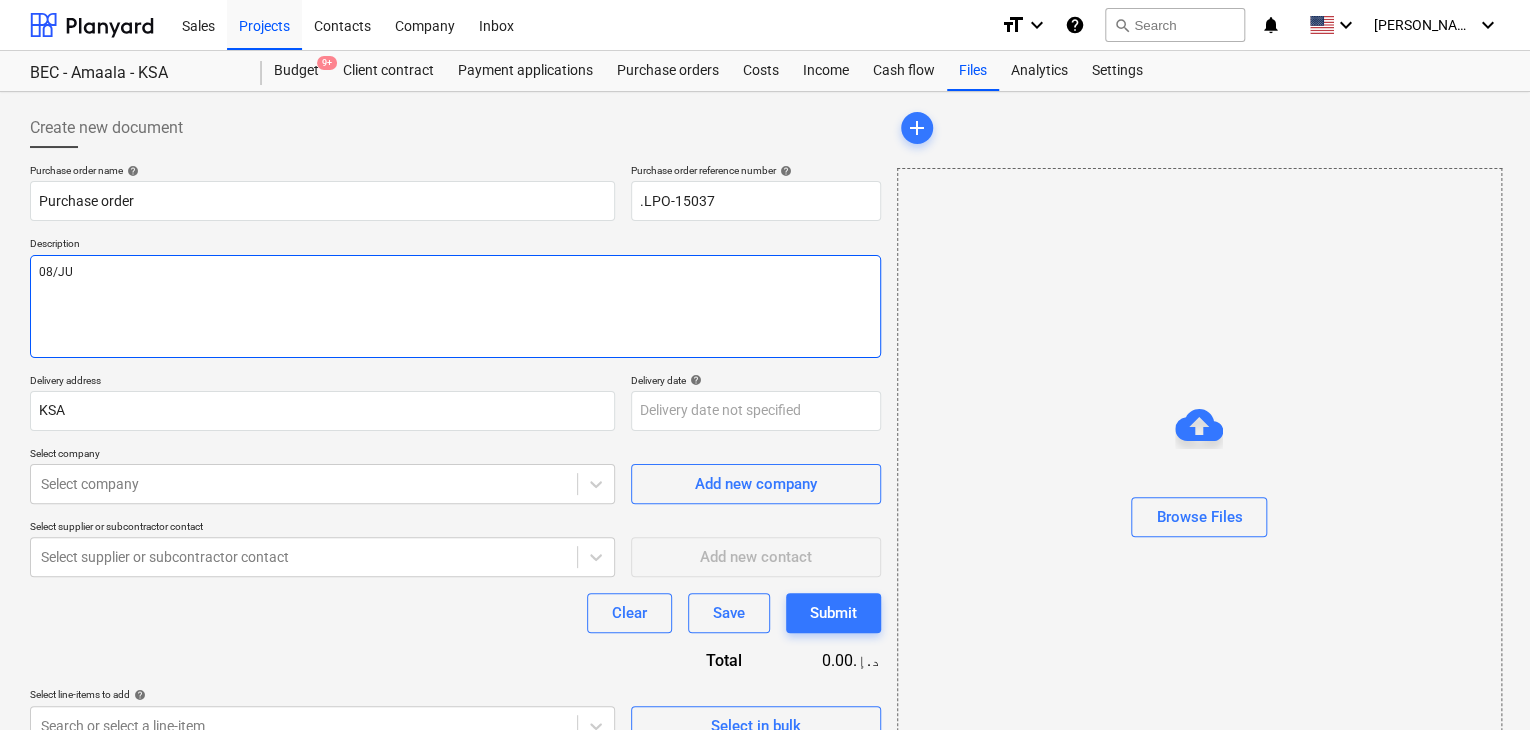 type on "08/JUL" 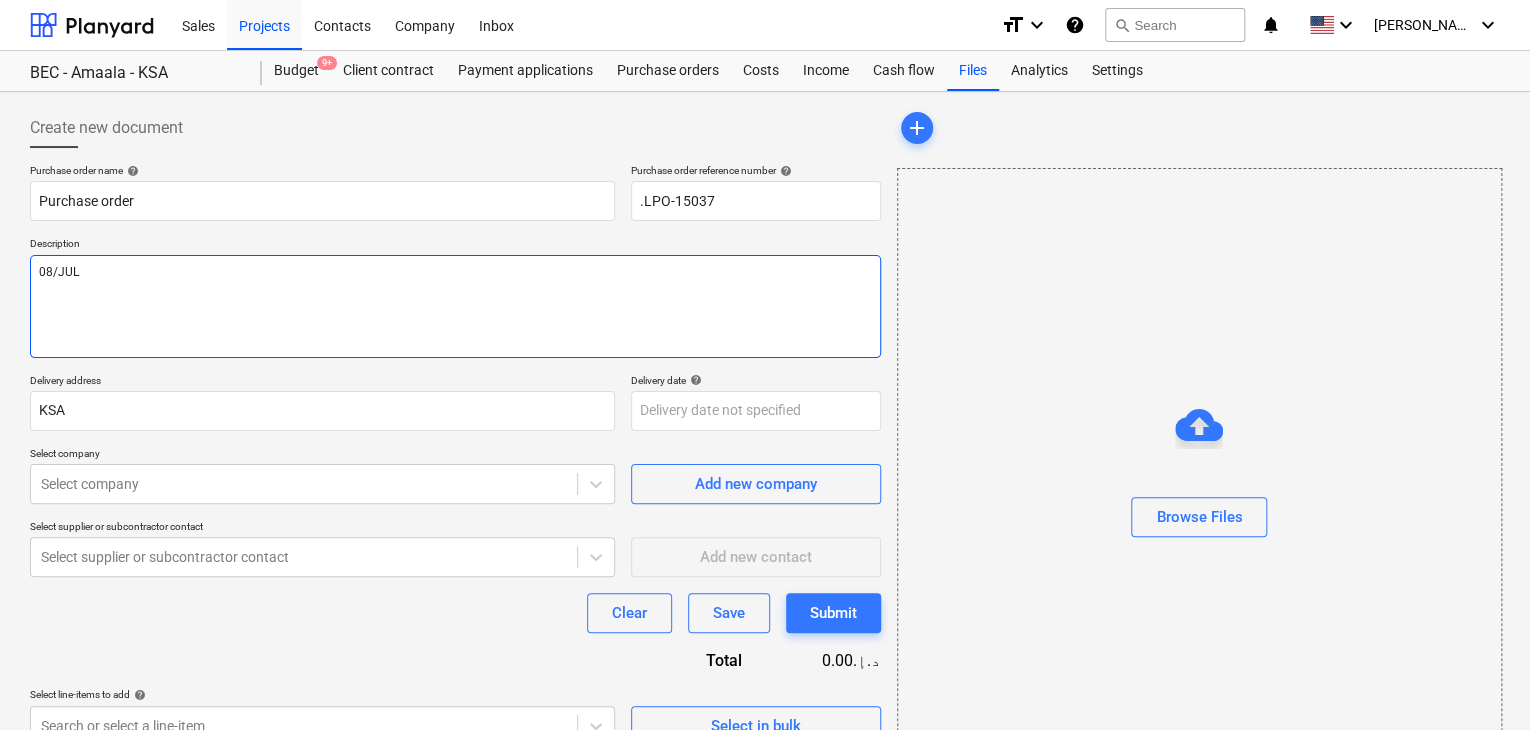 type on "x" 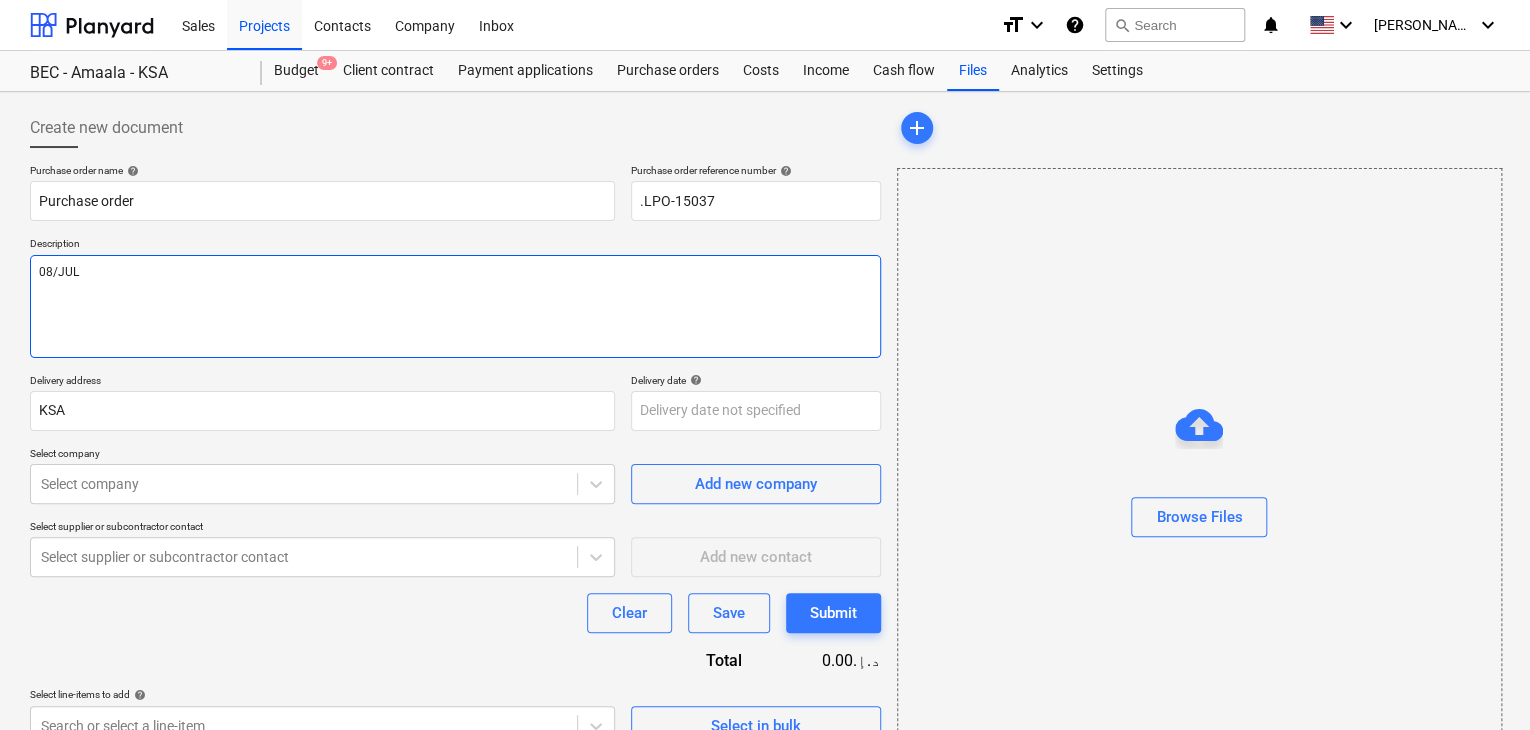 type on "08/JUL/" 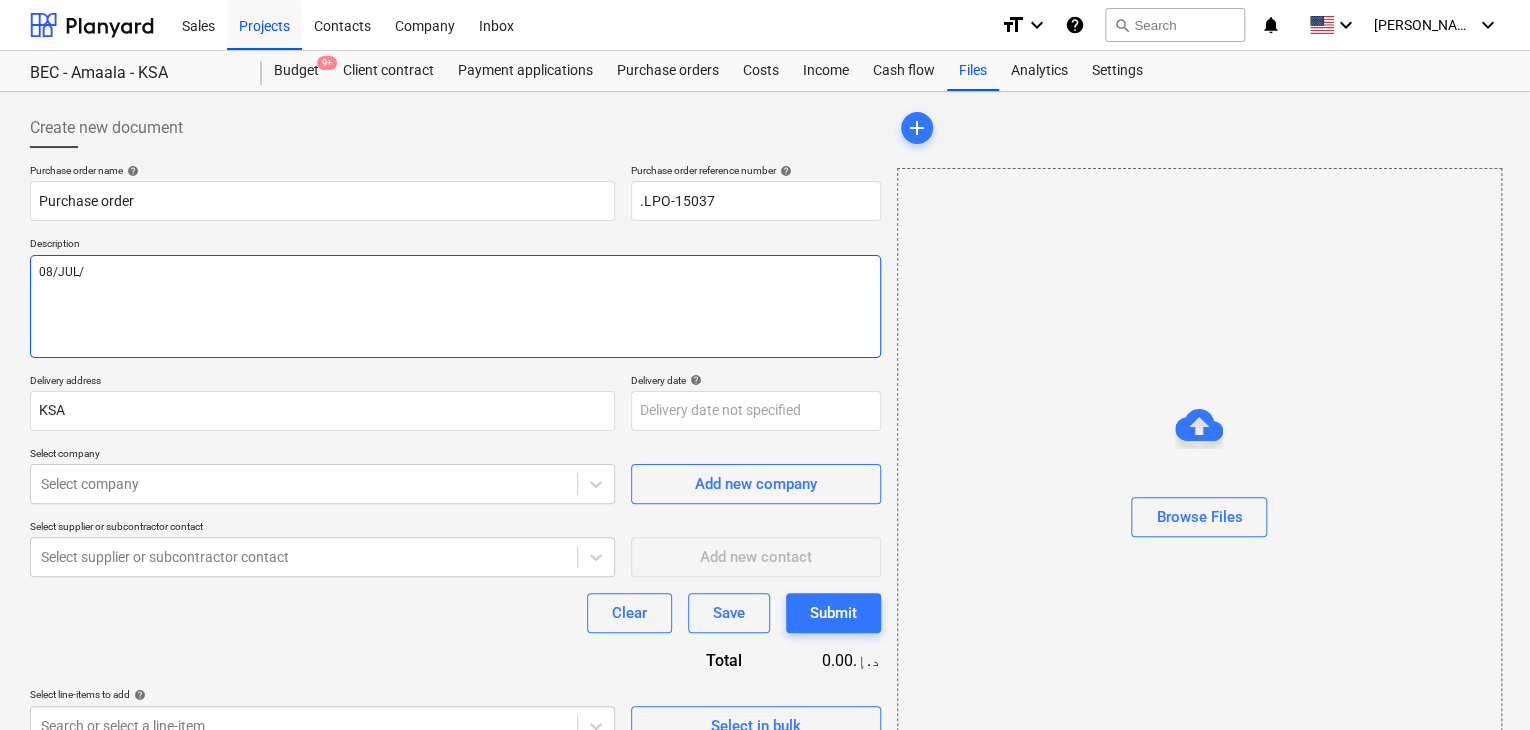 type on "x" 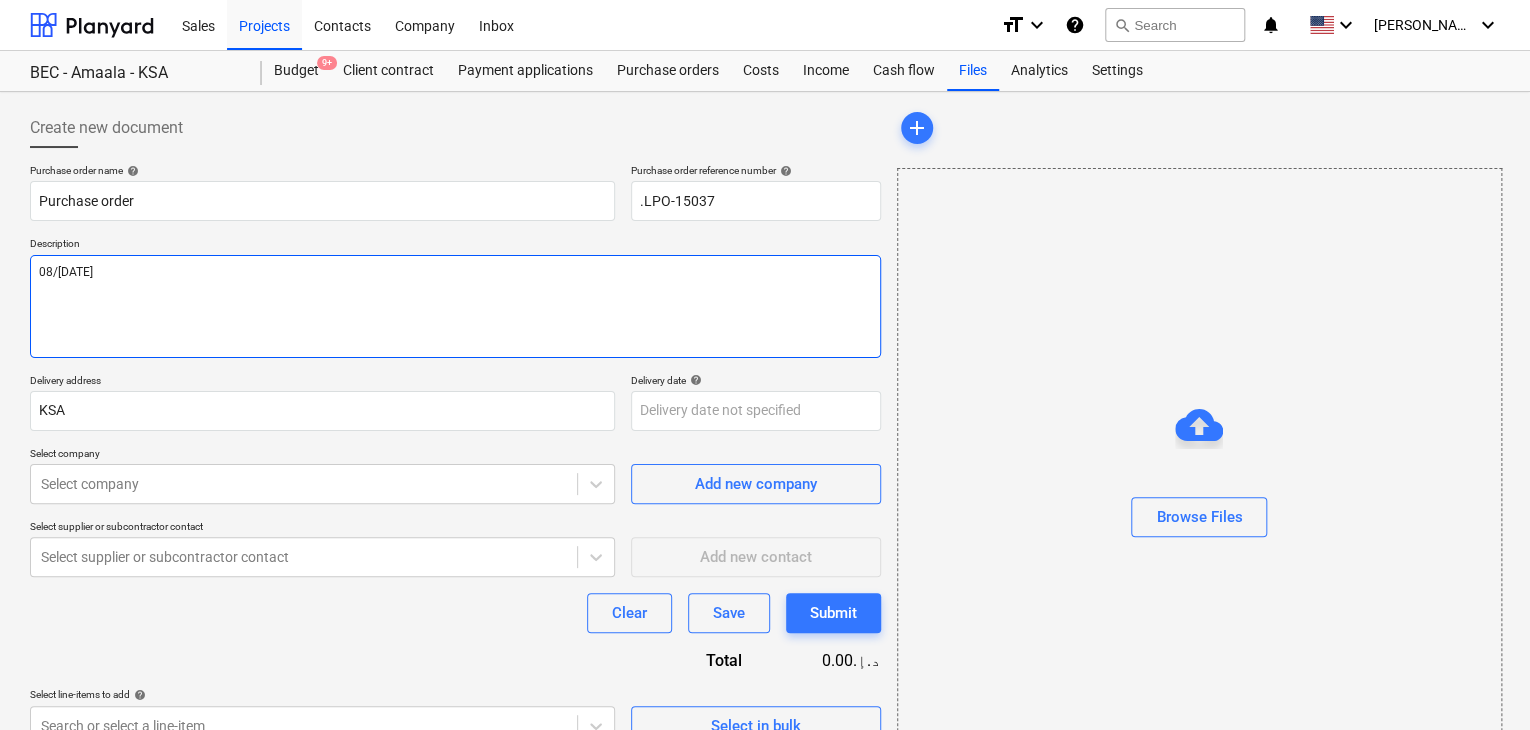 type on "x" 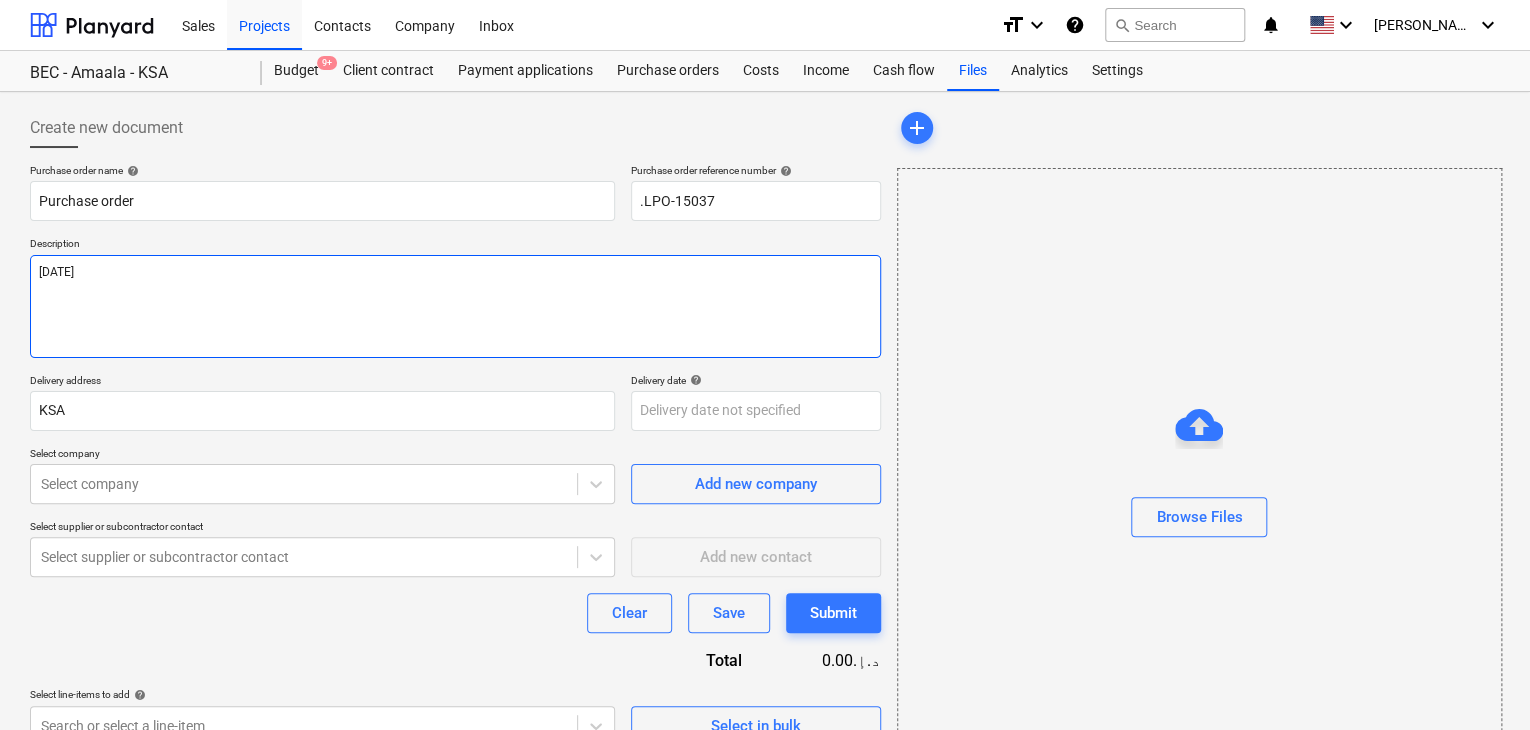 type on "x" 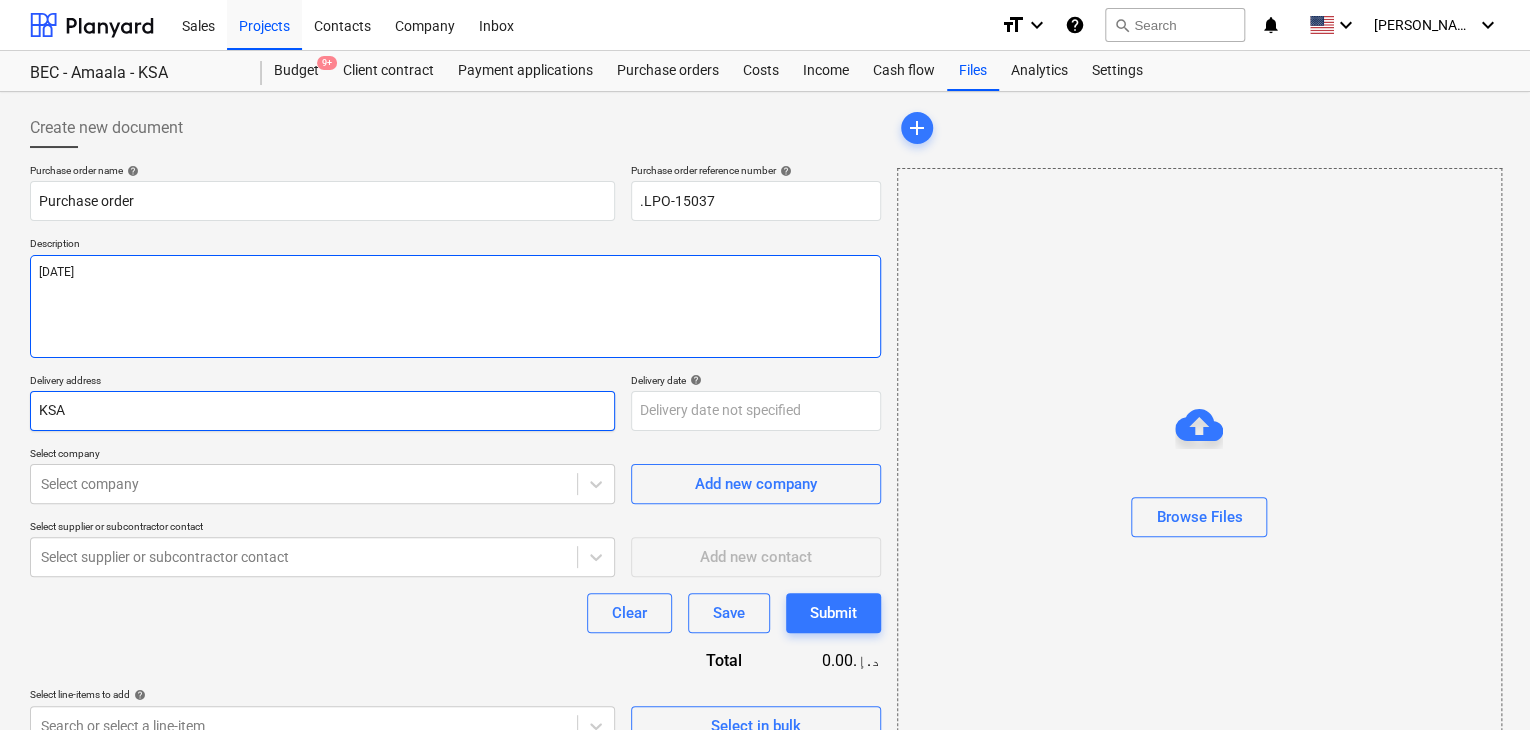 type on "[DATE]" 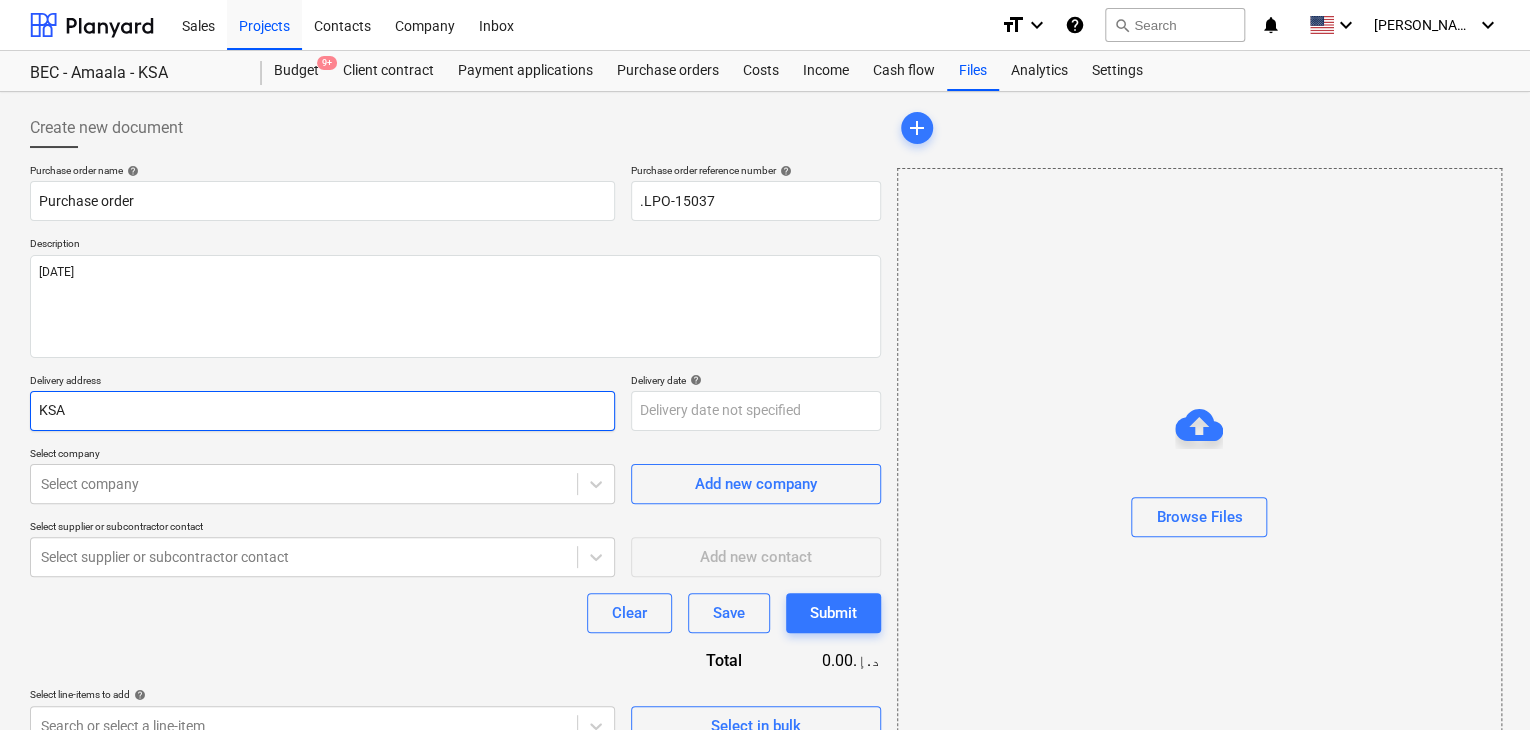 click on "KSA" at bounding box center [322, 411] 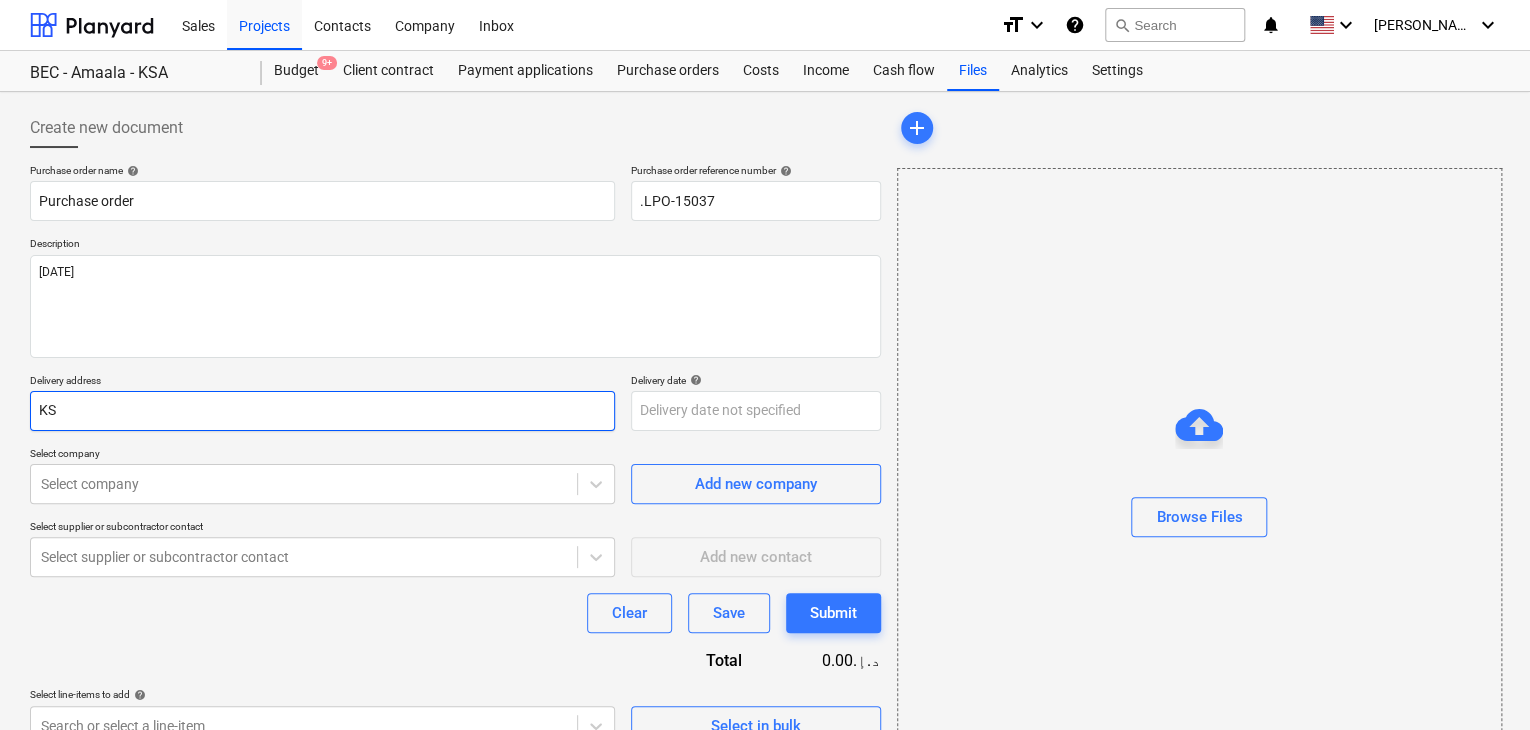 type on "x" 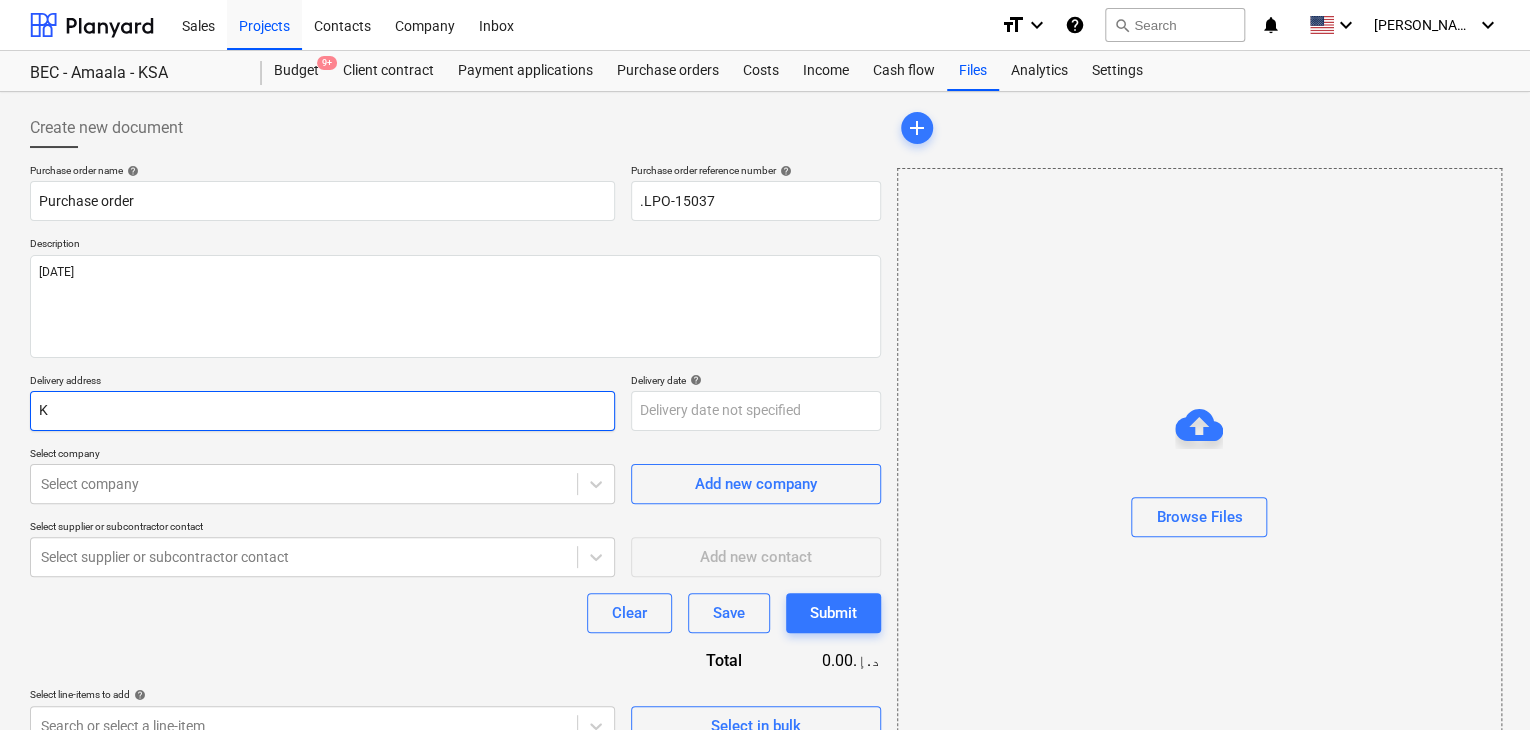 type on "x" 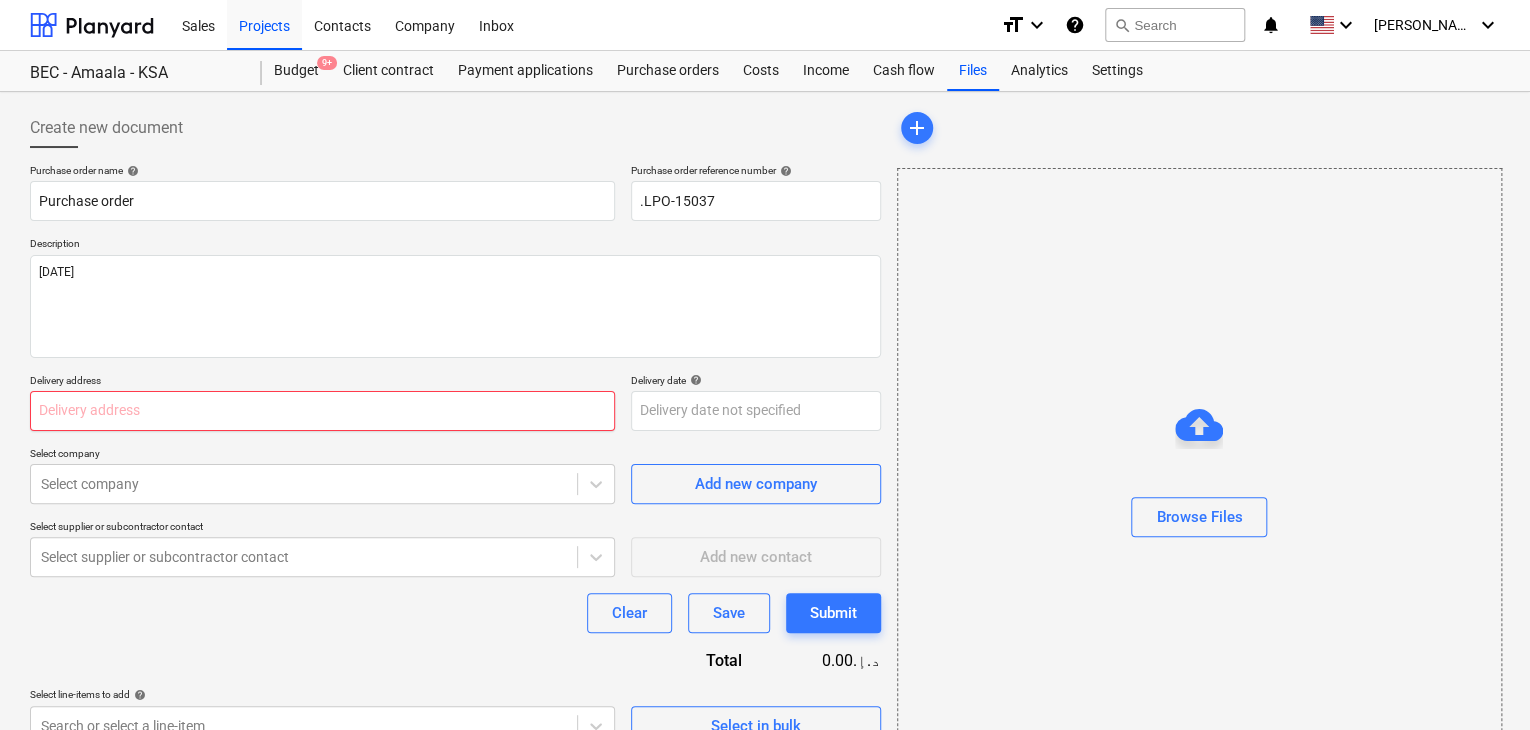 type on "x" 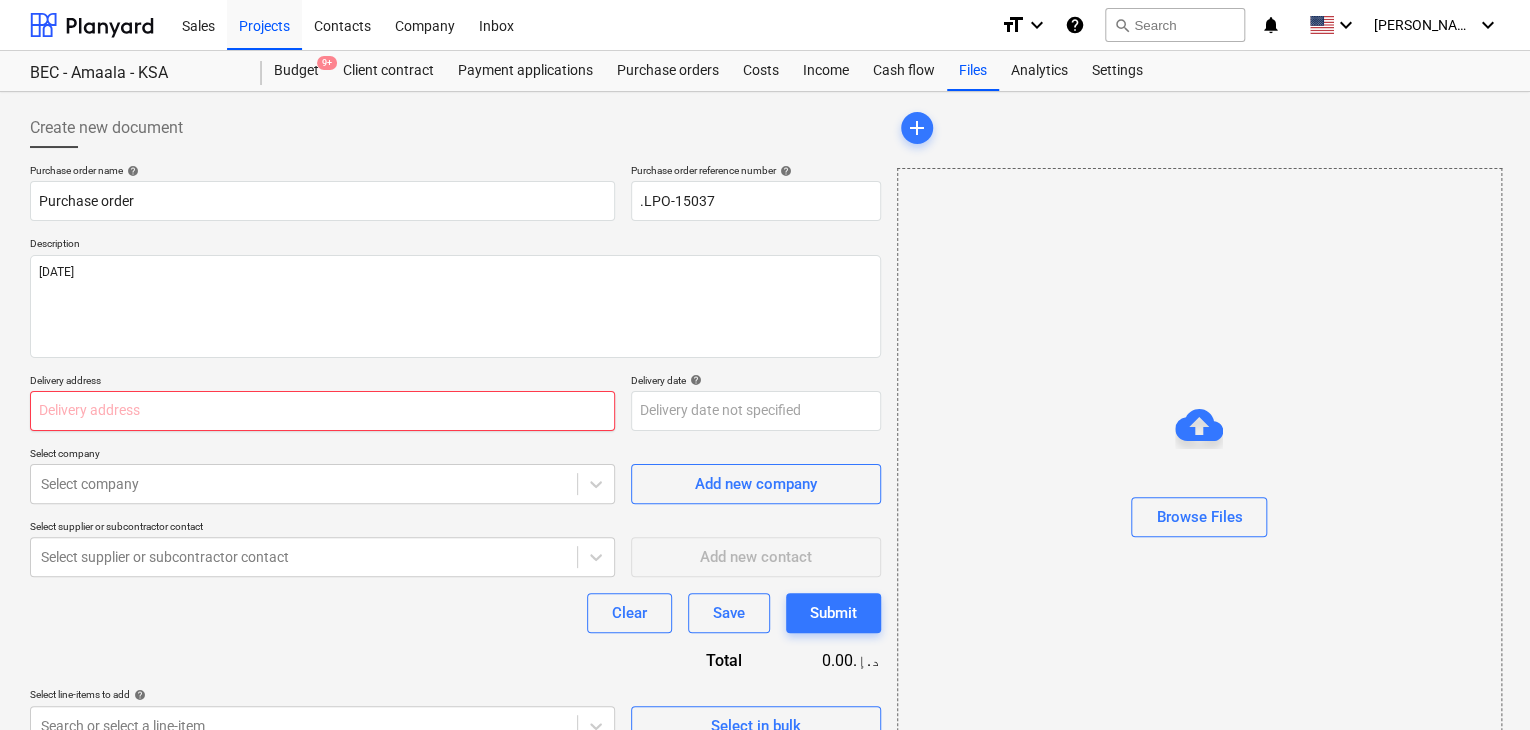 type on "L" 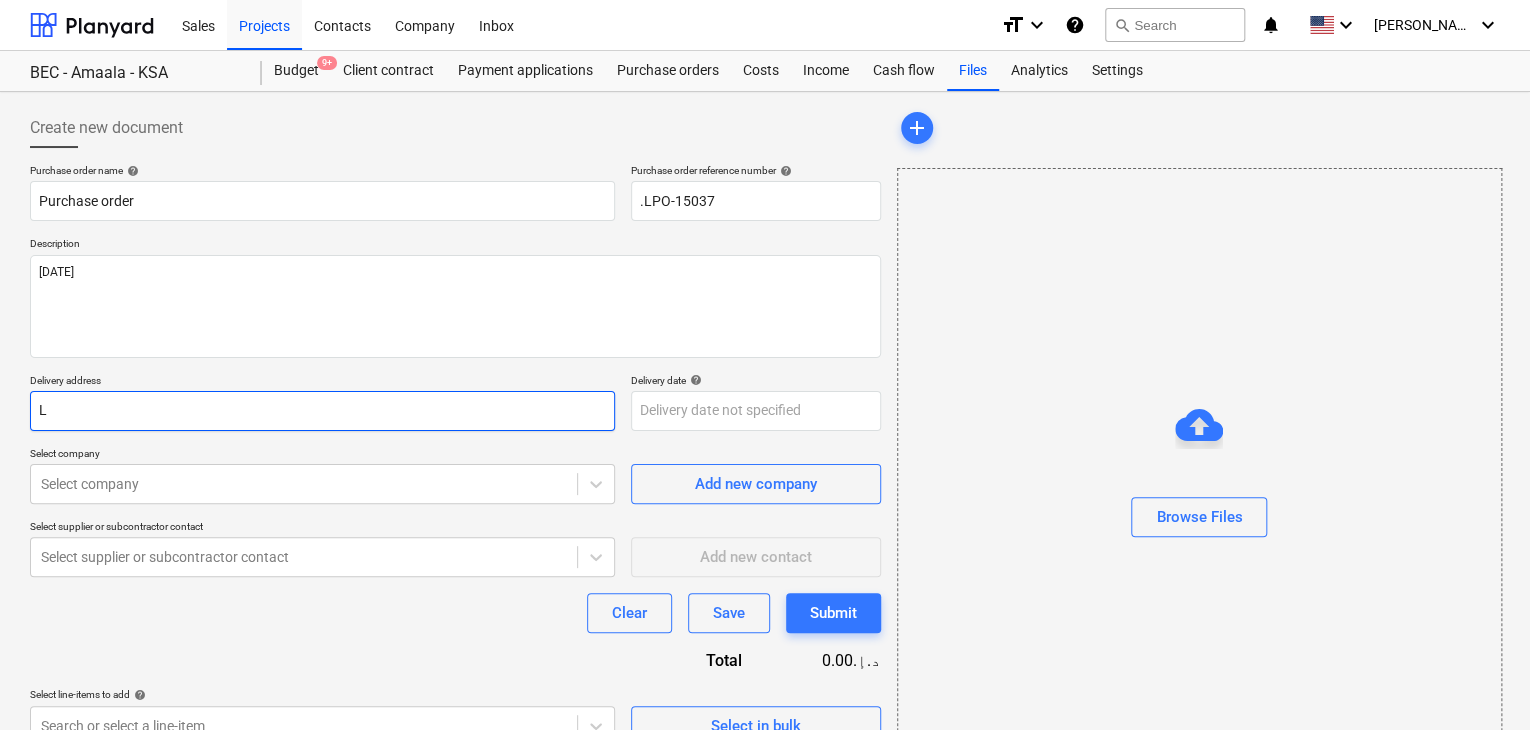 type on "x" 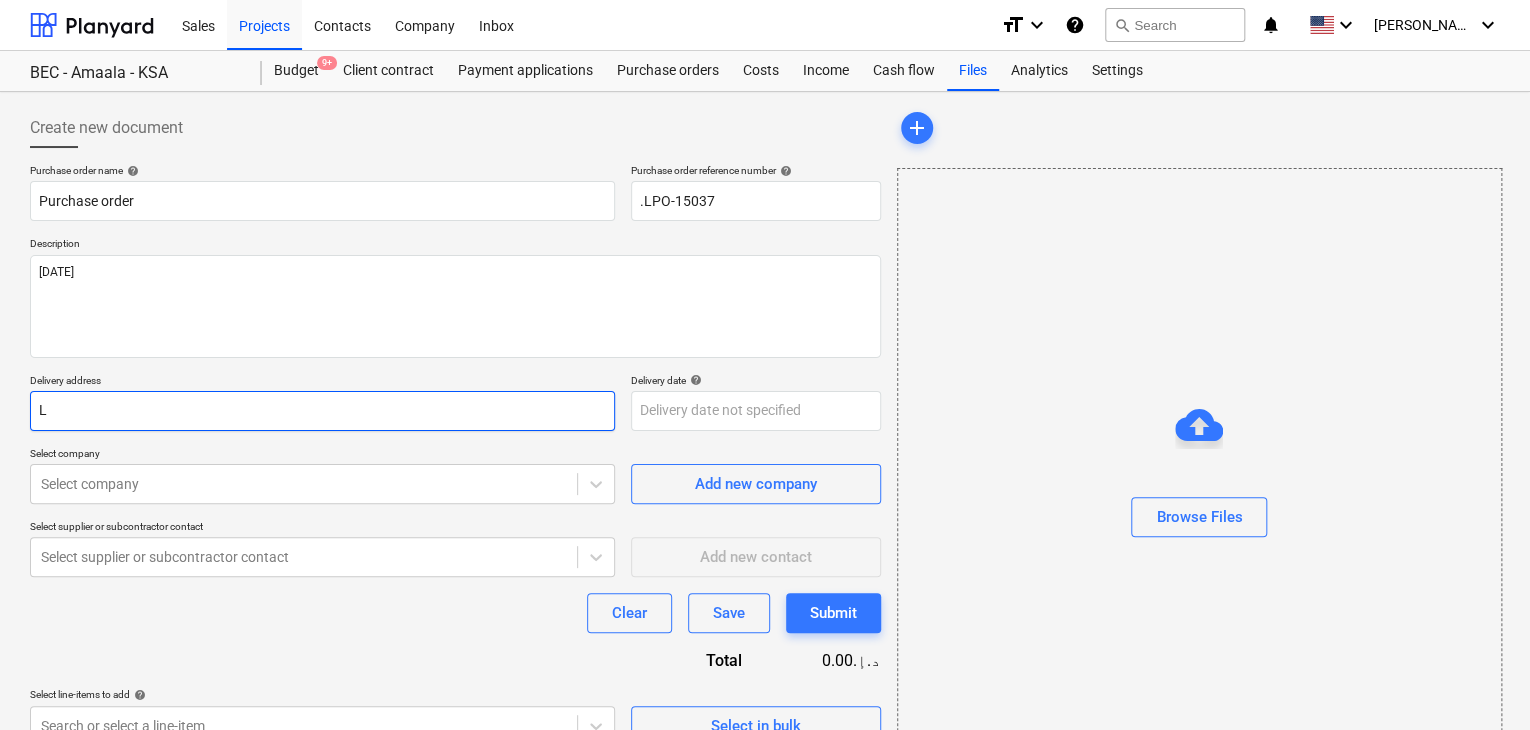 type on "LU" 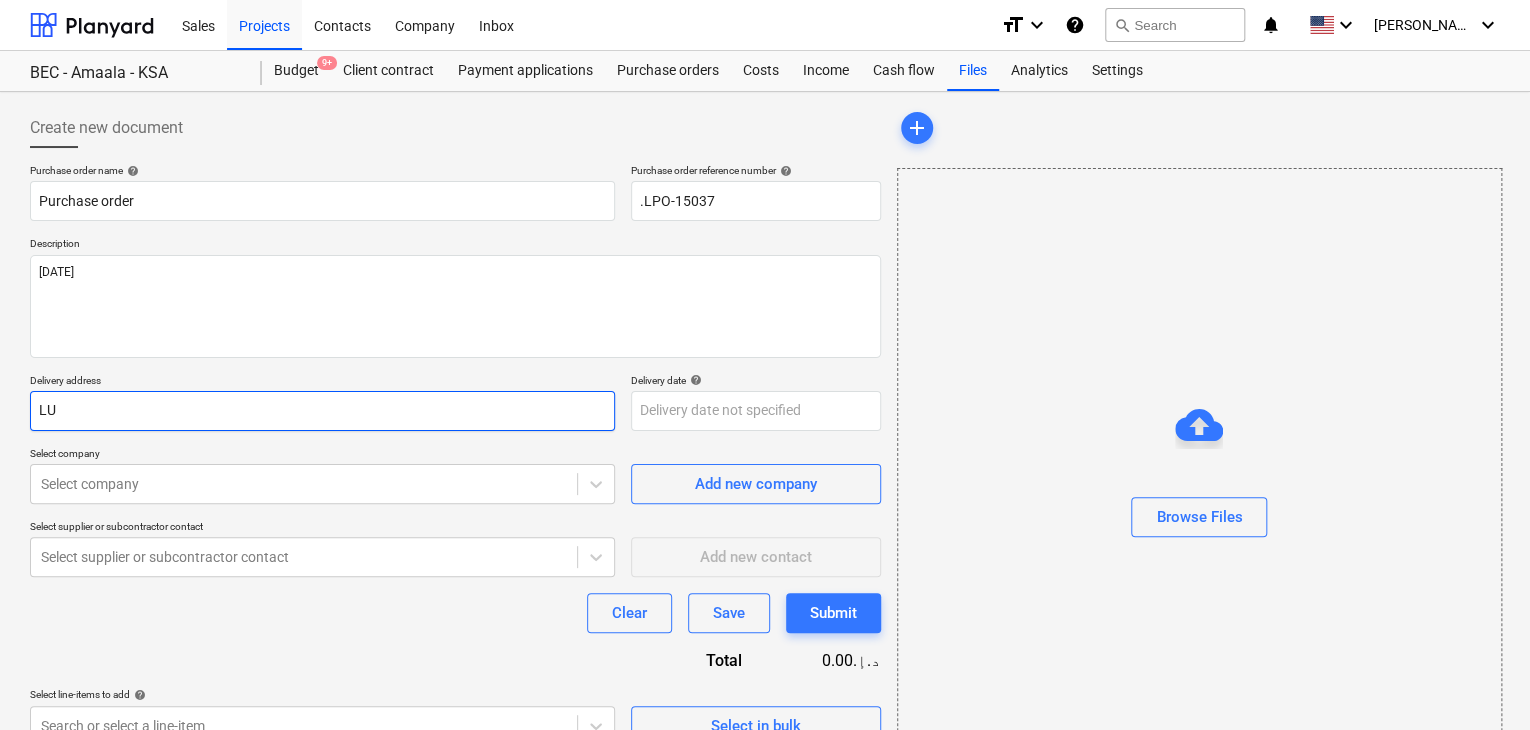 type on "x" 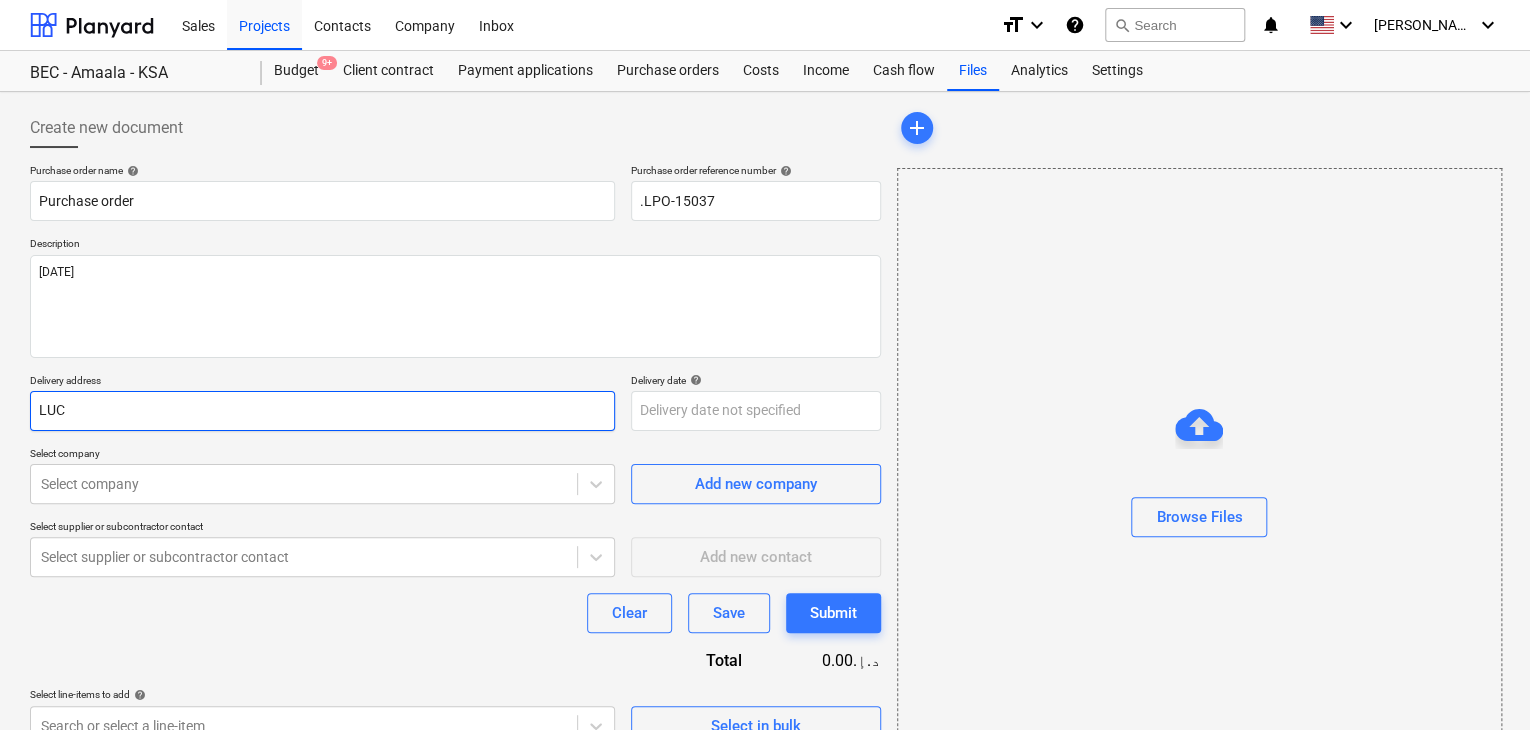 type on "x" 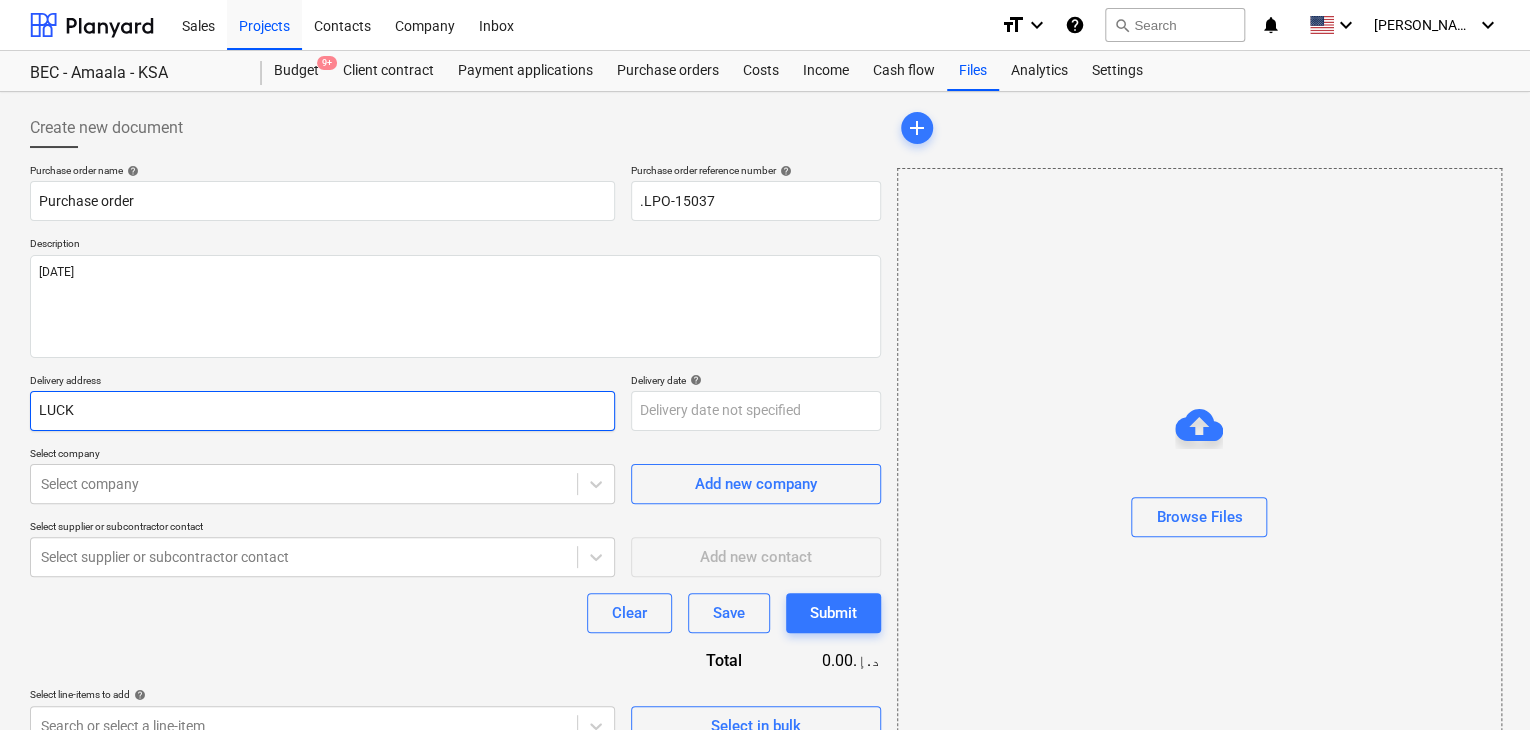type on "x" 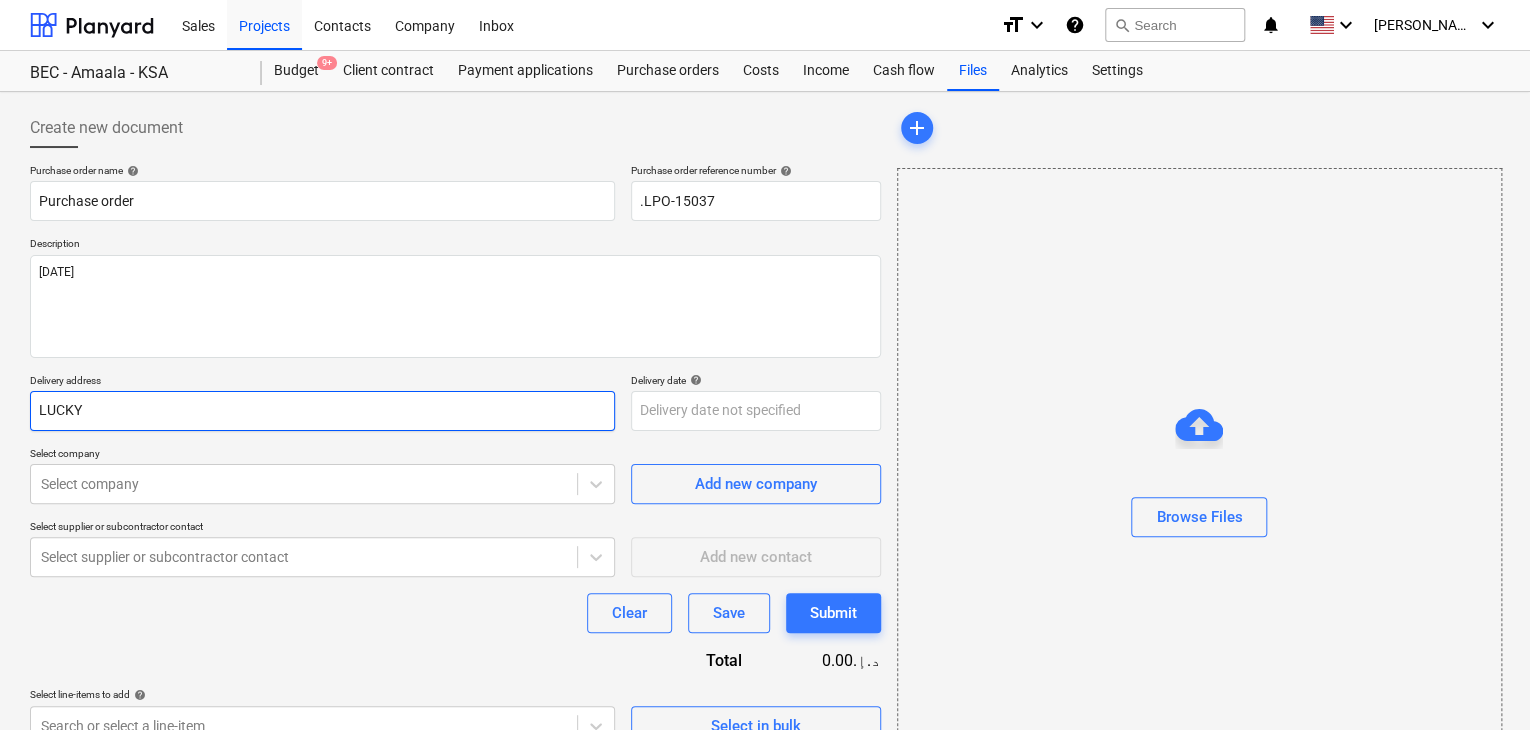 type on "x" 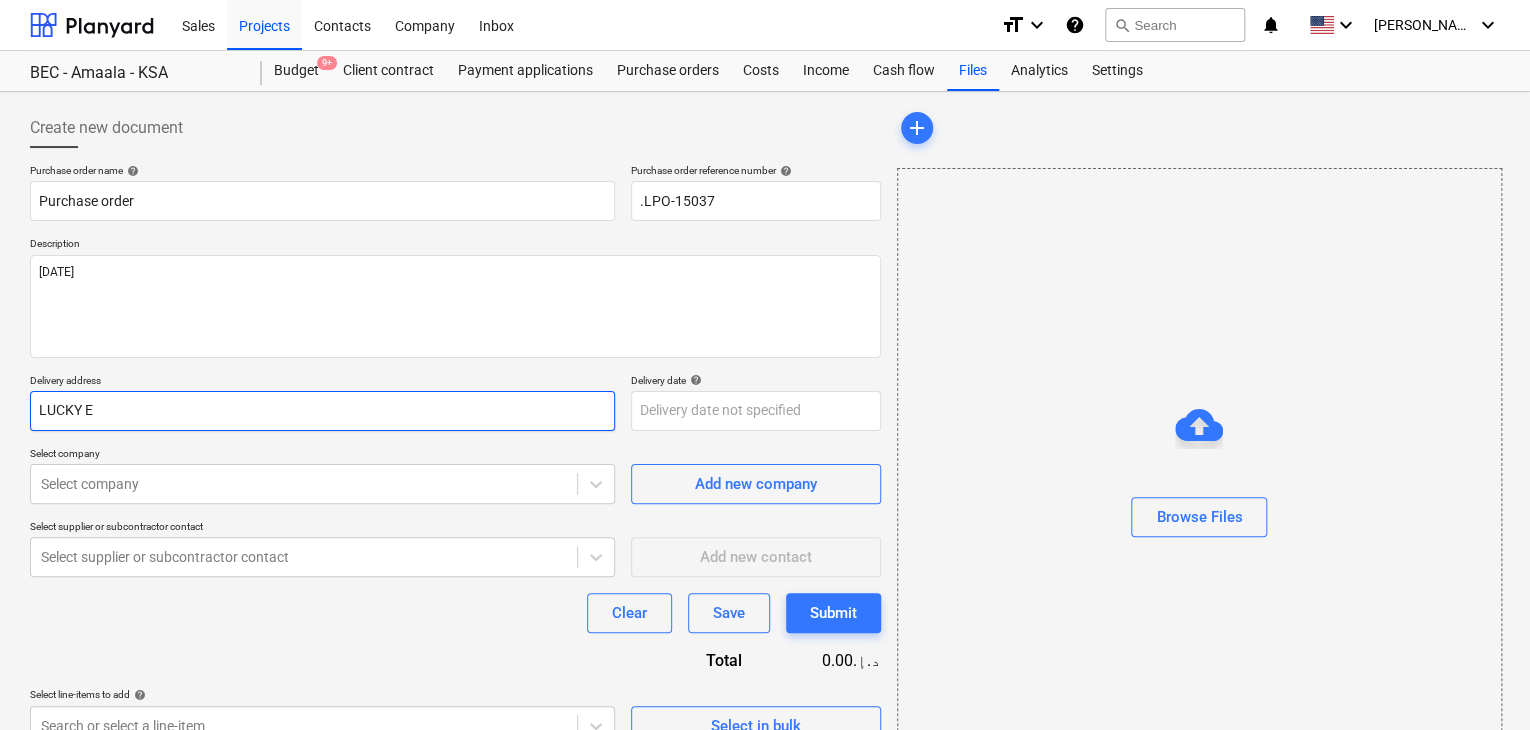 type on "LUCKY EN" 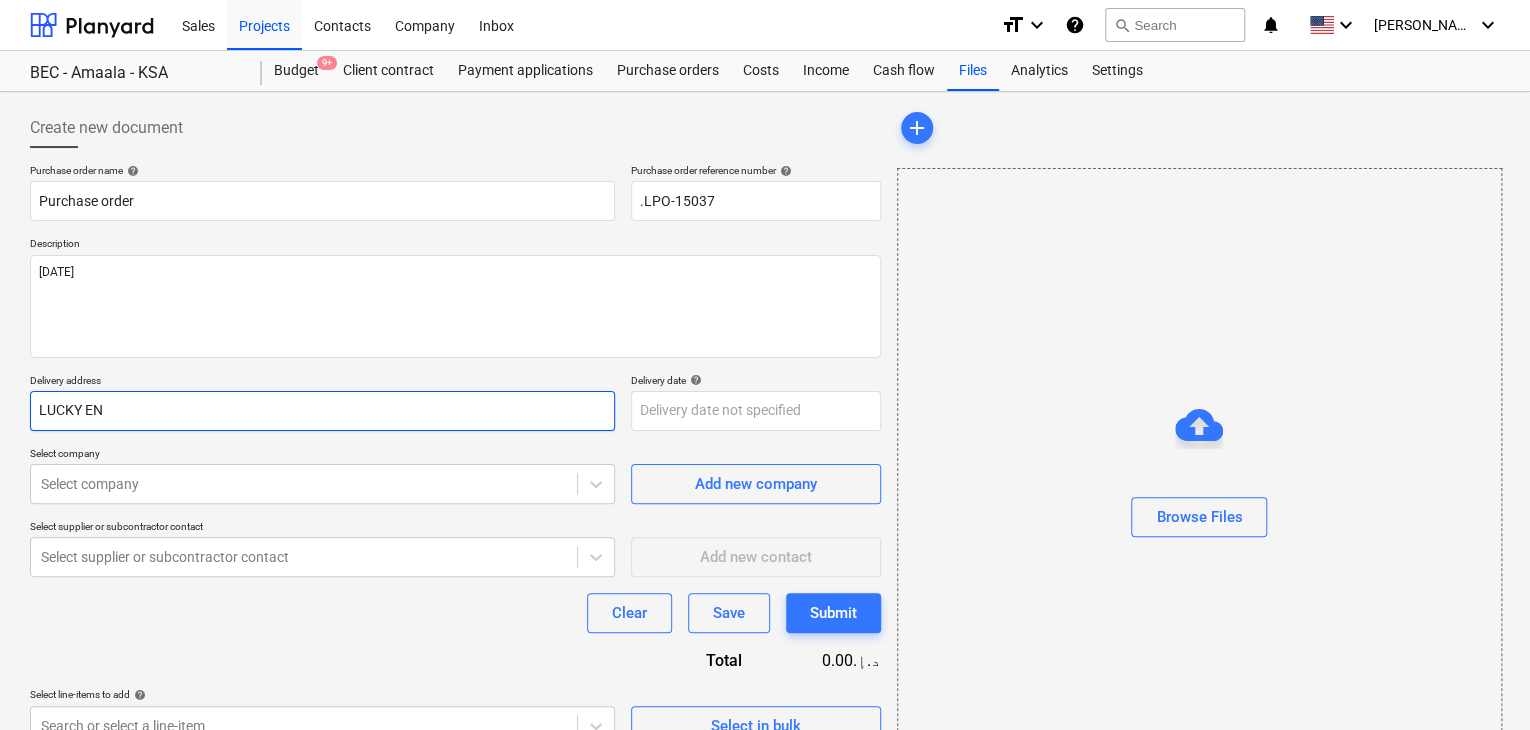 type on "x" 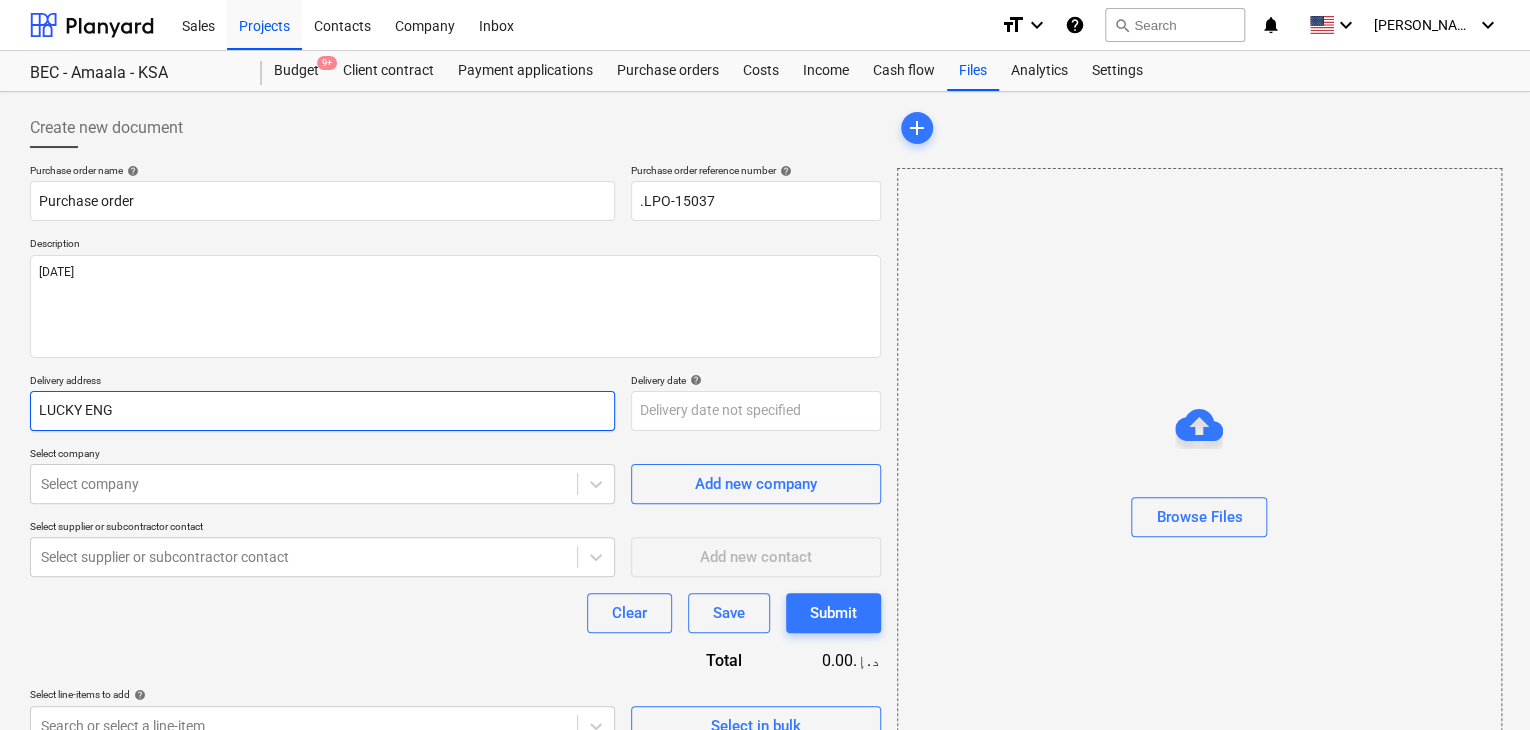 type on "x" 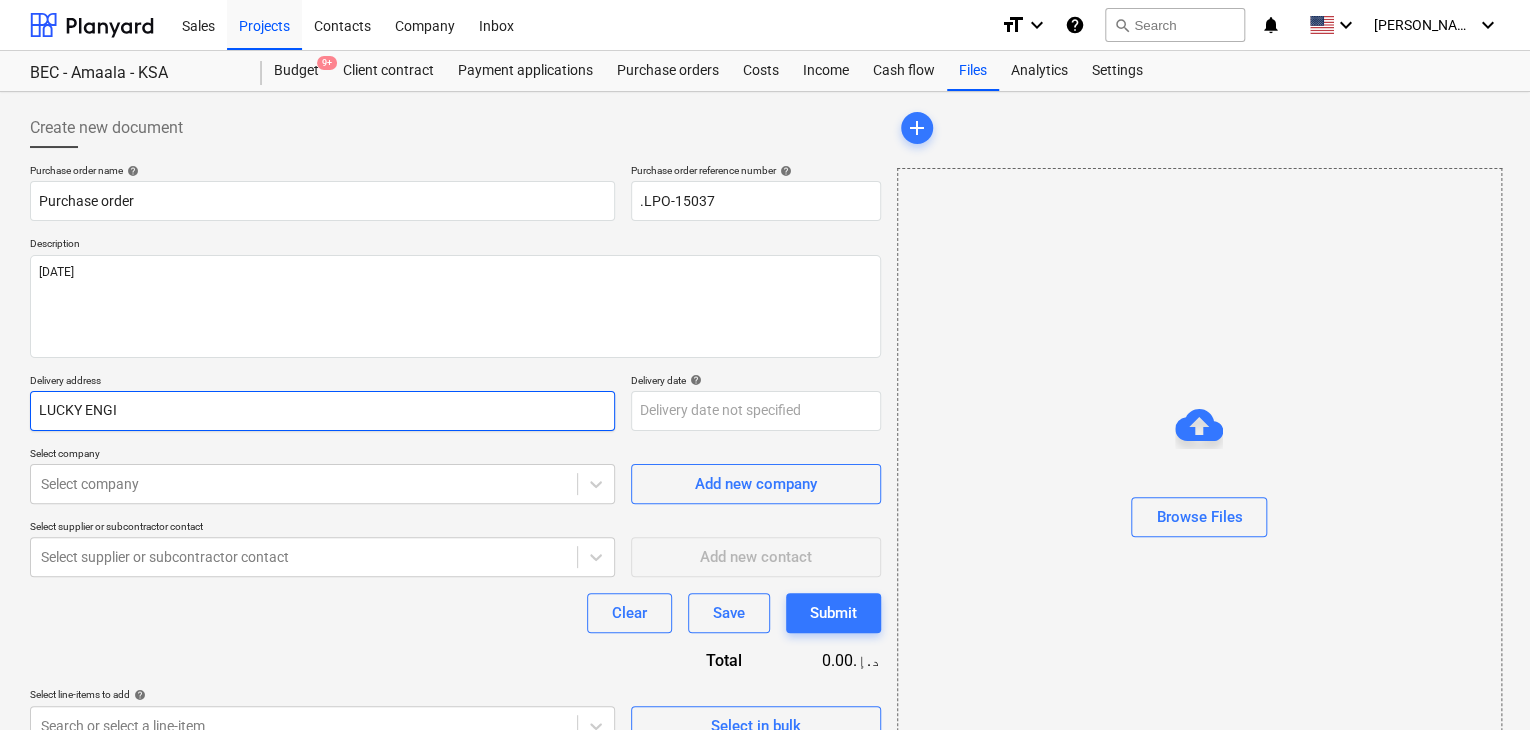 type on "x" 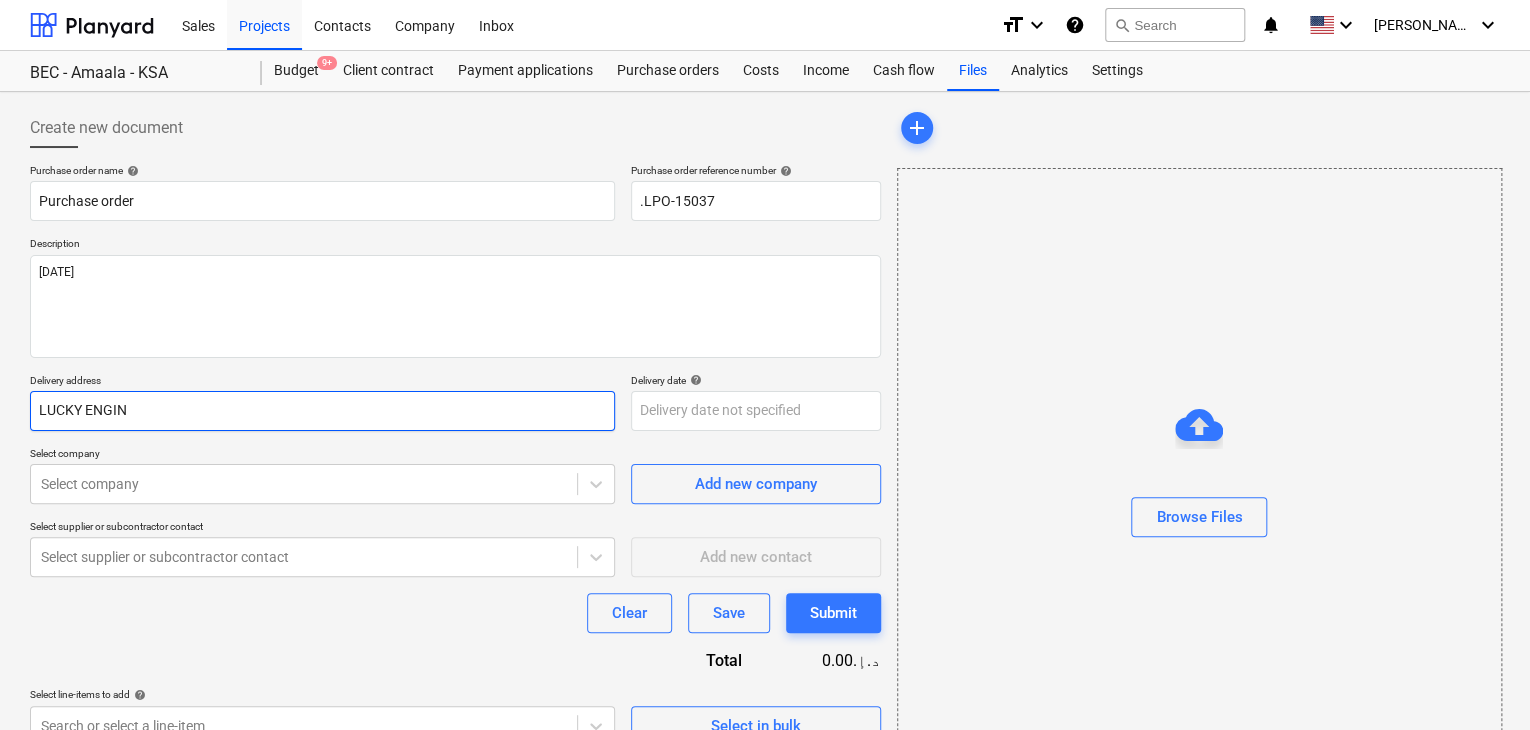 type on "x" 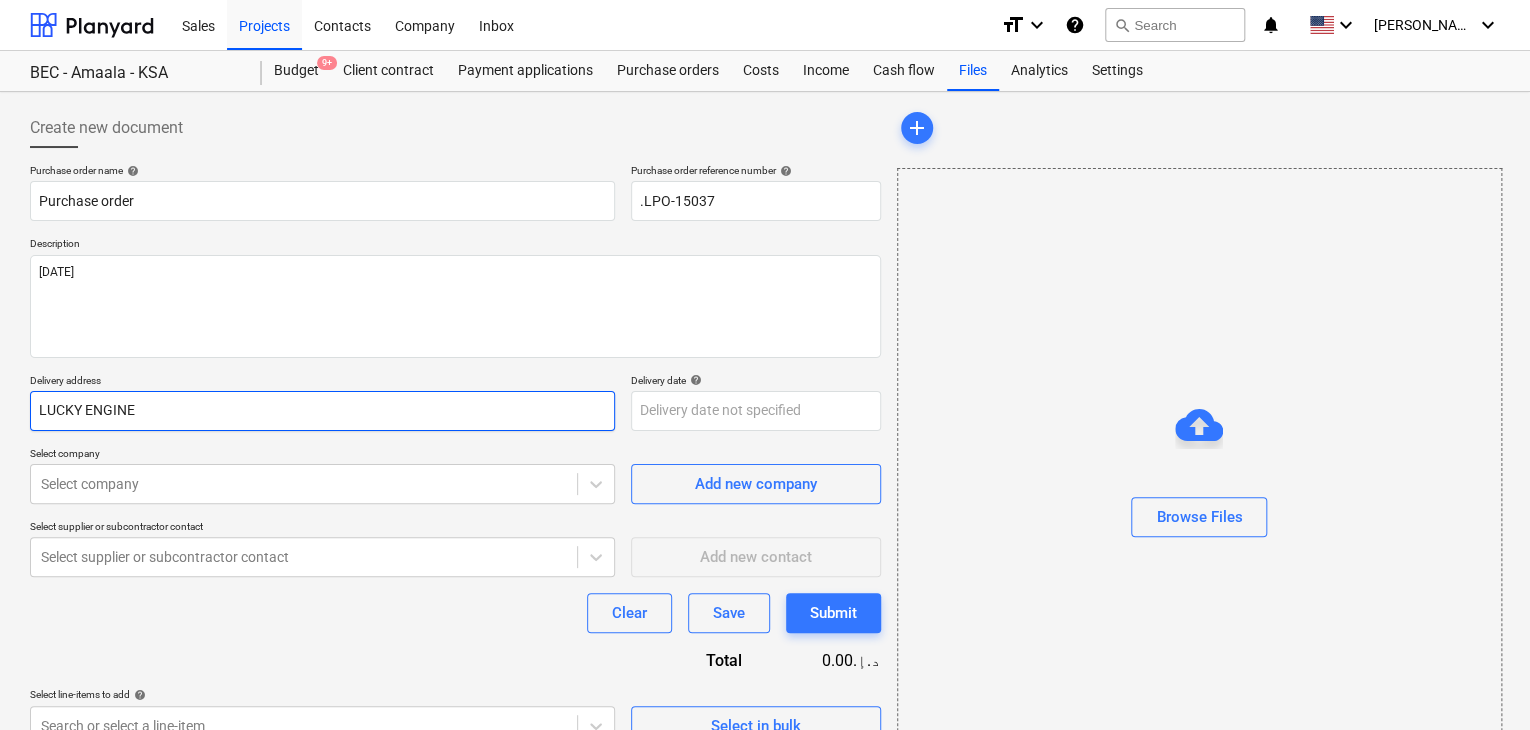 type on "x" 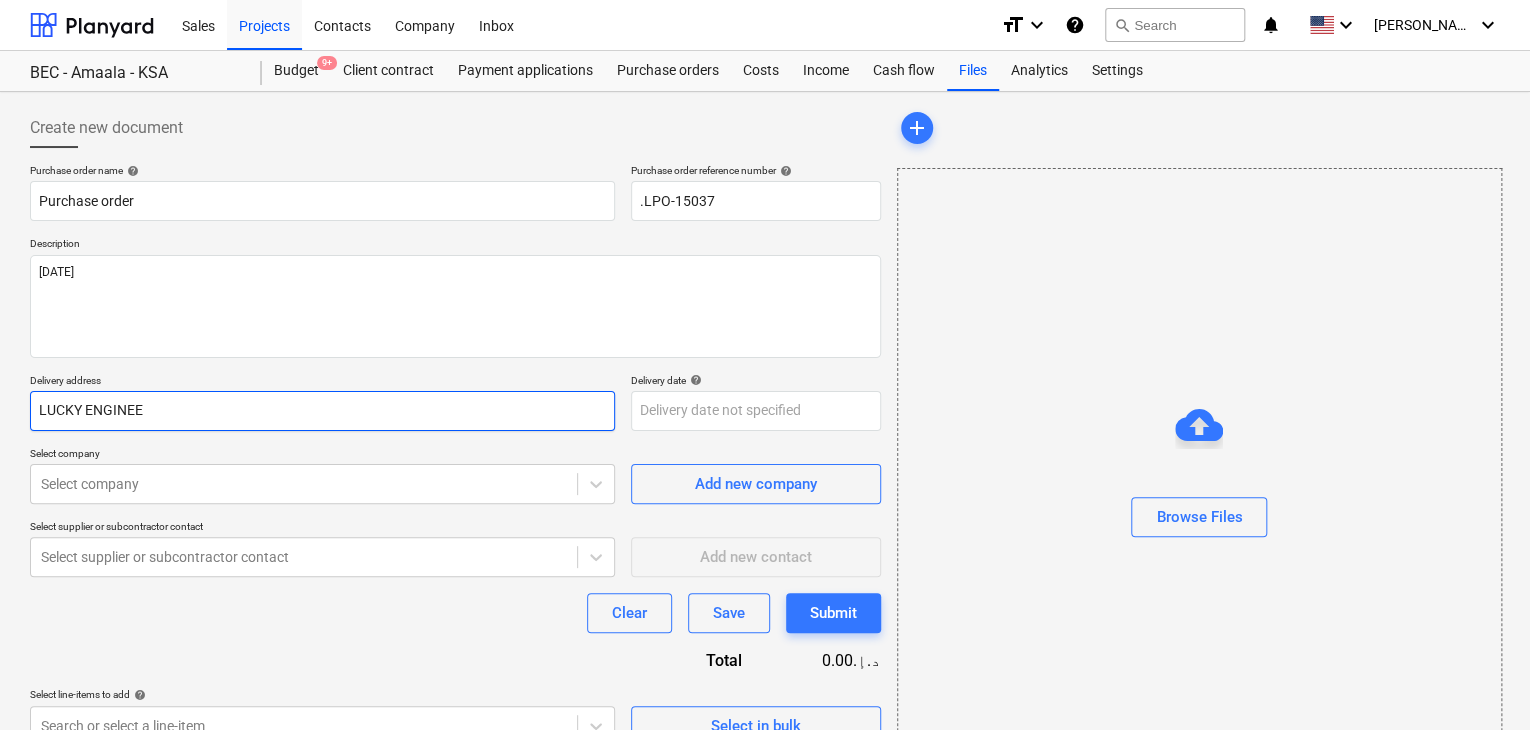 type 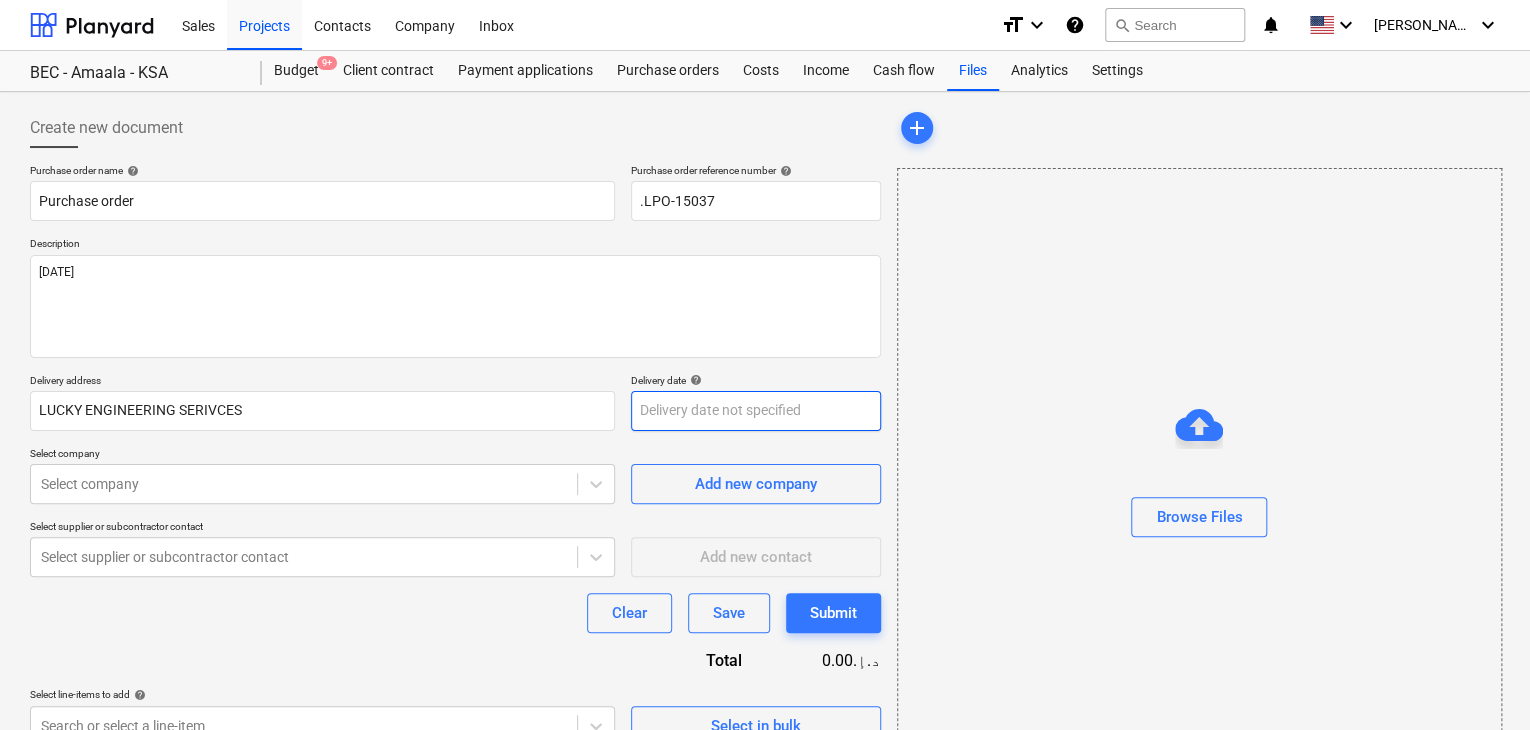 click on "Sales Projects Contacts Company Inbox format_size keyboard_arrow_down help search Search notifications 0 keyboard_arrow_down [PERSON_NAME] keyboard_arrow_down BEC - Amaala - KSA  Budget 9+ Client contract Payment applications Purchase orders Costs Income Cash flow Files Analytics Settings Create new document Purchase order name help Purchase order Purchase order reference number help .LPO-15037 Description [DATE] Delivery address LUCKY ENGINEERING SERIVCES Delivery date help Press the down arrow key to interact with the calendar and
select a date. Press the question mark key to get the keyboard shortcuts for changing dates. Select company Select company Add new company Select supplier or subcontractor contact Select supplier or subcontractor contact Add new contact Clear Save Submit Total 0.00د.إ.‏ Select line-items to add help Search or select a line-item Select in bulk add Browse Files
x" at bounding box center [765, 365] 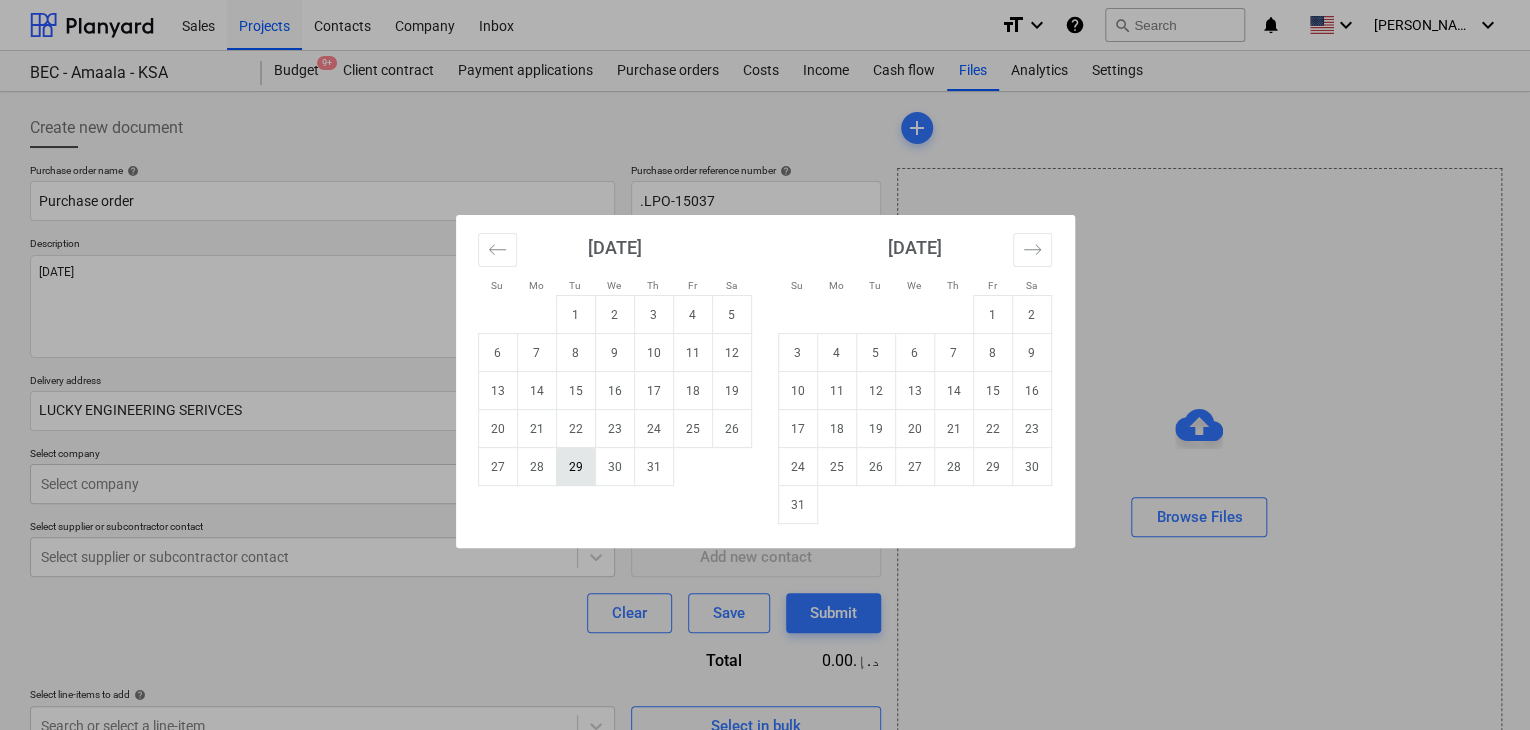 click on "29" at bounding box center [575, 467] 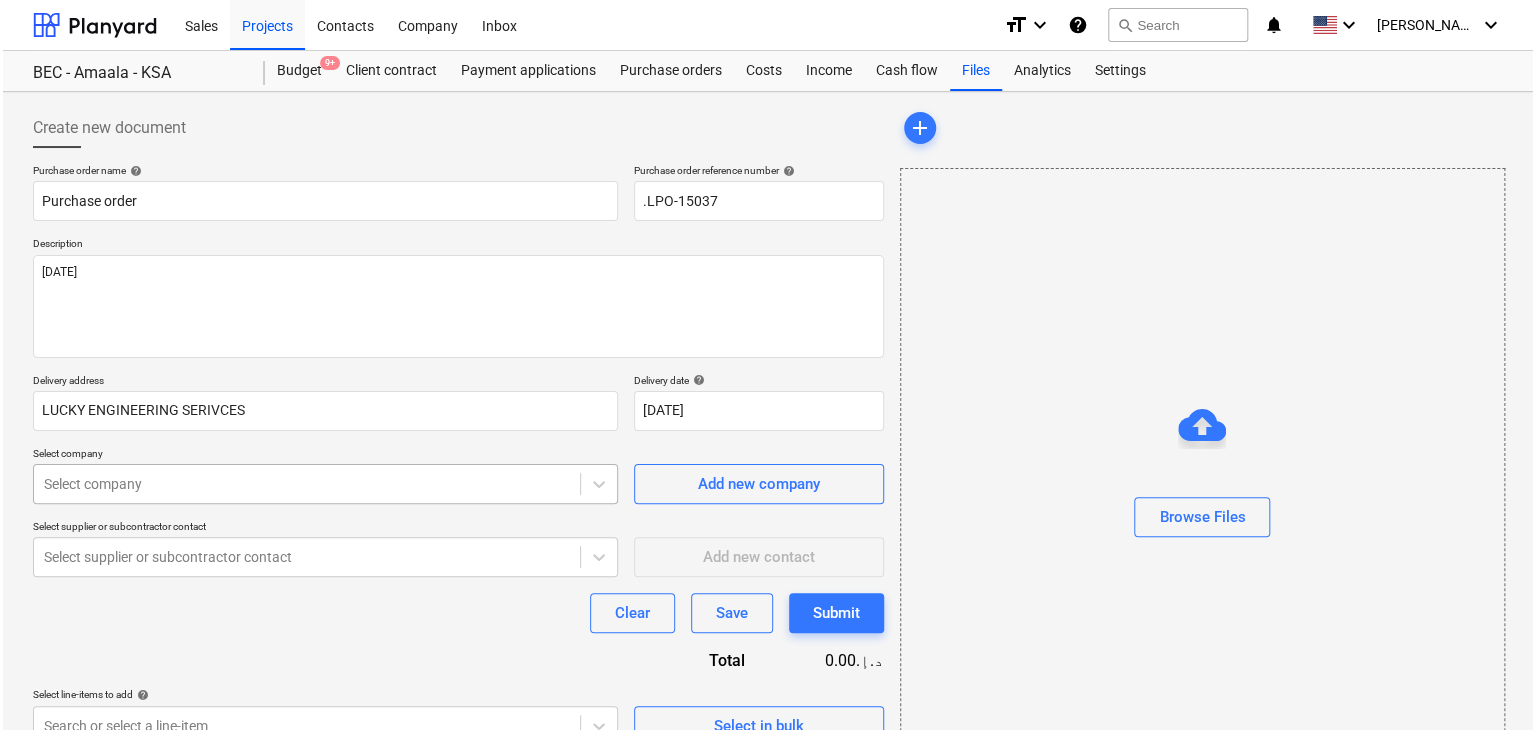 scroll, scrollTop: 71, scrollLeft: 0, axis: vertical 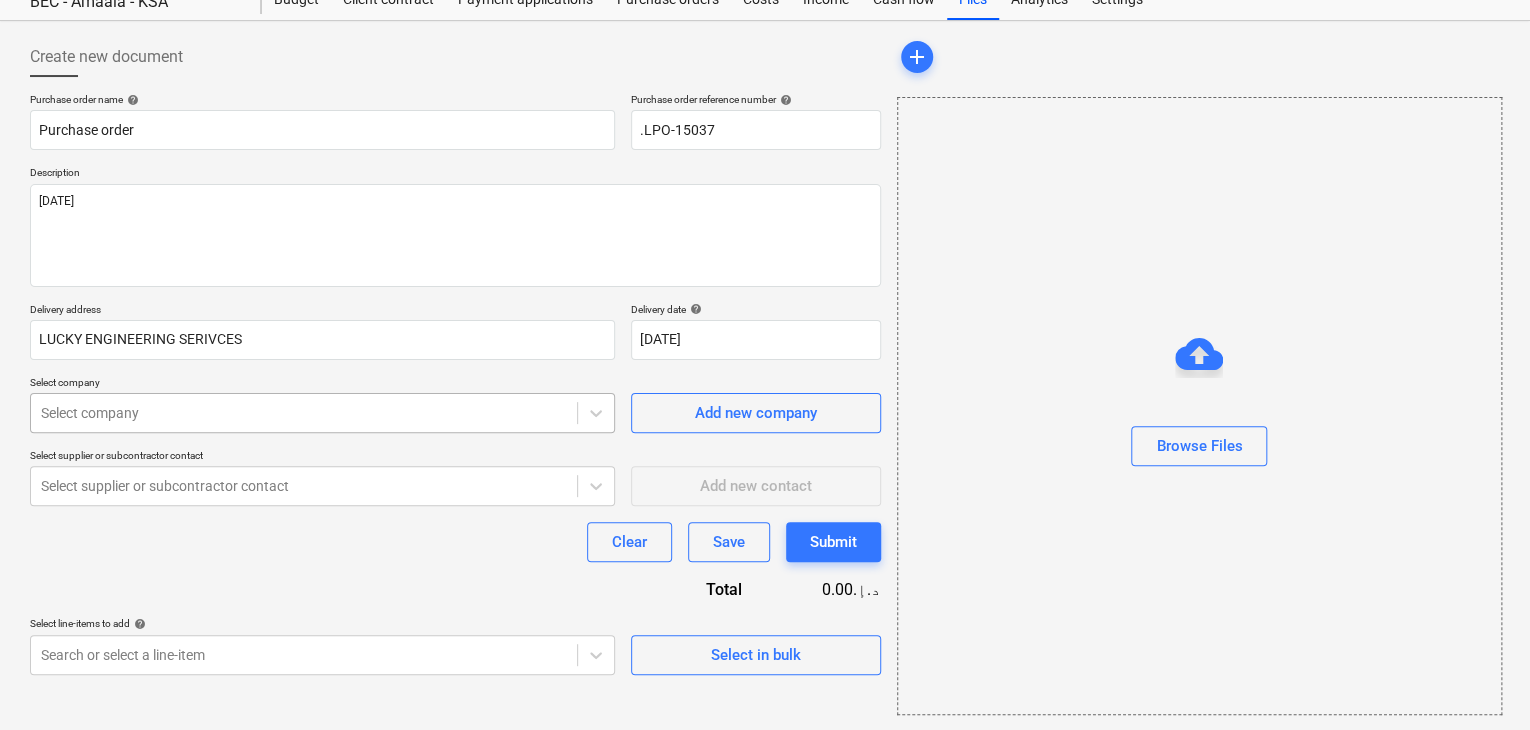 click on "Sales Projects Contacts Company Inbox format_size keyboard_arrow_down help search Search notifications 0 keyboard_arrow_down [PERSON_NAME] keyboard_arrow_down BEC - Amaala - KSA  Budget 9+ Client contract Payment applications Purchase orders Costs Income Cash flow Files Analytics Settings Create new document Purchase order name help Purchase order Purchase order reference number help .LPO-15037 Description [DATE] Delivery address LUCKY ENGINEERING SERIVCES Delivery date help [DATE] [DATE] Press the down arrow key to interact with the calendar and
select a date. Press the question mark key to get the keyboard shortcuts for changing dates. Select company Select company Add new company Select supplier or subcontractor contact Select supplier or subcontractor contact Add new contact Clear Save Submit Total 0.00د.إ.‏ Select line-items to add help Search or select a line-item Select in bulk add Browse Files
x" at bounding box center [765, 294] 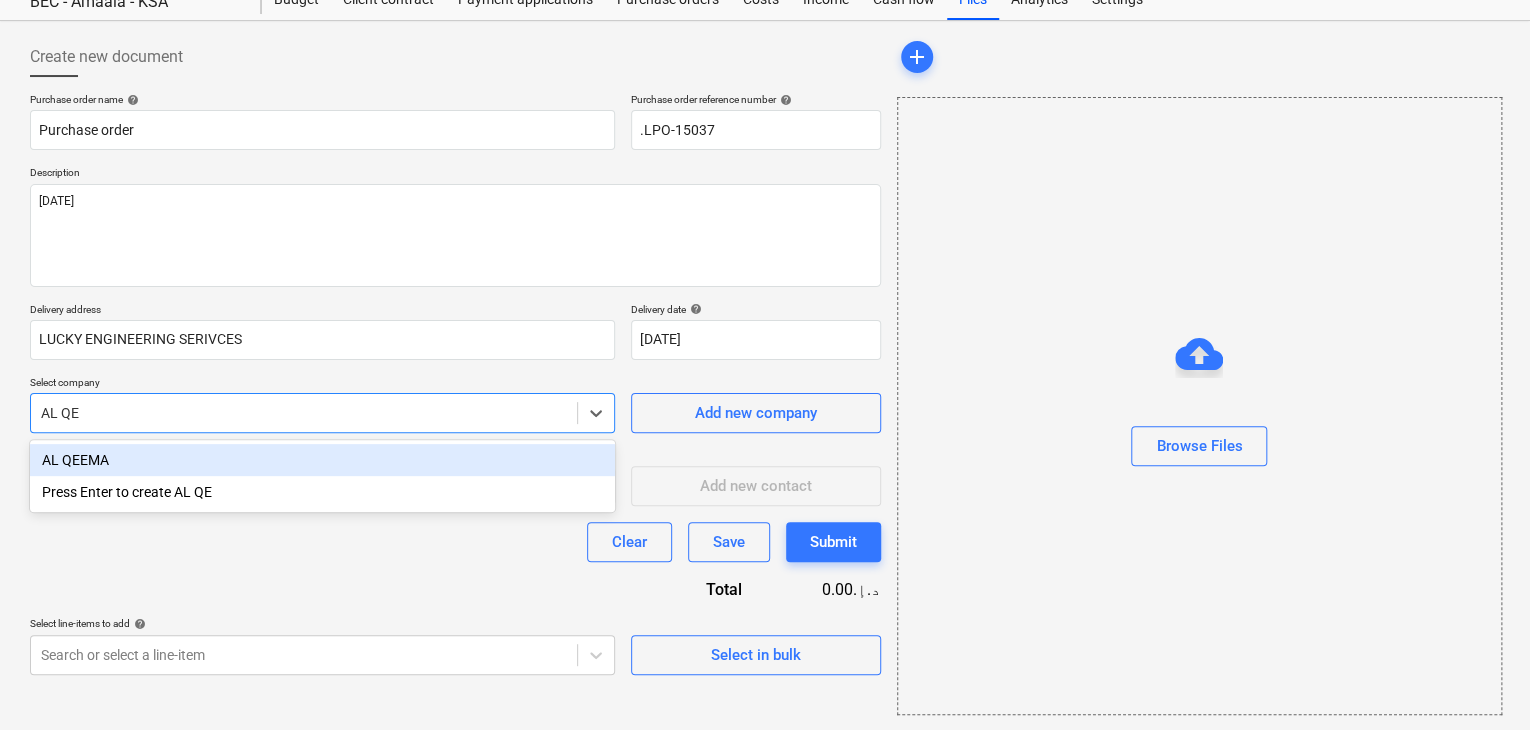 click on "AL QEEMA" at bounding box center (322, 460) 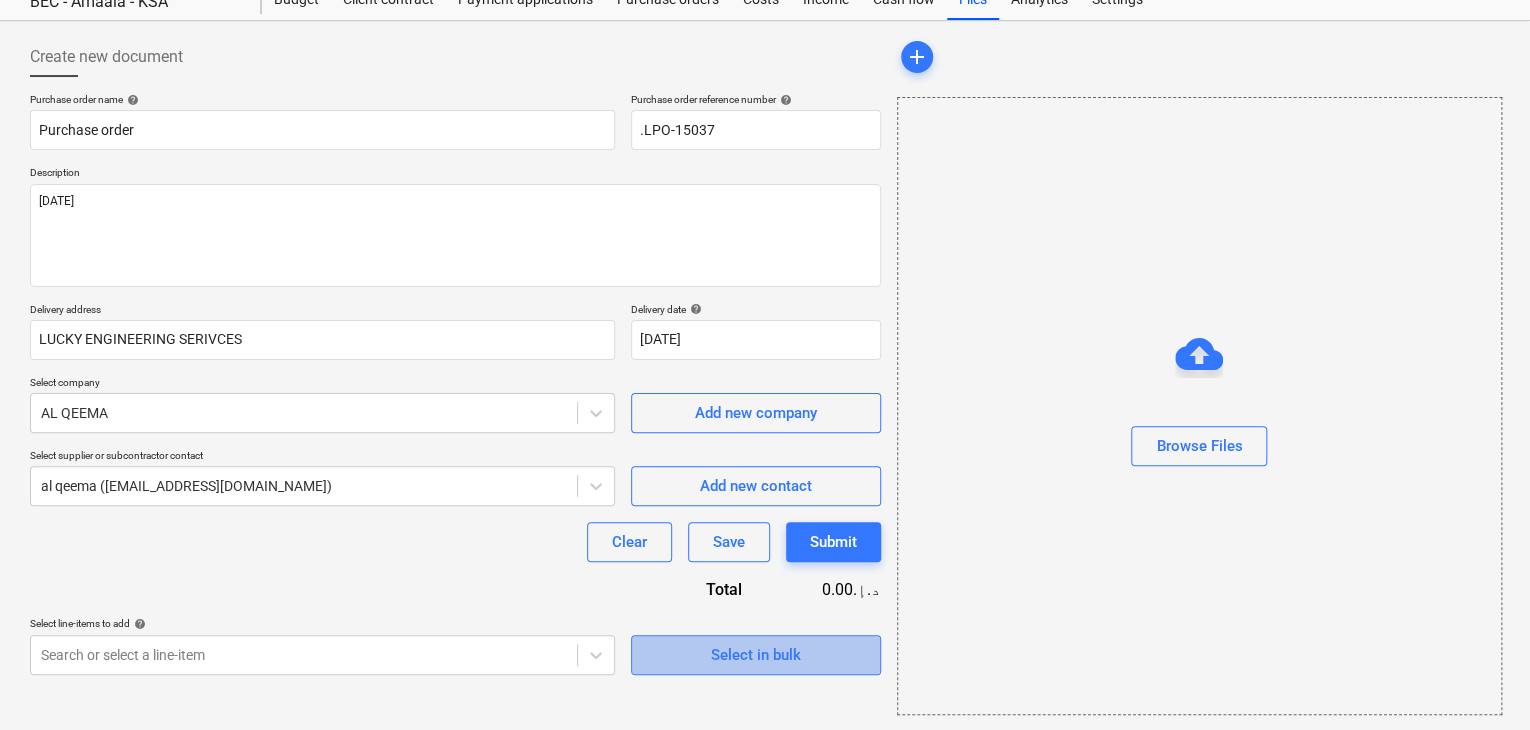 click on "Select in bulk" at bounding box center (756, 655) 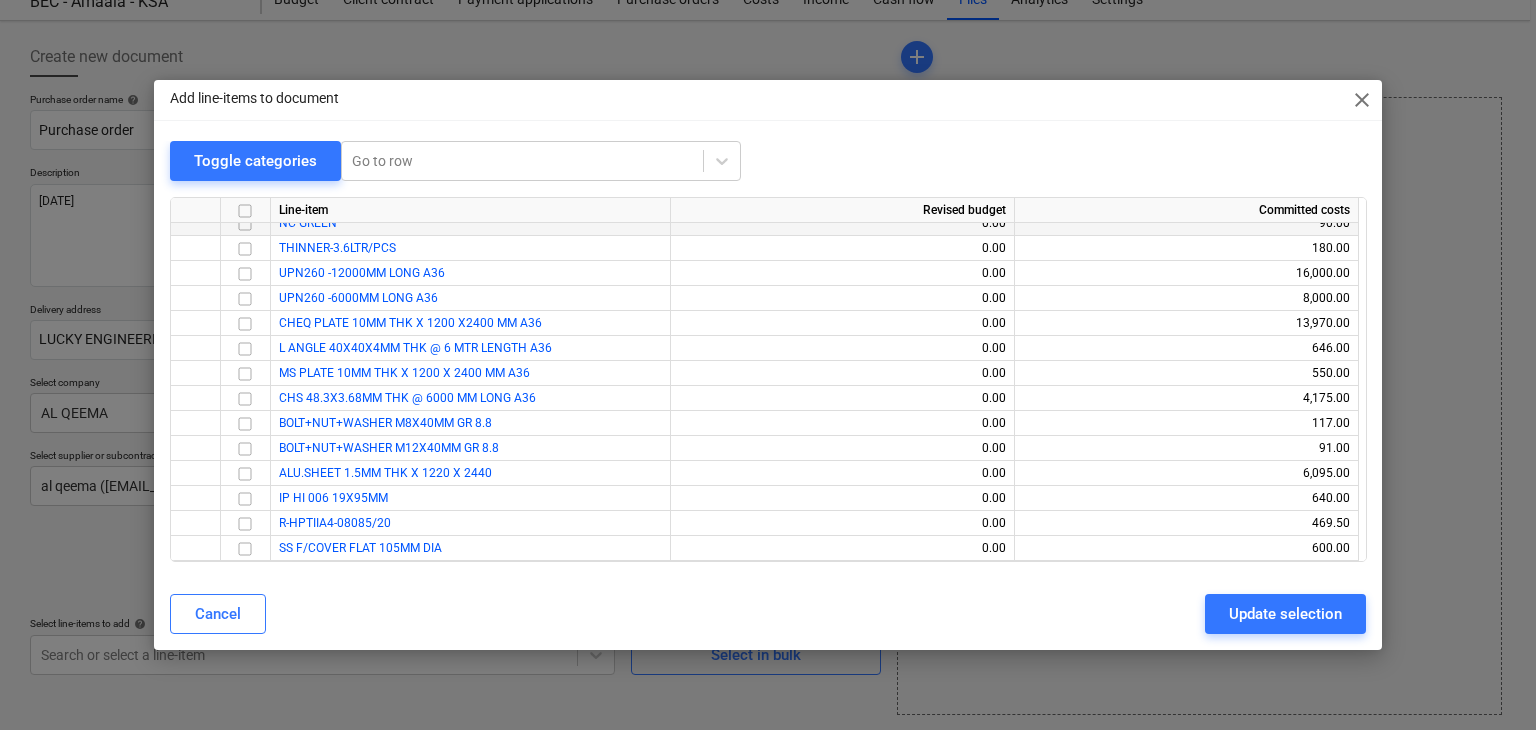 scroll, scrollTop: 17212, scrollLeft: 0, axis: vertical 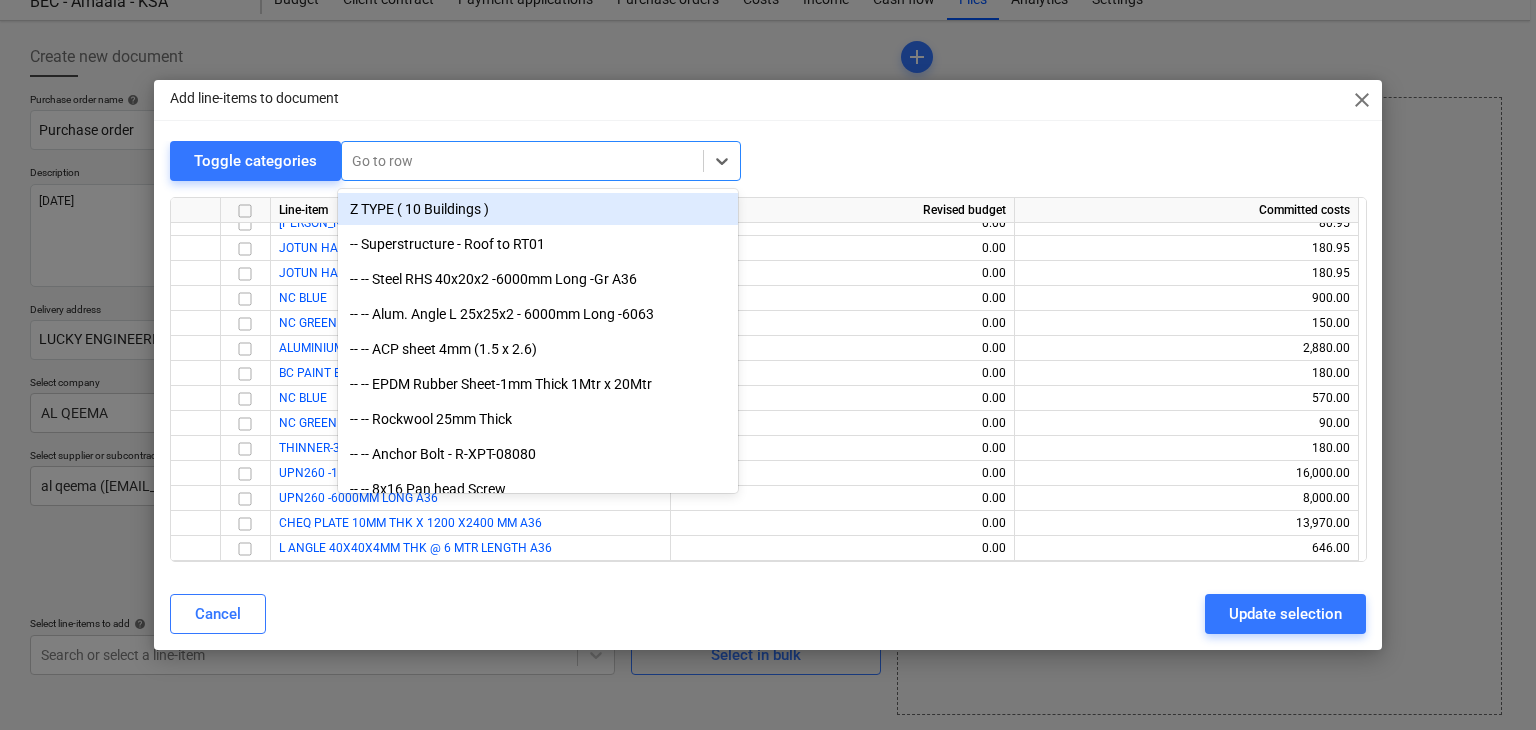 click at bounding box center (522, 161) 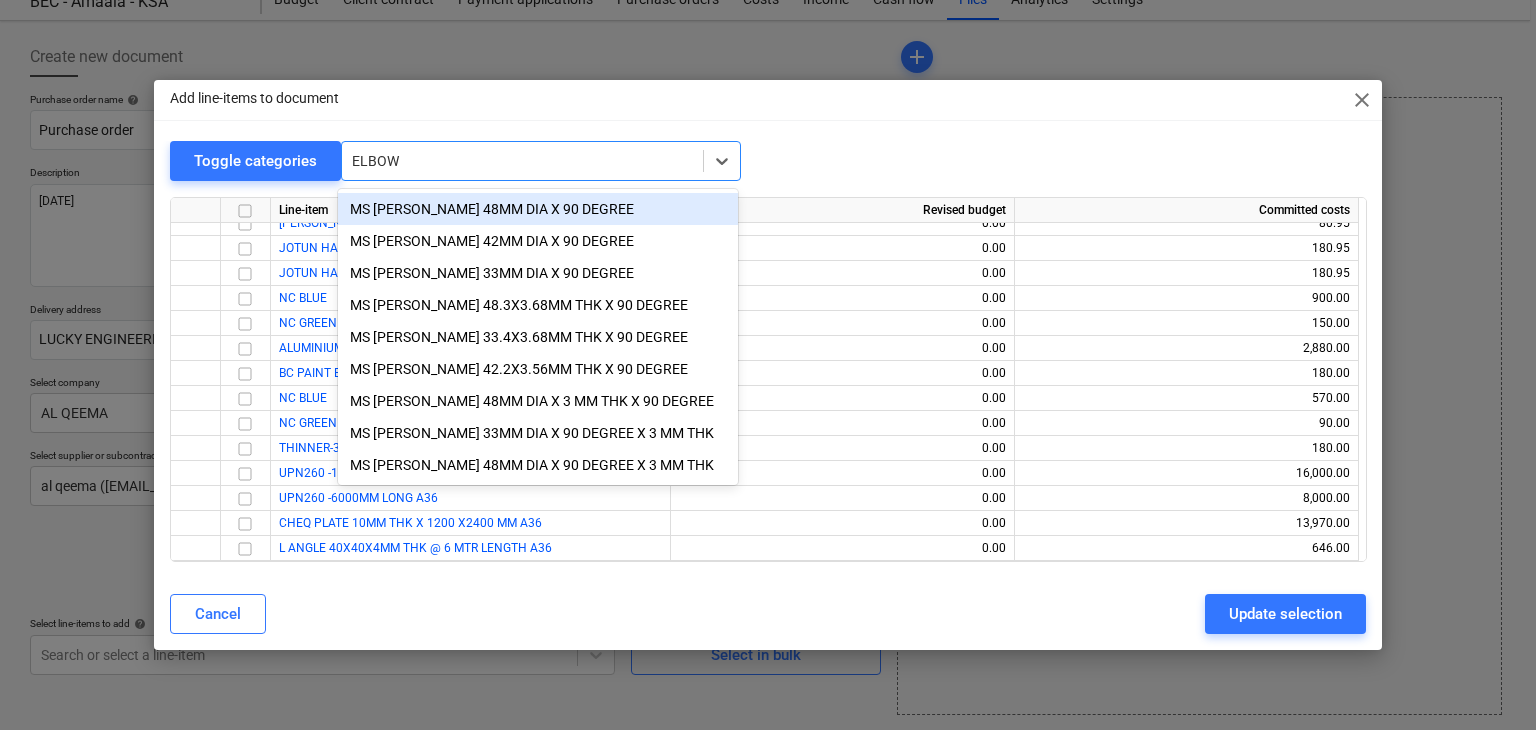 click on "MS [PERSON_NAME] 48MM DIA X 90 DEGREE" at bounding box center [538, 209] 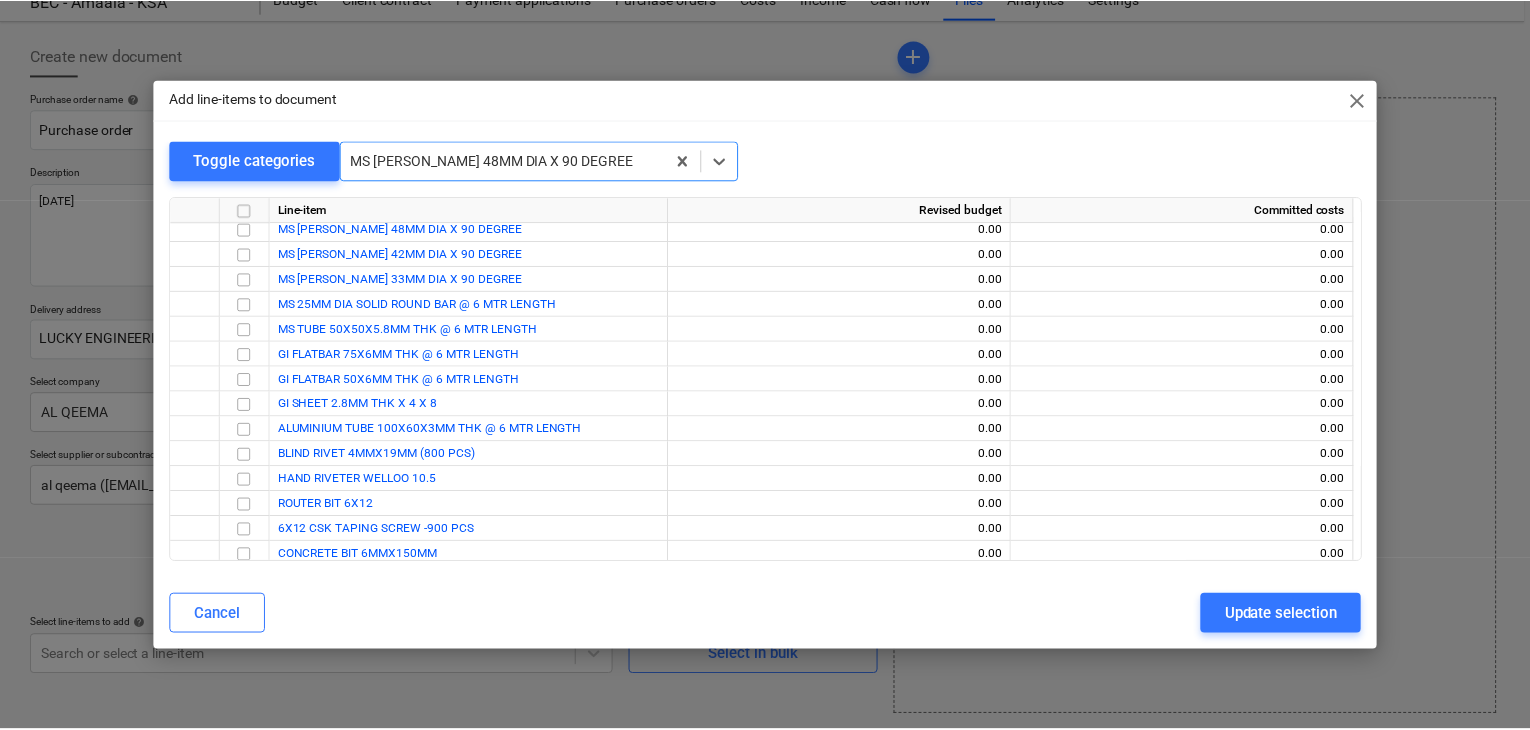 scroll, scrollTop: 11200, scrollLeft: 0, axis: vertical 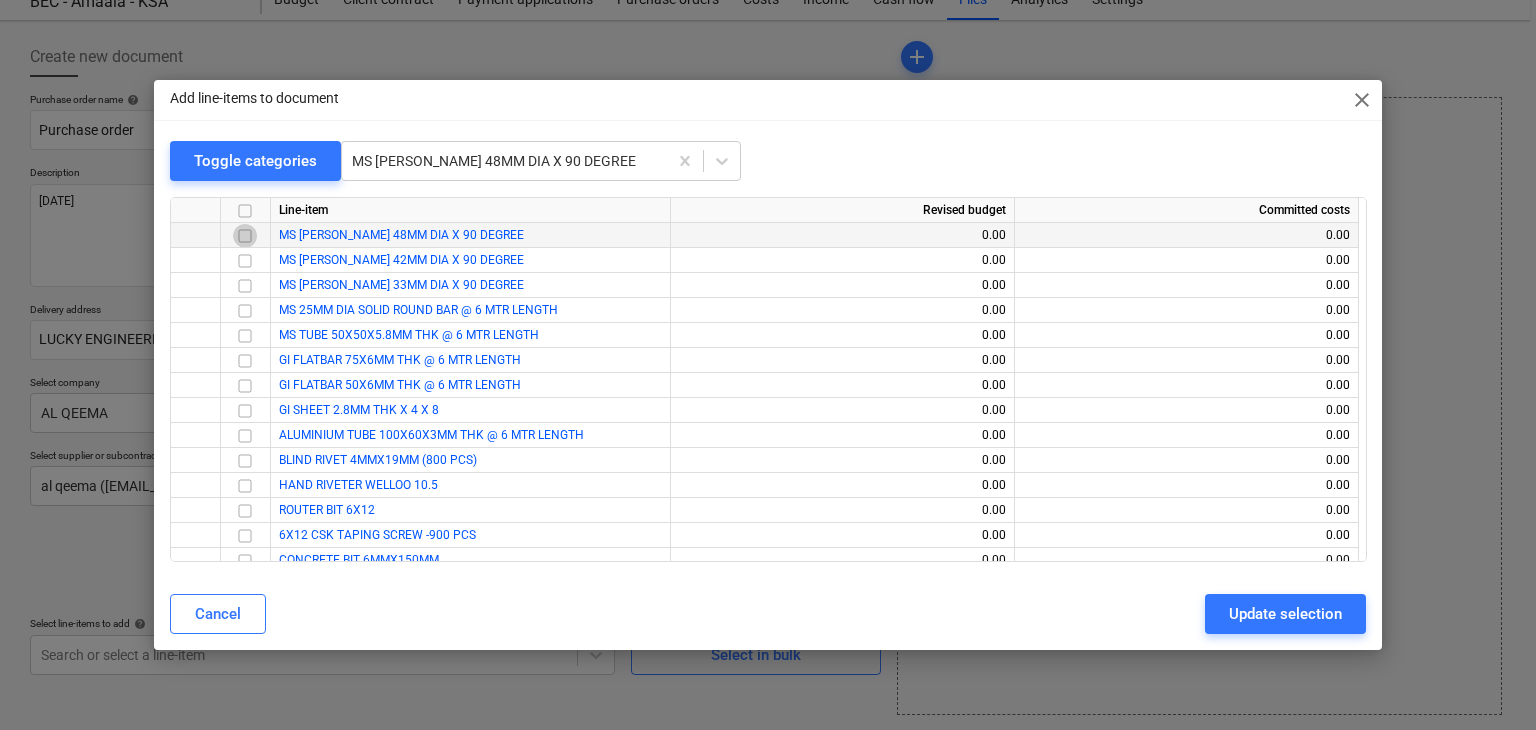 click at bounding box center (245, 236) 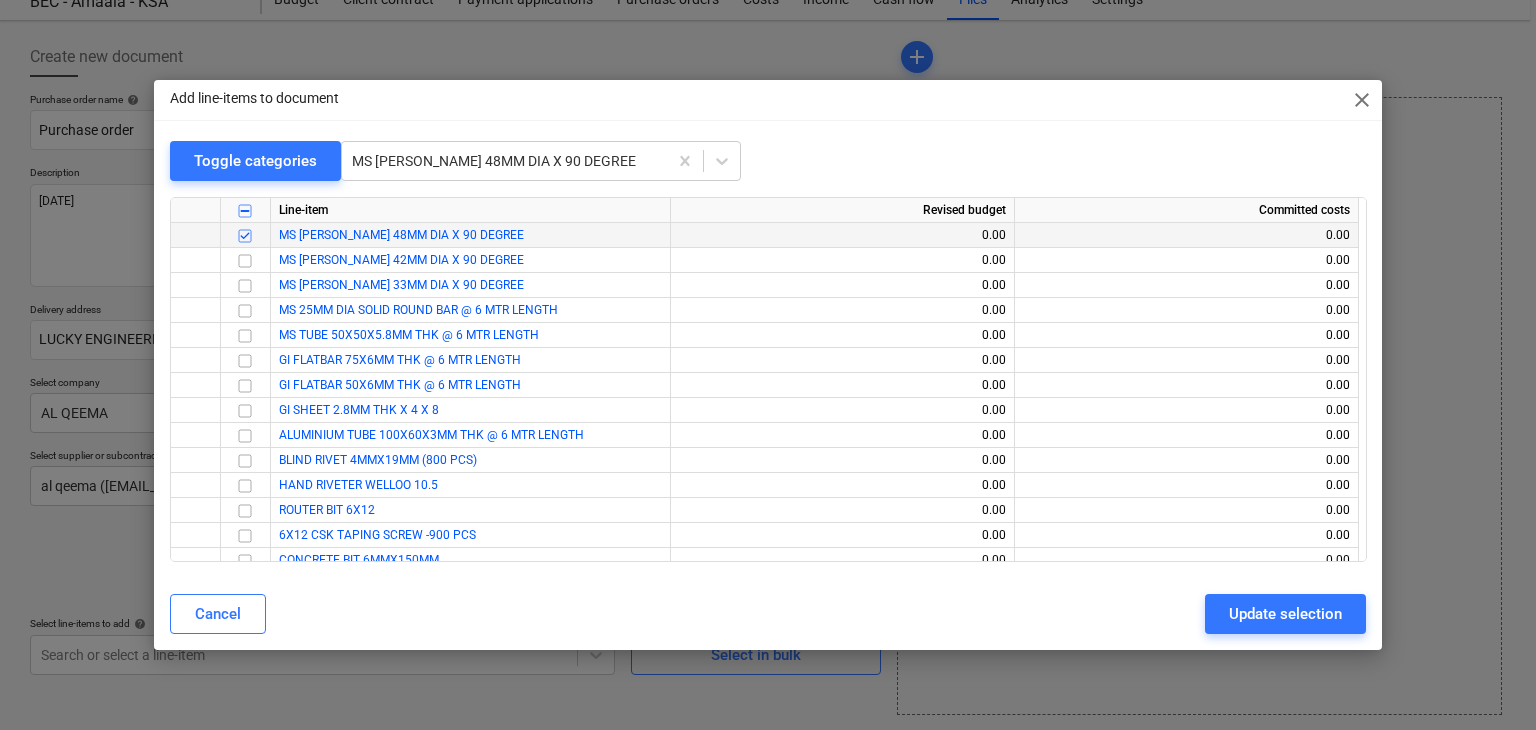 click on "Cancel Update selection" at bounding box center [768, 614] 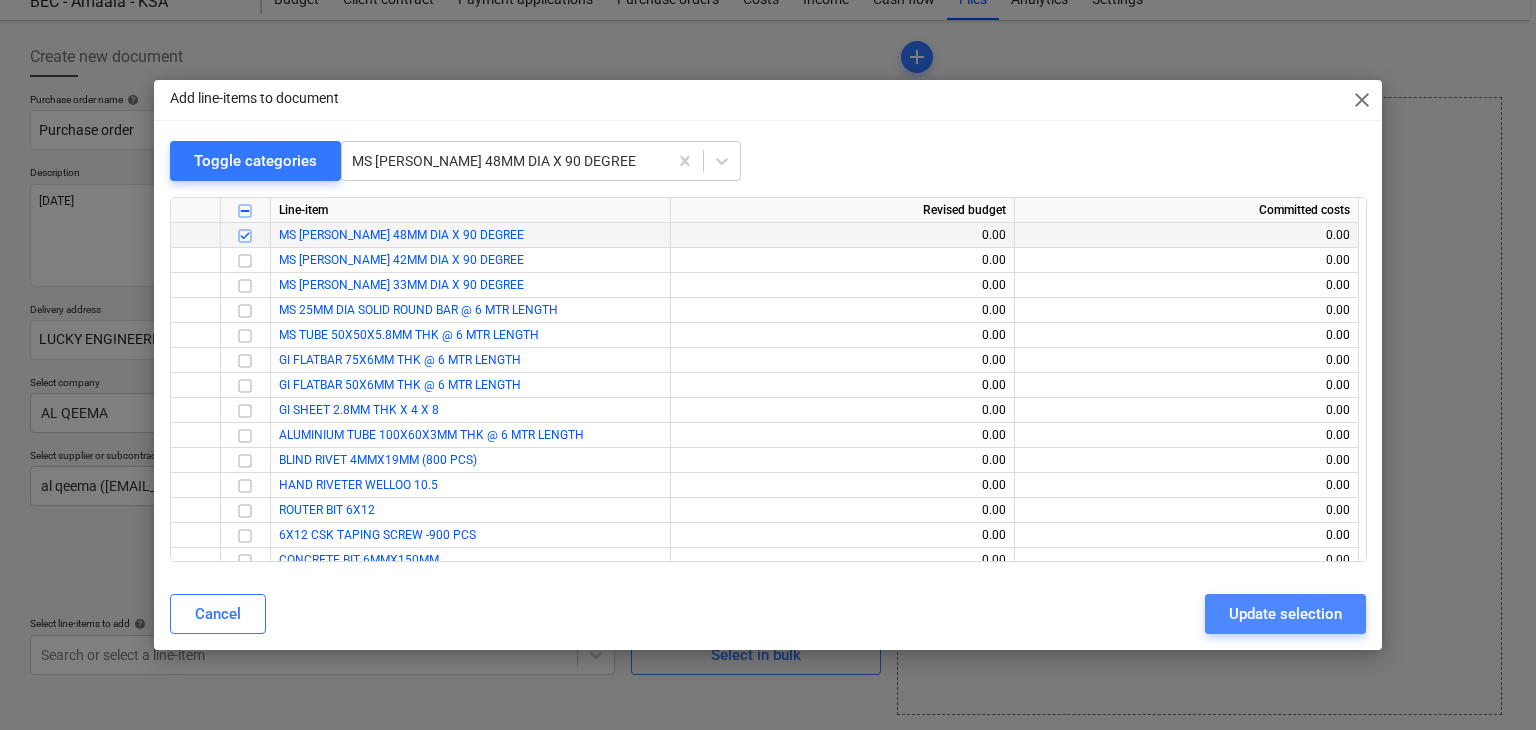 click on "Update selection" at bounding box center [1285, 614] 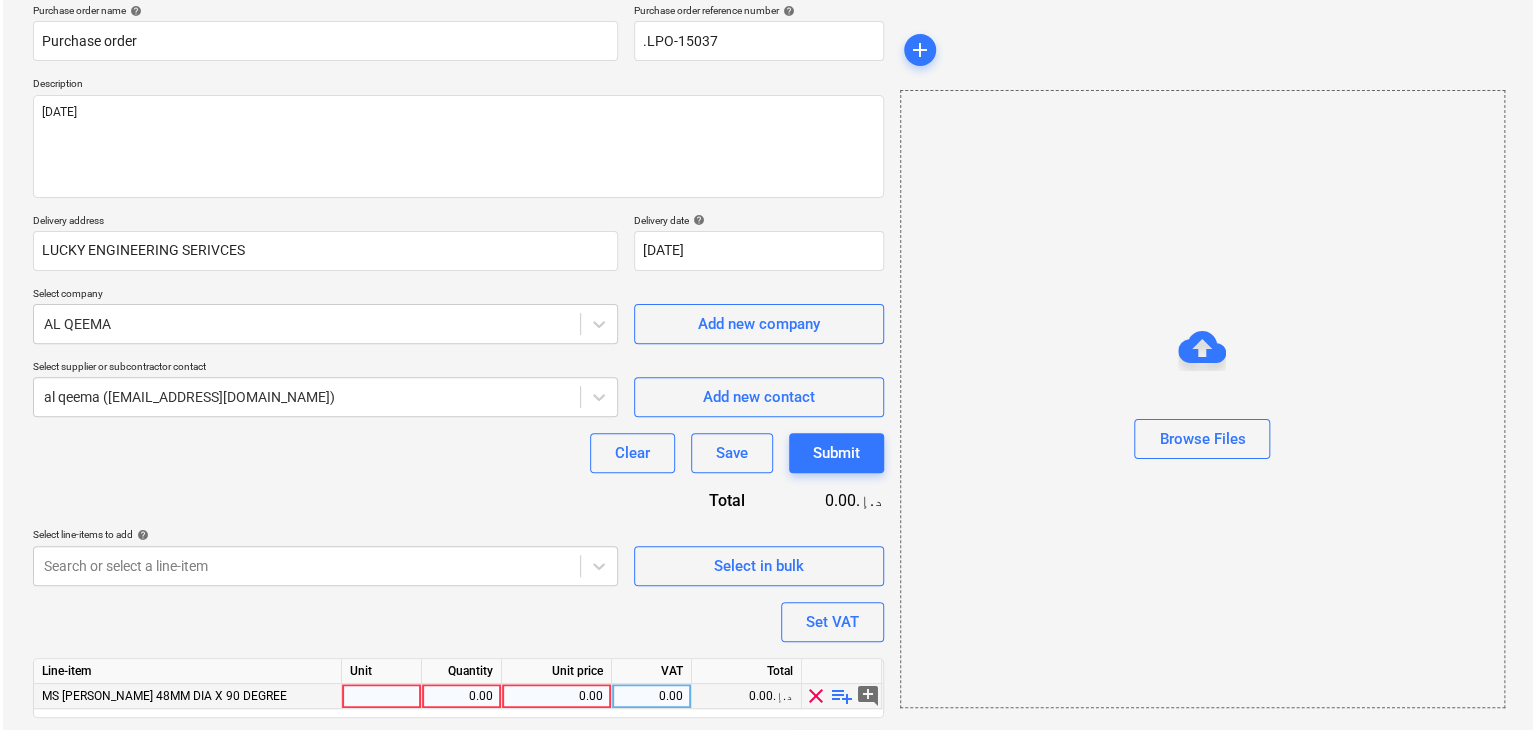 scroll, scrollTop: 220, scrollLeft: 0, axis: vertical 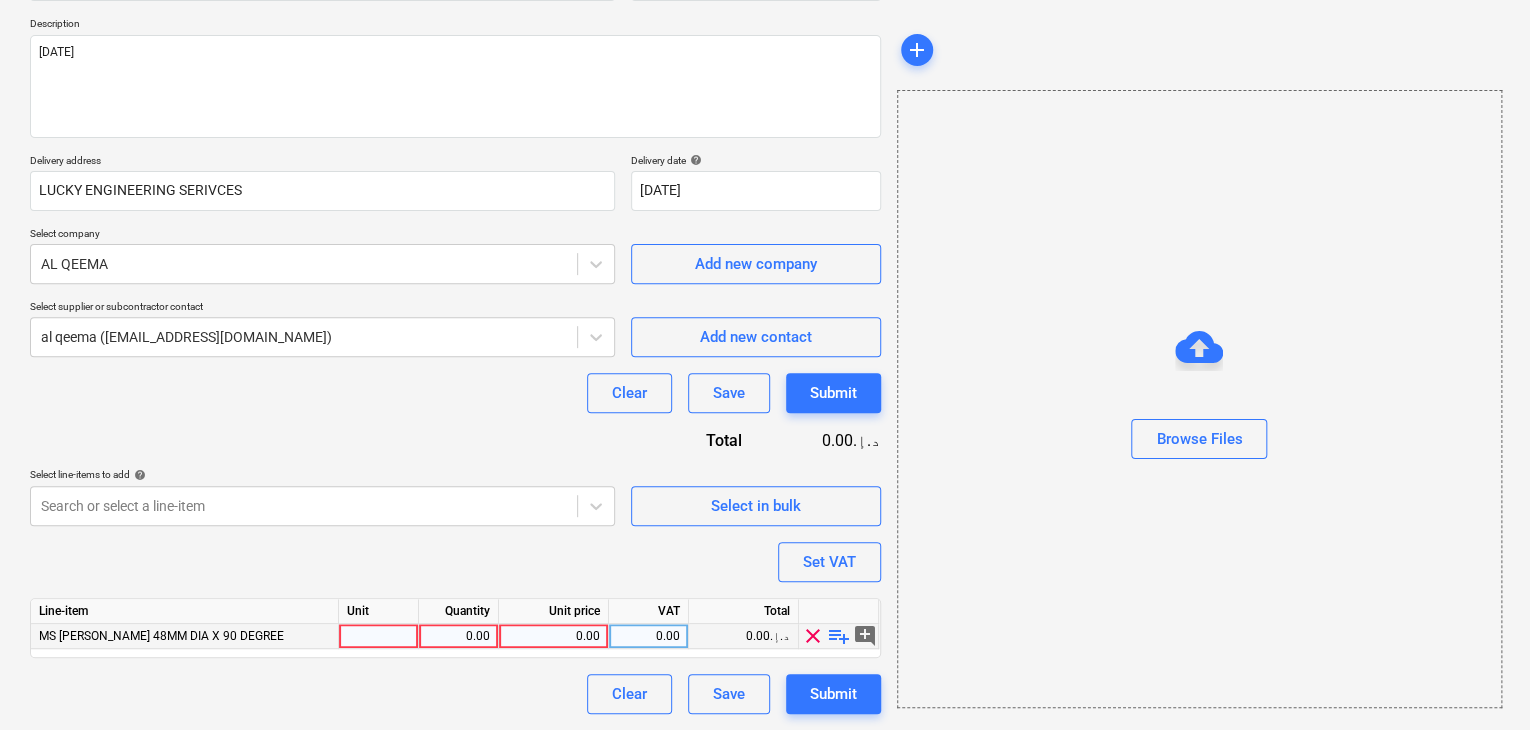 click at bounding box center [379, 636] 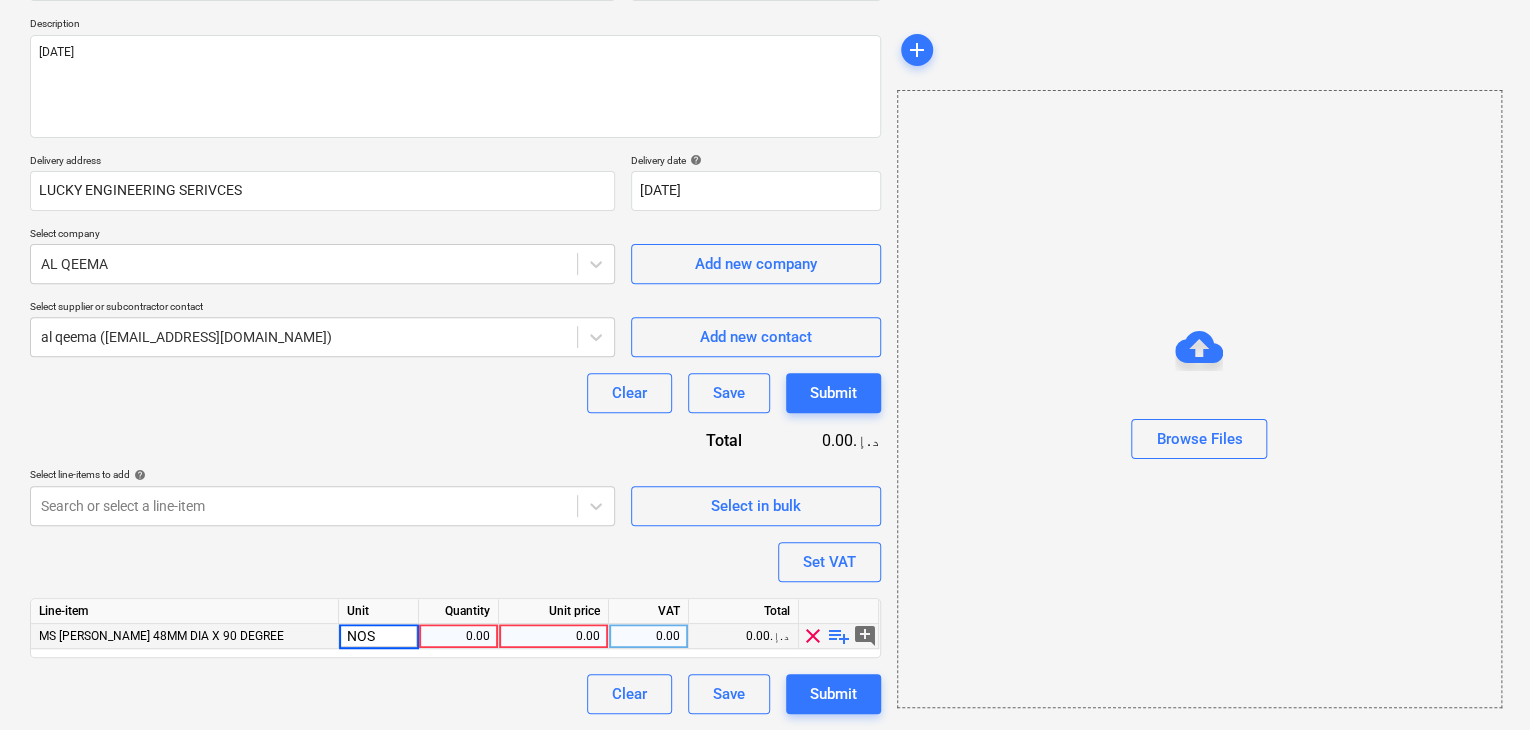 click on "0.00" at bounding box center (458, 636) 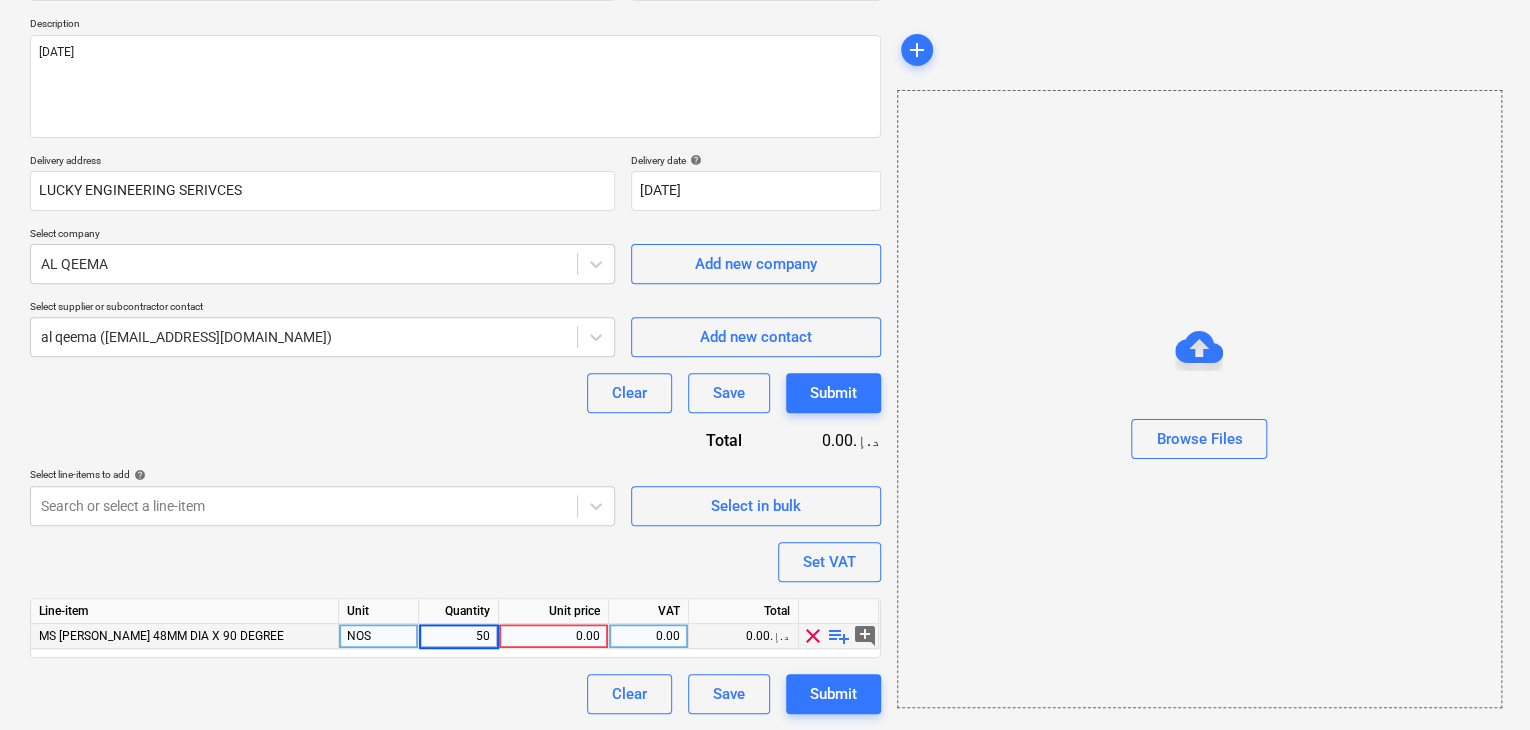 click on "0.00" at bounding box center (553, 636) 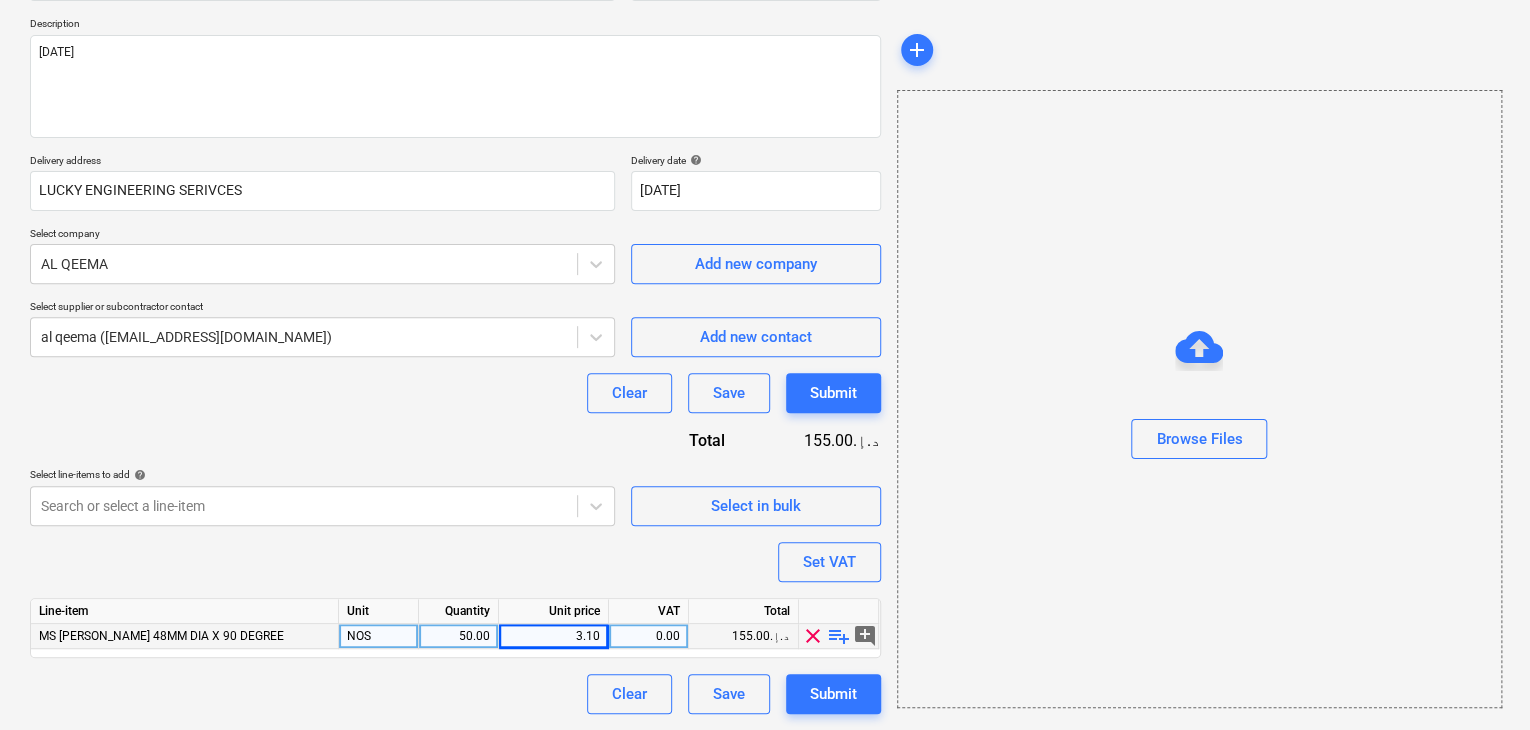 click on "Browse Files" at bounding box center [1199, 399] 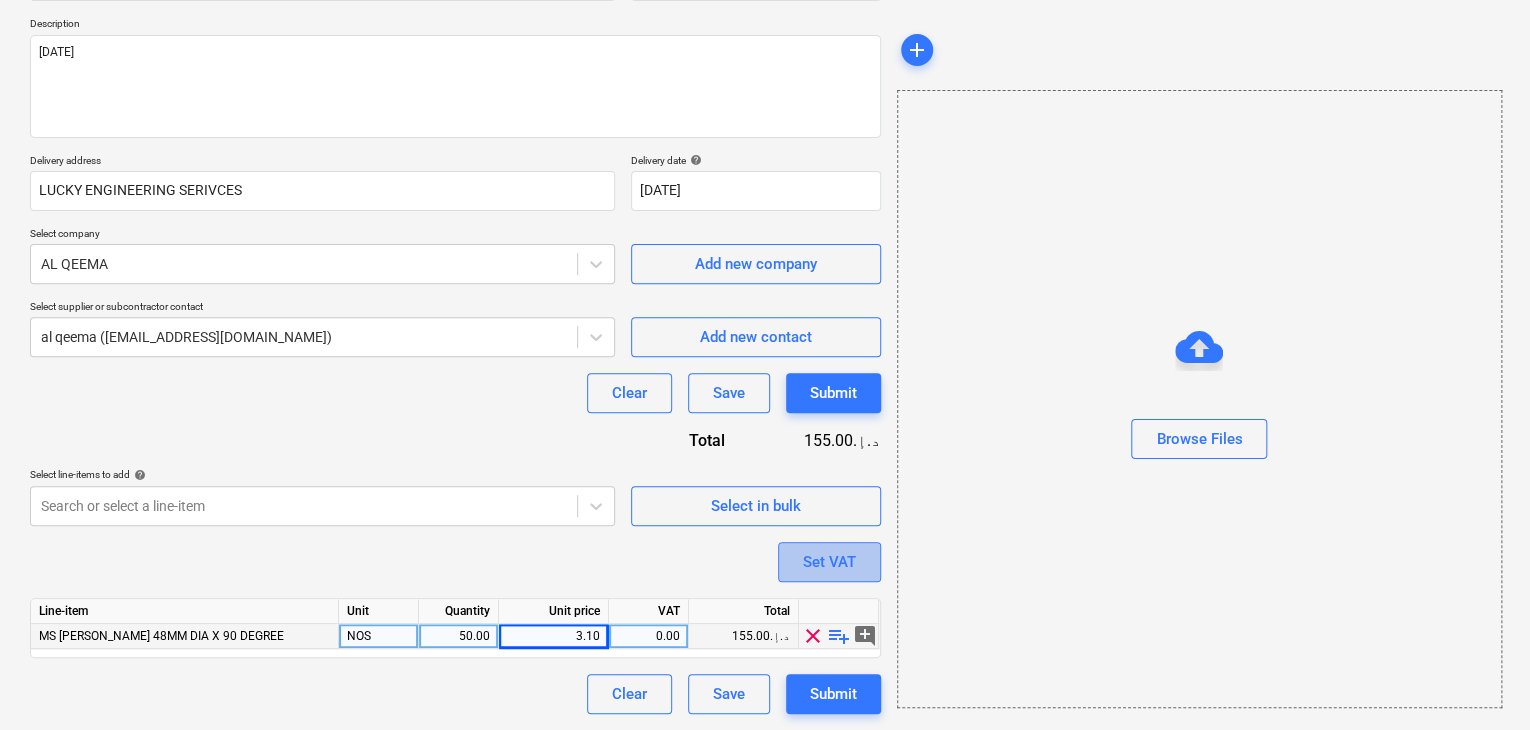 click on "Set VAT" at bounding box center (829, 562) 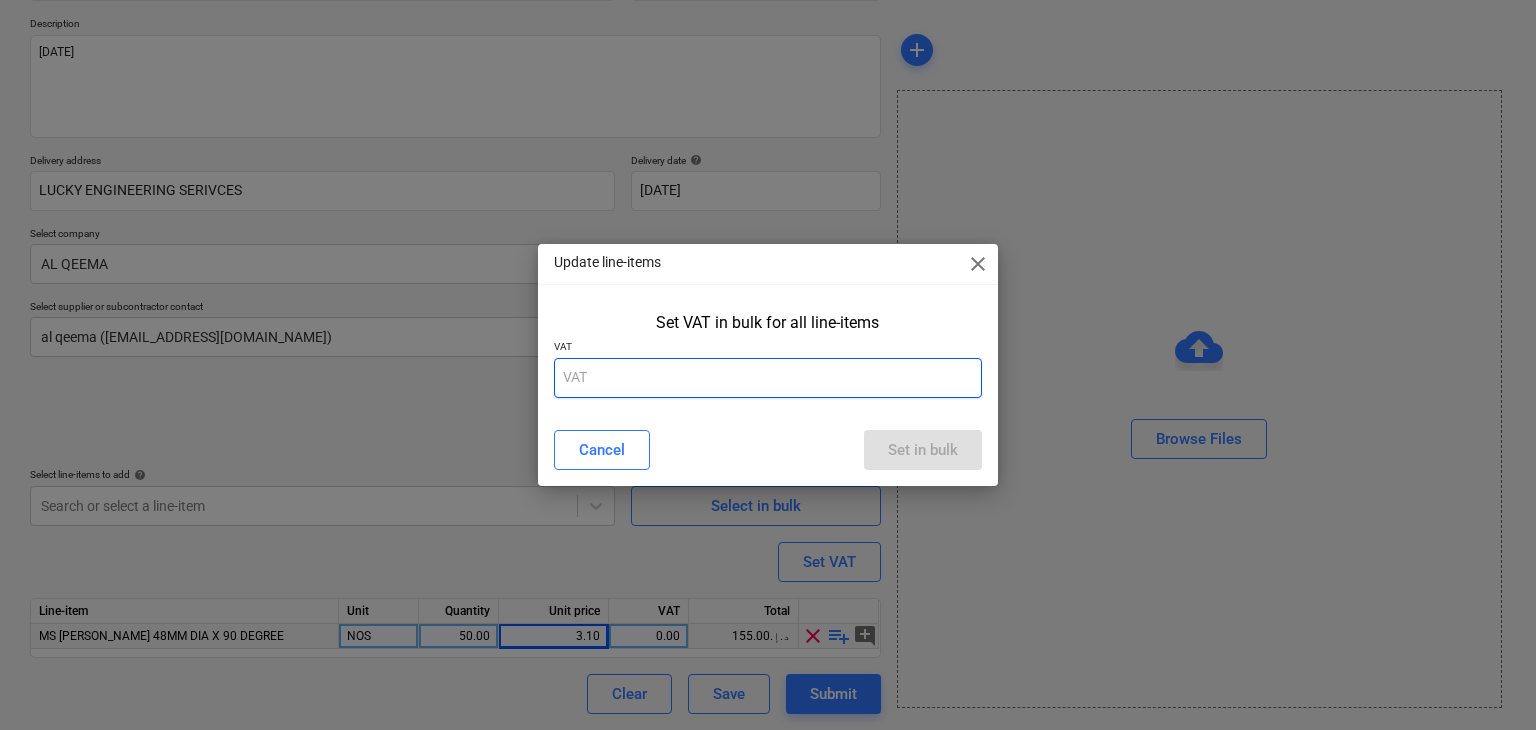 click at bounding box center (768, 378) 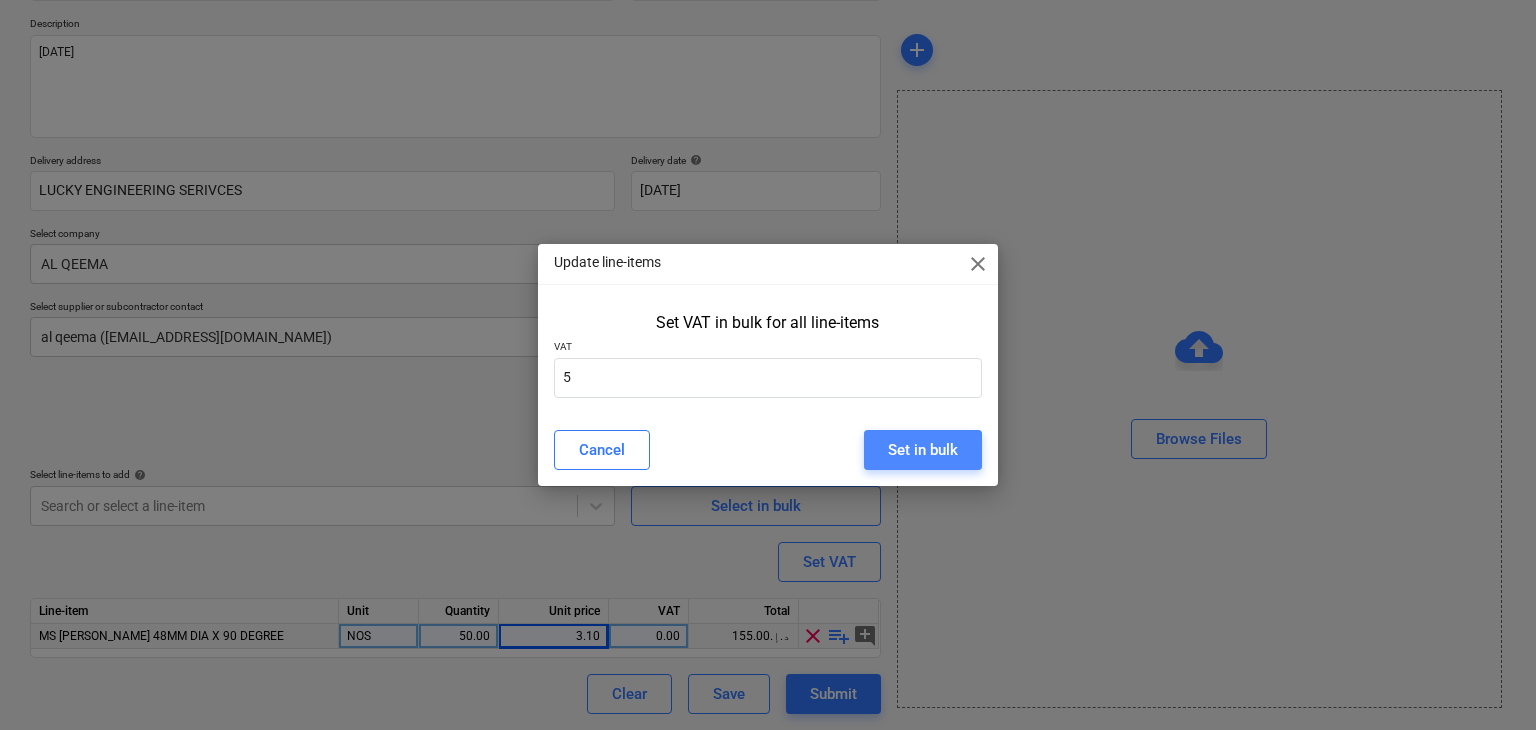 click on "Set in bulk" at bounding box center (923, 450) 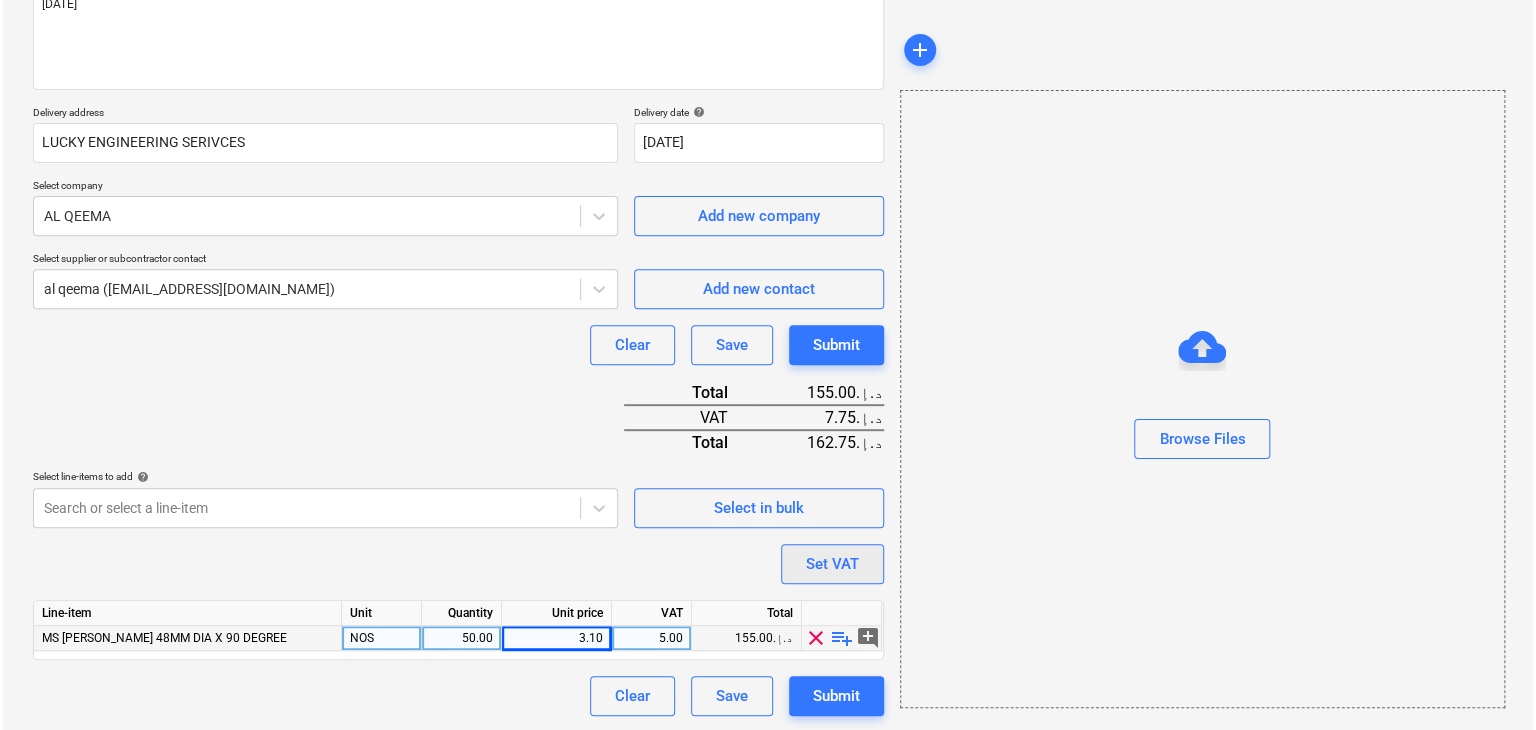 scroll, scrollTop: 269, scrollLeft: 0, axis: vertical 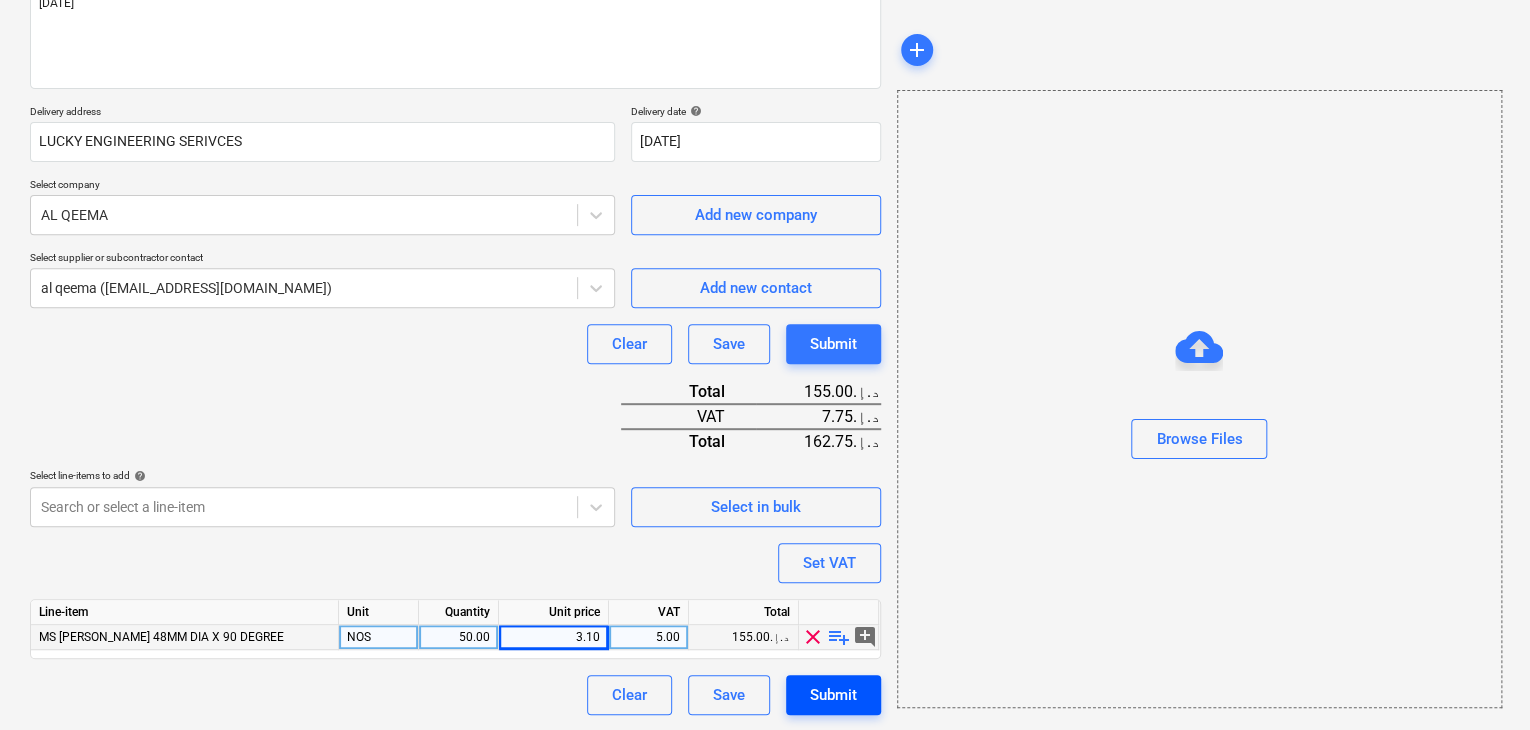 click on "Submit" at bounding box center [833, 695] 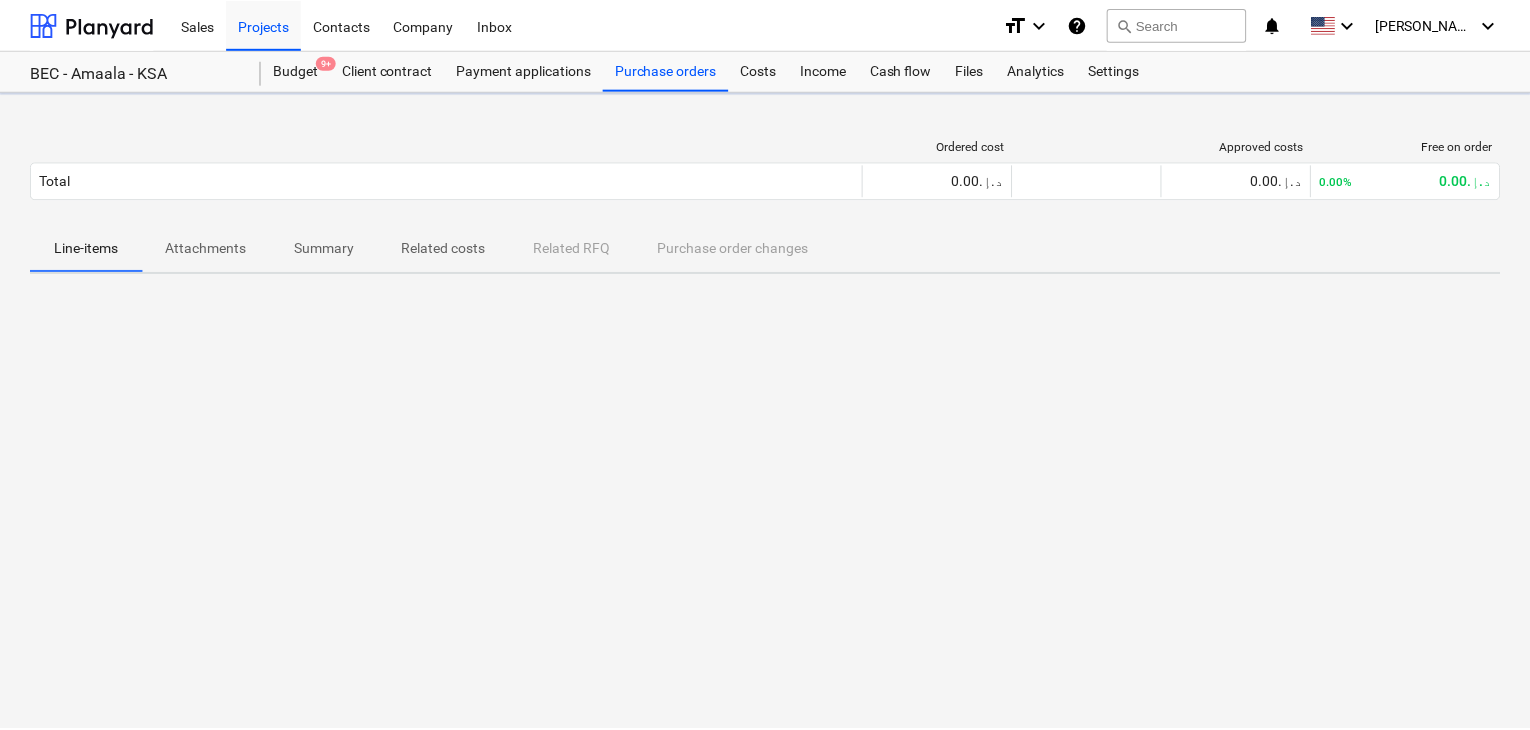 scroll, scrollTop: 0, scrollLeft: 0, axis: both 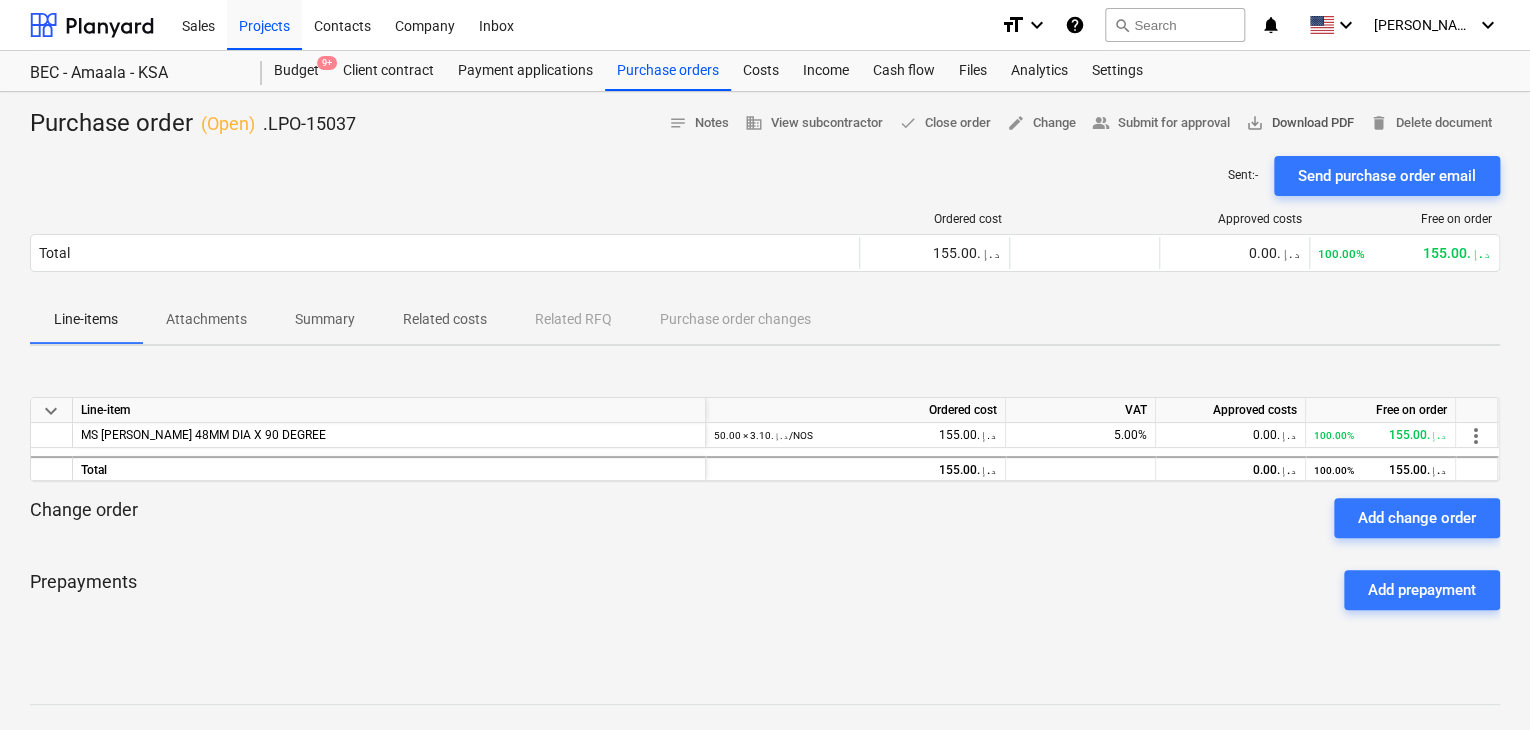 click on "save_alt Download PDF" at bounding box center [1300, 123] 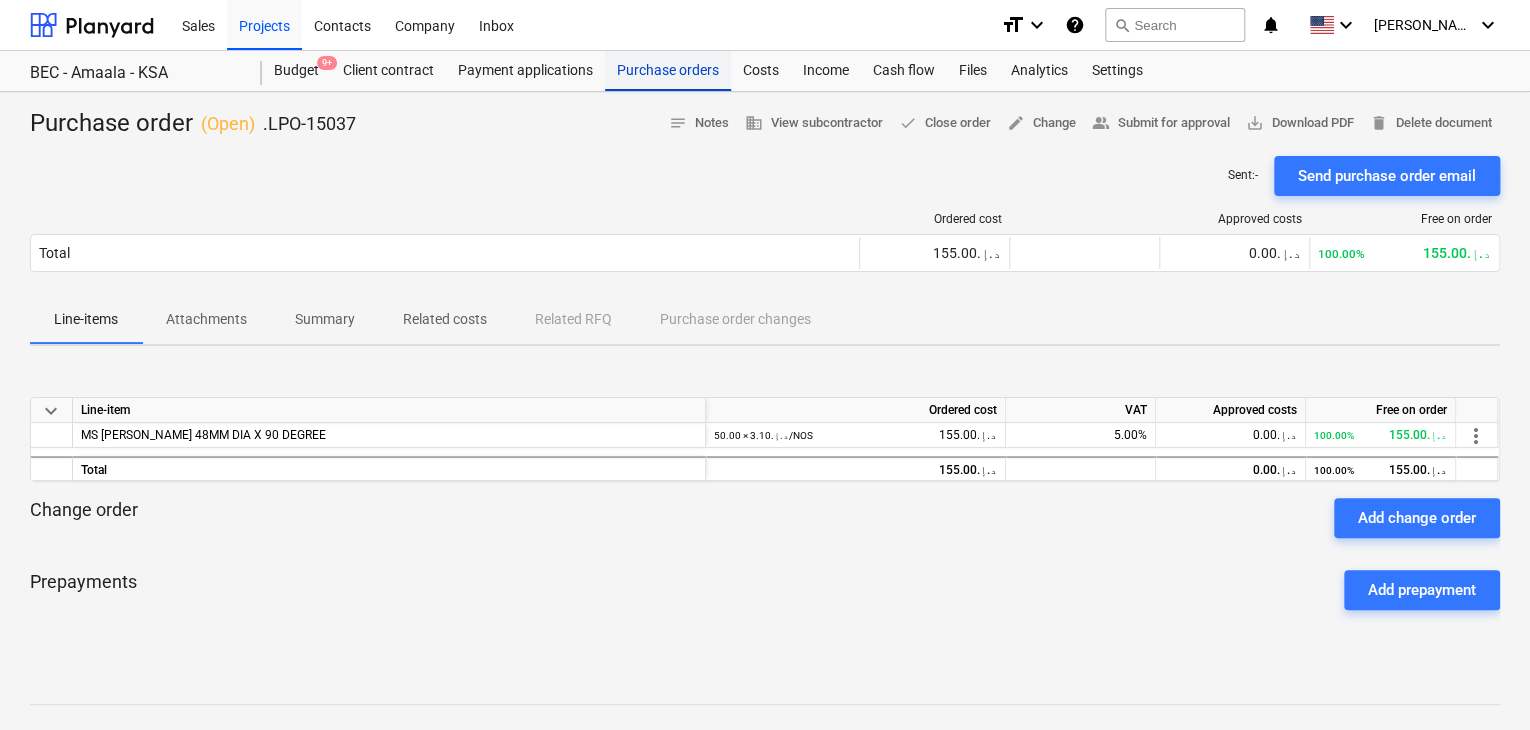 click on "Purchase orders" at bounding box center [668, 71] 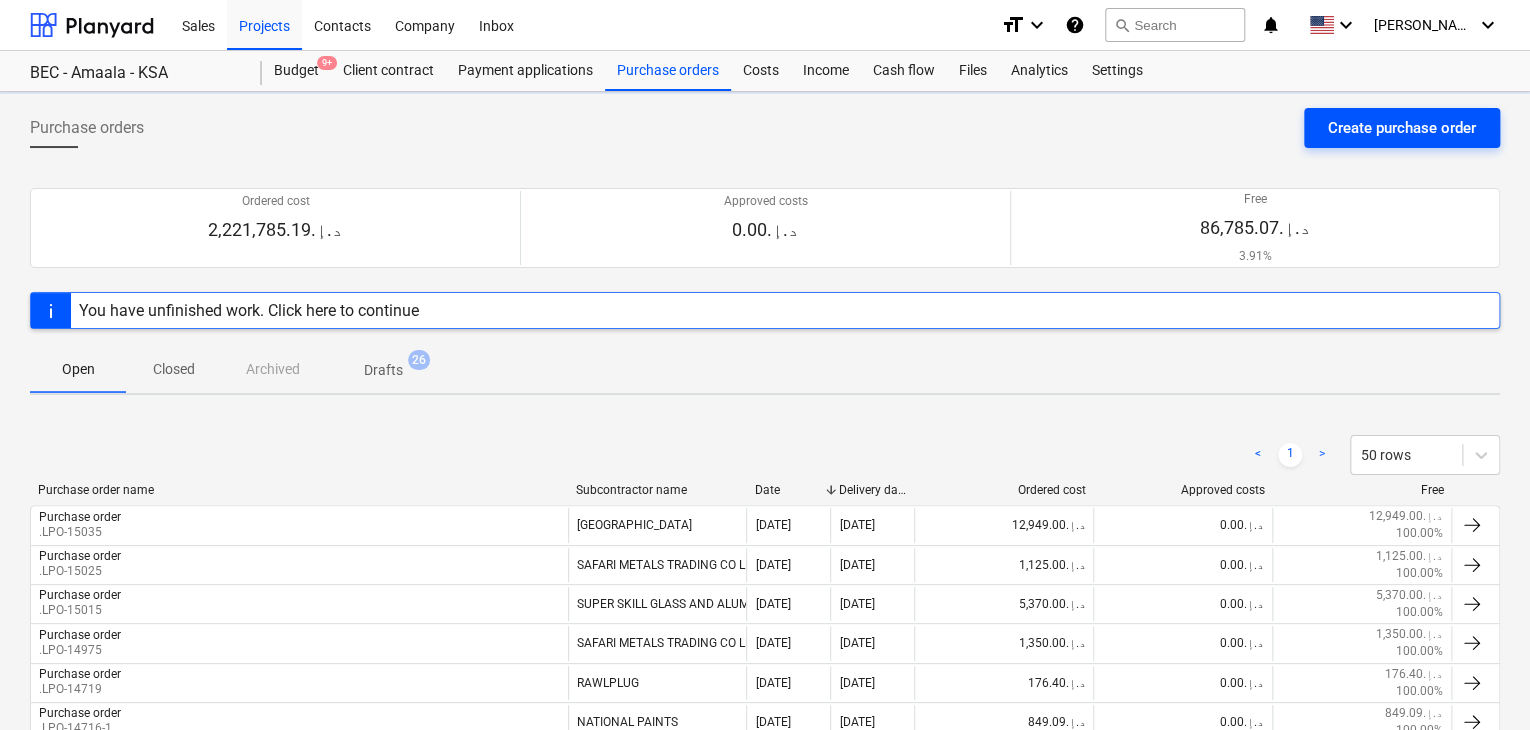 click on "Create purchase order" at bounding box center (1402, 128) 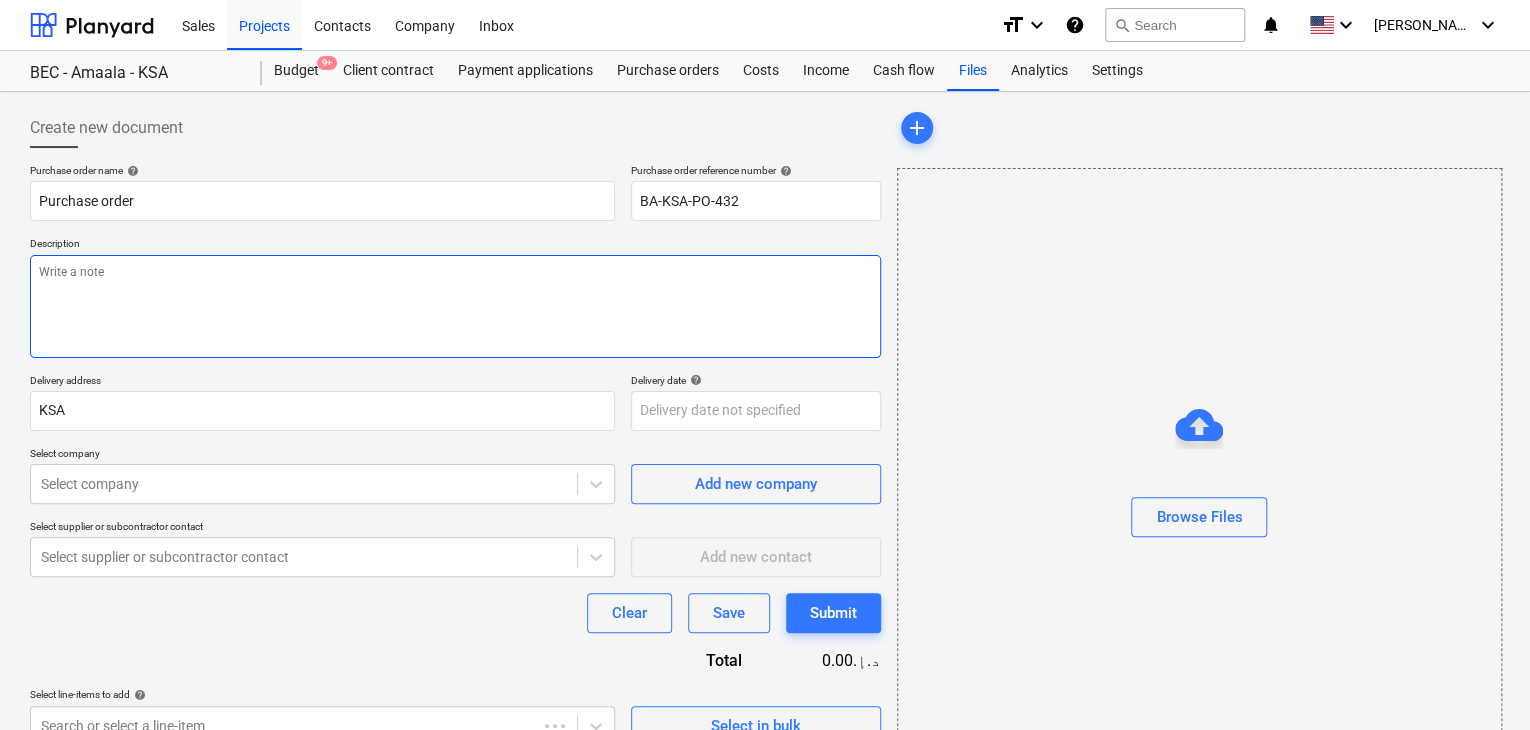 click at bounding box center [455, 306] 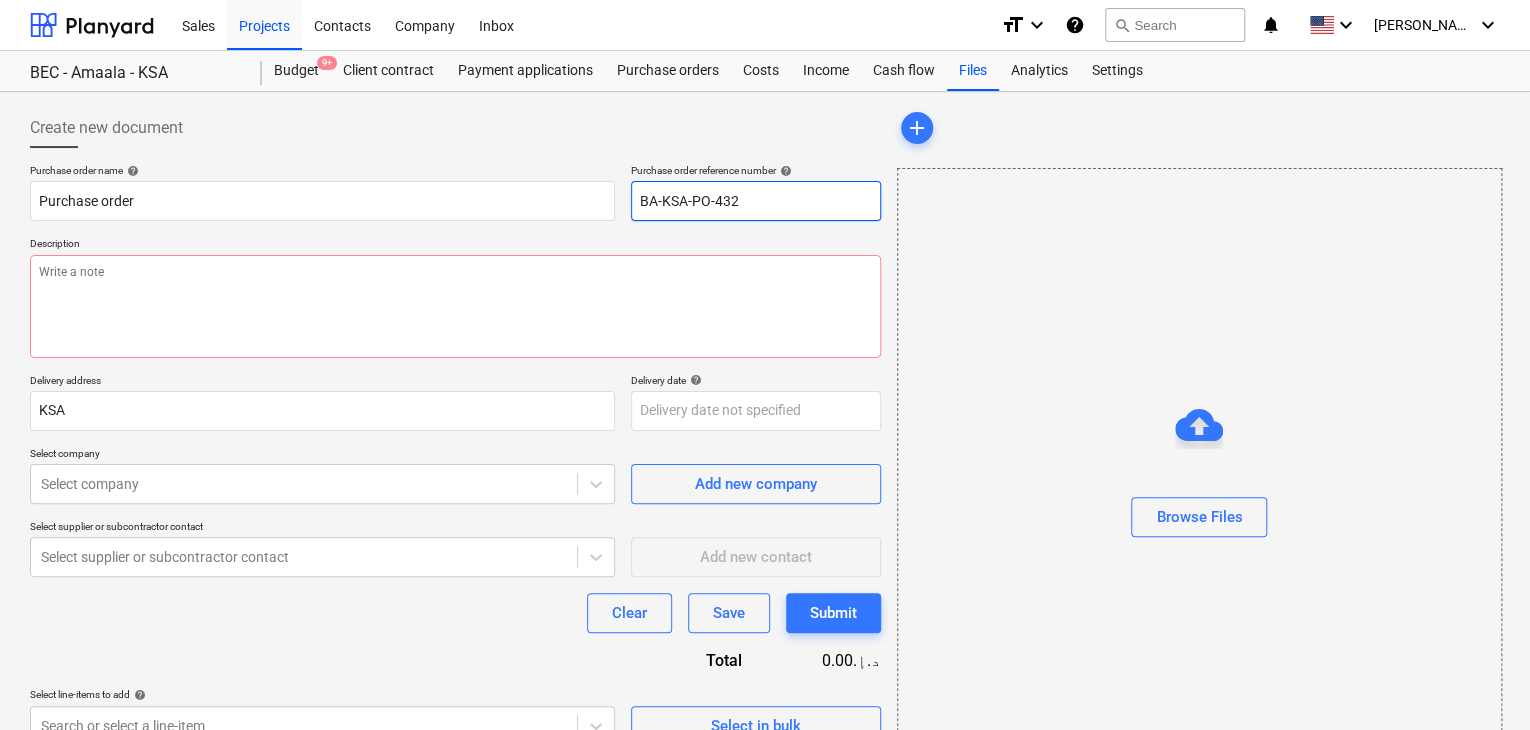 drag, startPoint x: 748, startPoint y: 193, endPoint x: 594, endPoint y: 174, distance: 155.16765 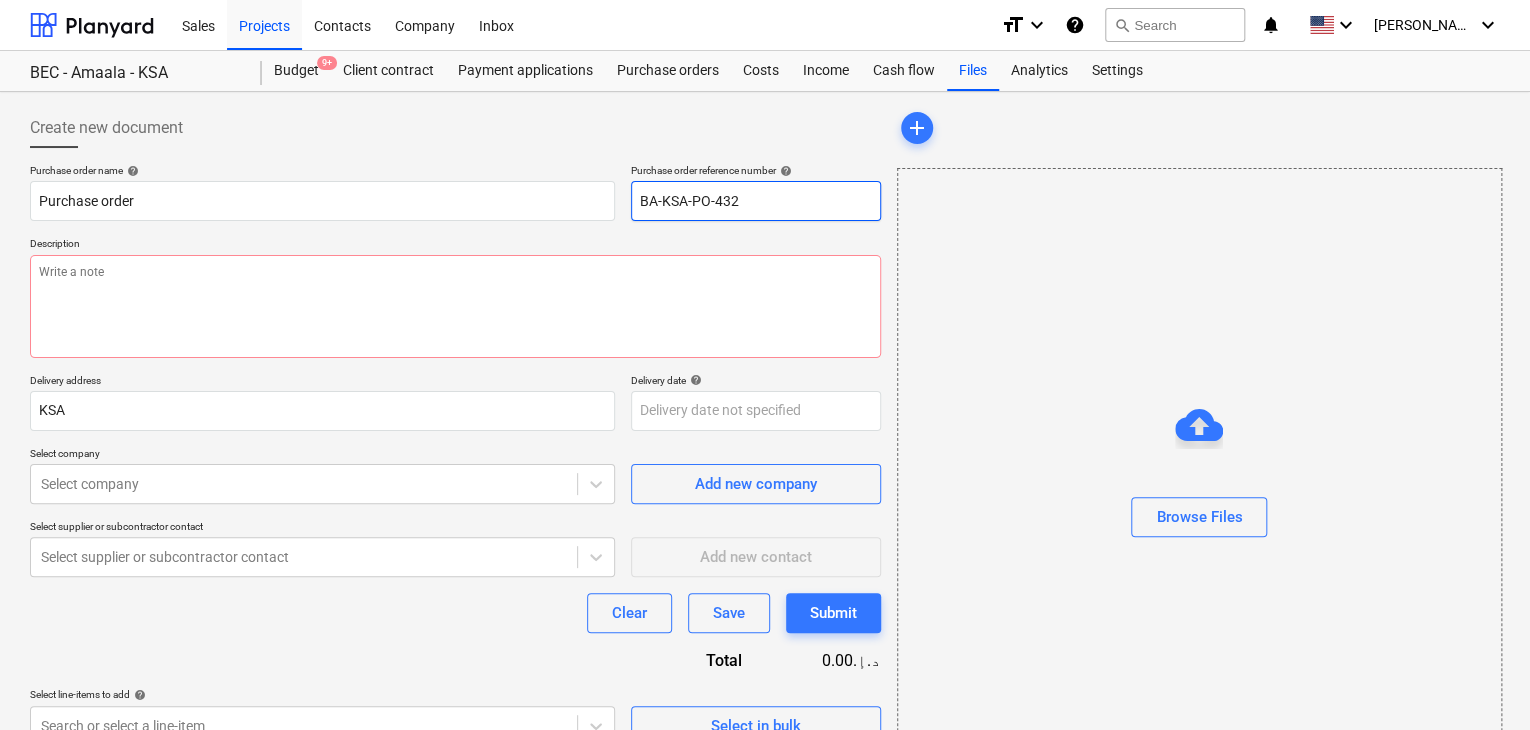 click on "Purchase order name help Purchase order Purchase order reference number help BA-KSA-PO-432" at bounding box center (455, 192) 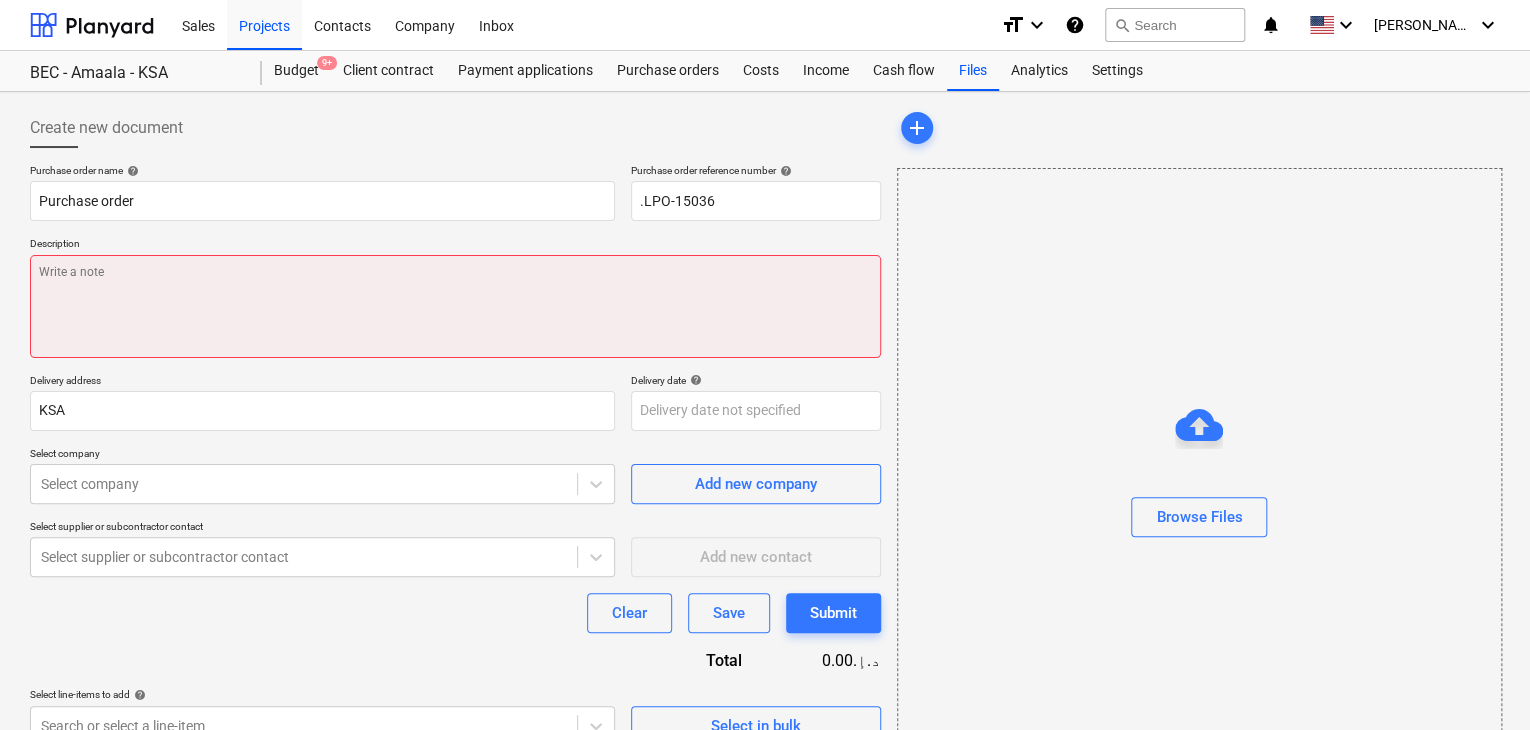 click at bounding box center [455, 306] 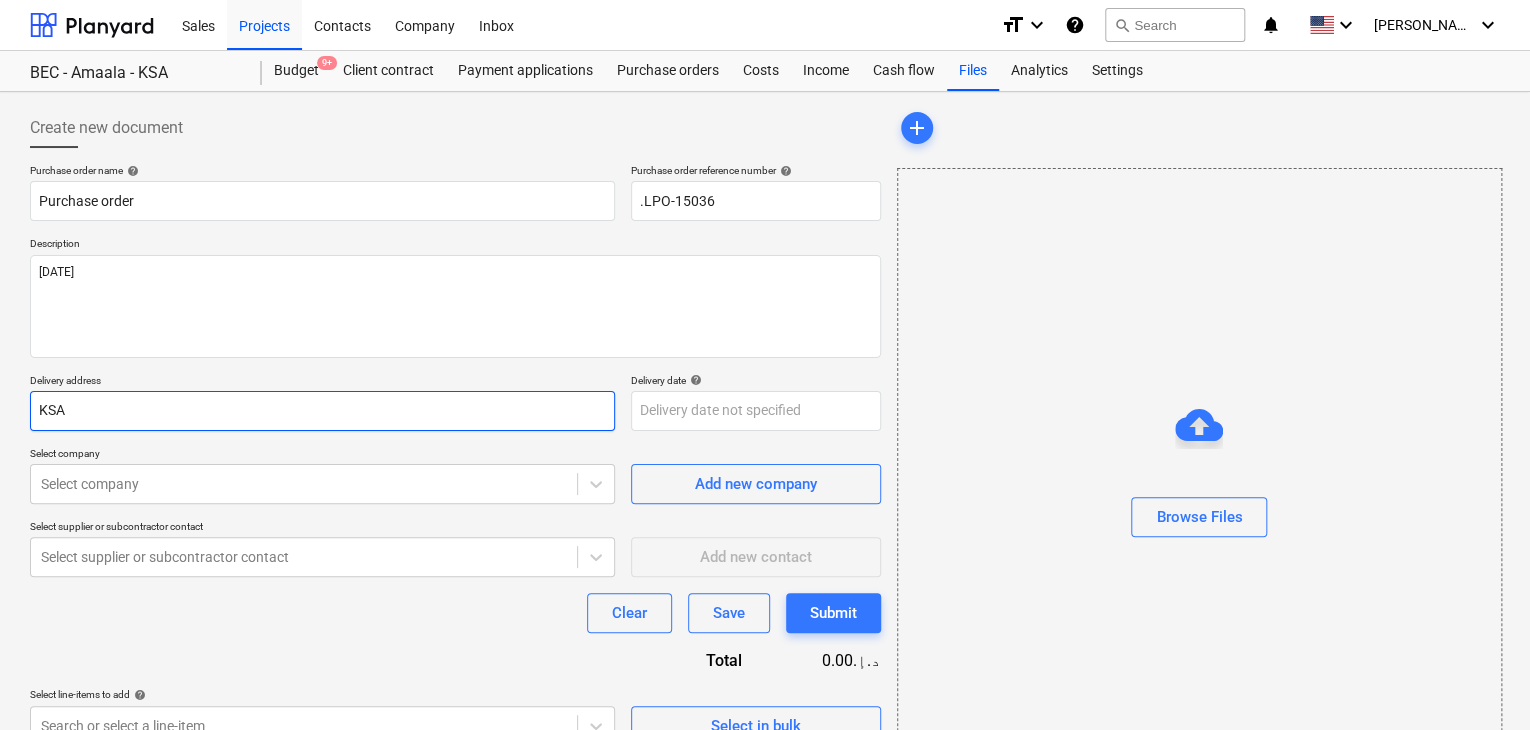 click on "KSA" at bounding box center (322, 411) 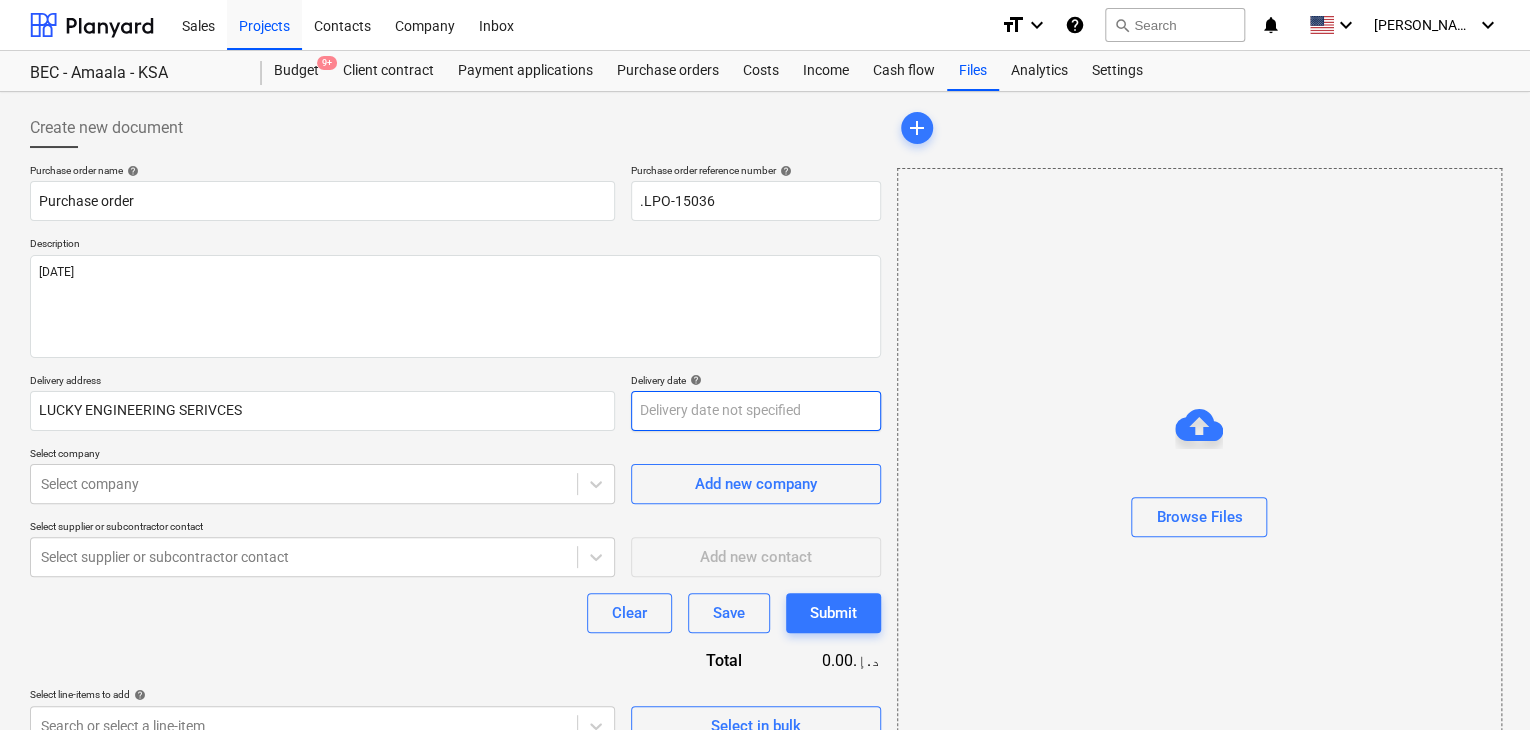 click on "Sales Projects Contacts Company Inbox format_size keyboard_arrow_down help search Search notifications 0 keyboard_arrow_down [PERSON_NAME] keyboard_arrow_down BEC - Amaala - KSA  Budget 9+ Client contract Payment applications Purchase orders Costs Income Cash flow Files Analytics Settings Create new document Purchase order name help Purchase order Purchase order reference number help .LPO-15036 Description [DATE] Delivery address LUCKY ENGINEERING SERIVCES Delivery date help Press the down arrow key to interact with the calendar and
select a date. Press the question mark key to get the keyboard shortcuts for changing dates. Select company Select company Add new company Select supplier or subcontractor contact Select supplier or subcontractor contact Add new contact Clear Save Submit Total 0.00د.إ.‏ Select line-items to add help Search or select a line-item Select in bulk add Browse Files
x" at bounding box center (765, 365) 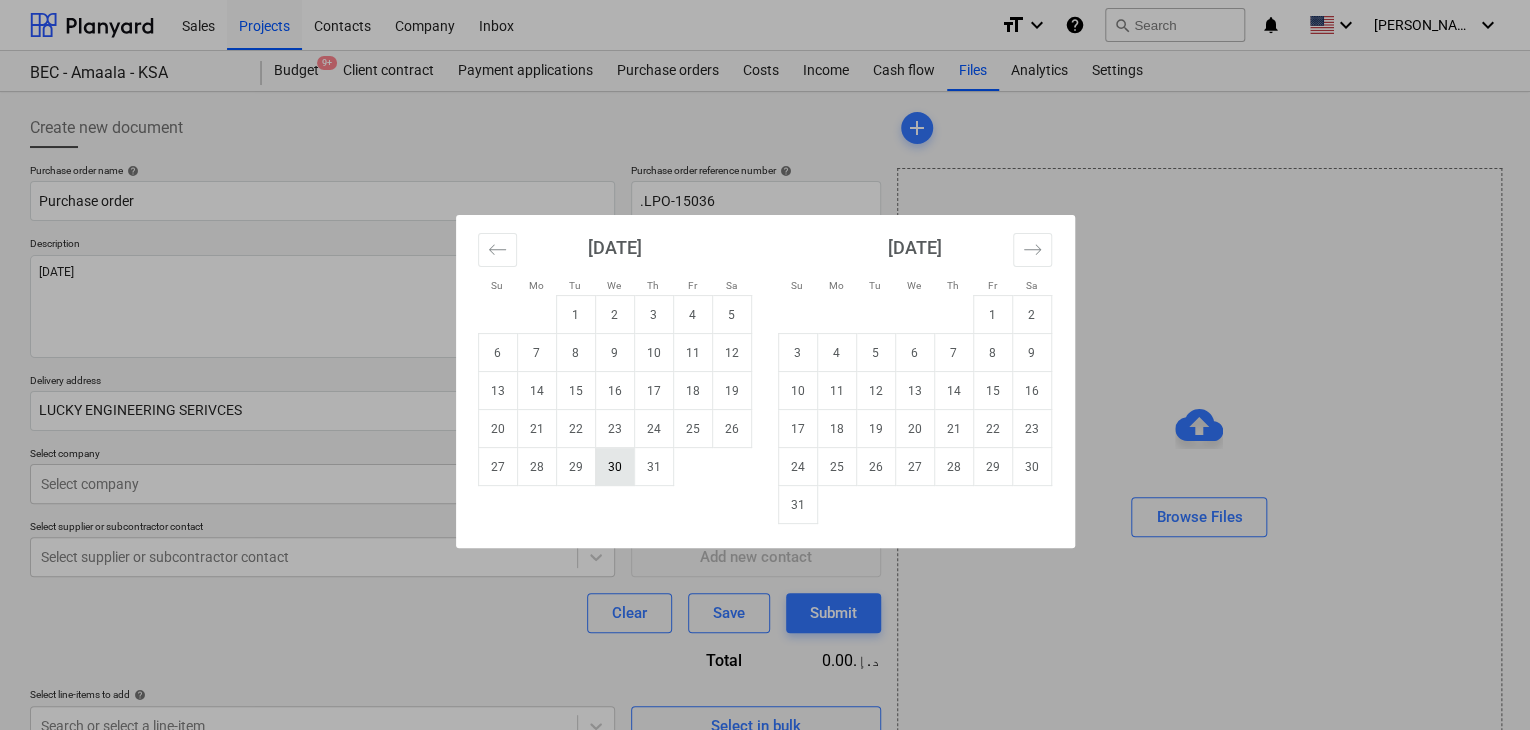 click on "30" at bounding box center (614, 467) 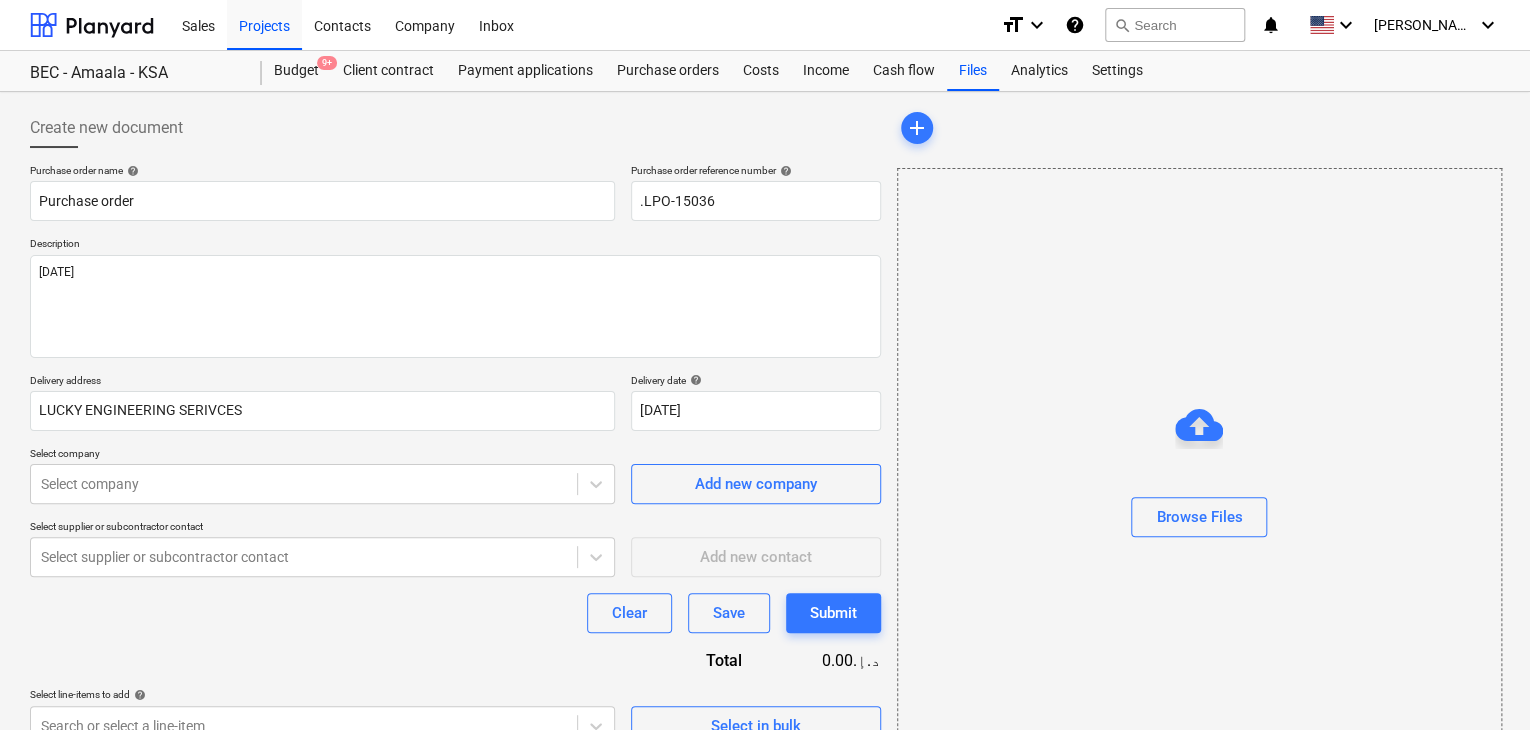 click on "Select company" at bounding box center (322, 455) 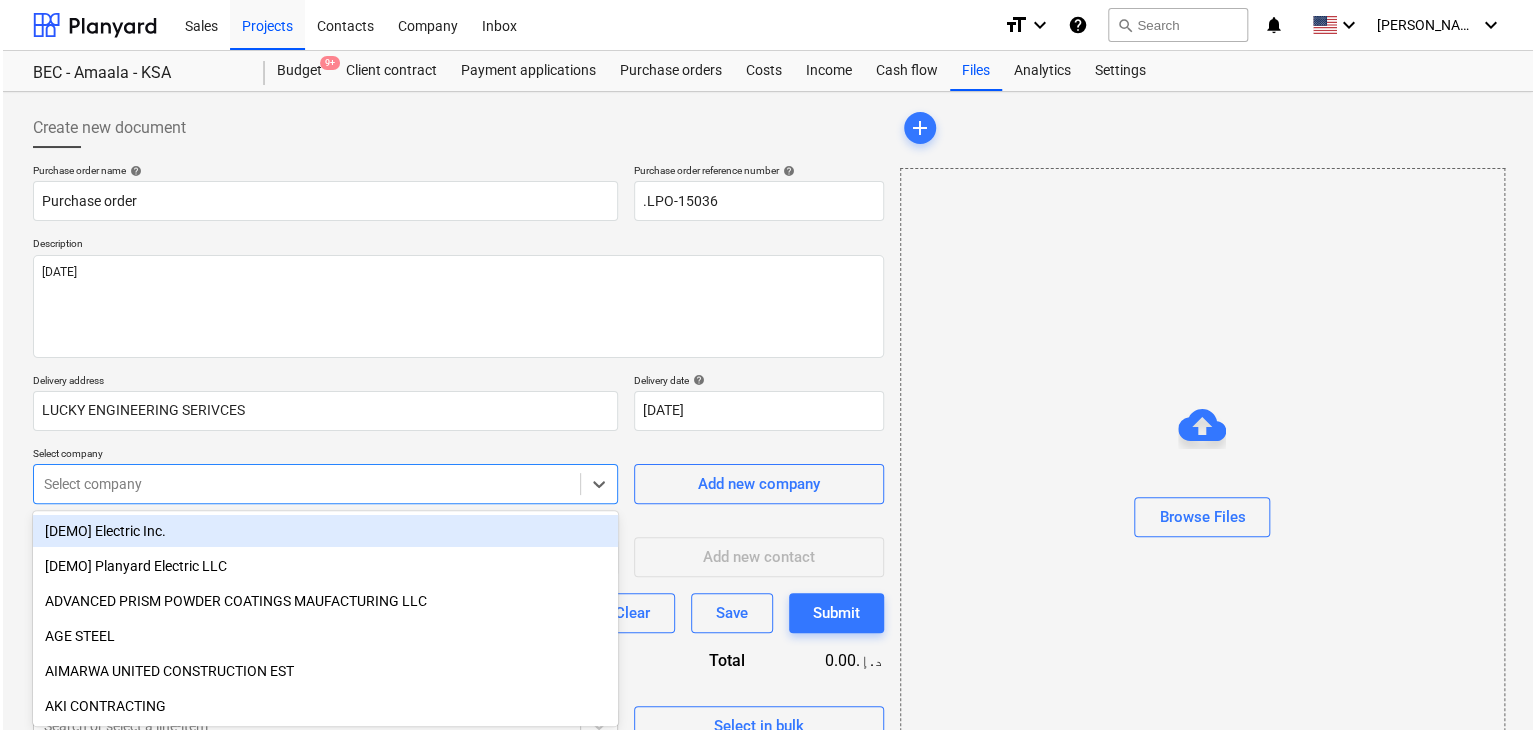 scroll, scrollTop: 71, scrollLeft: 0, axis: vertical 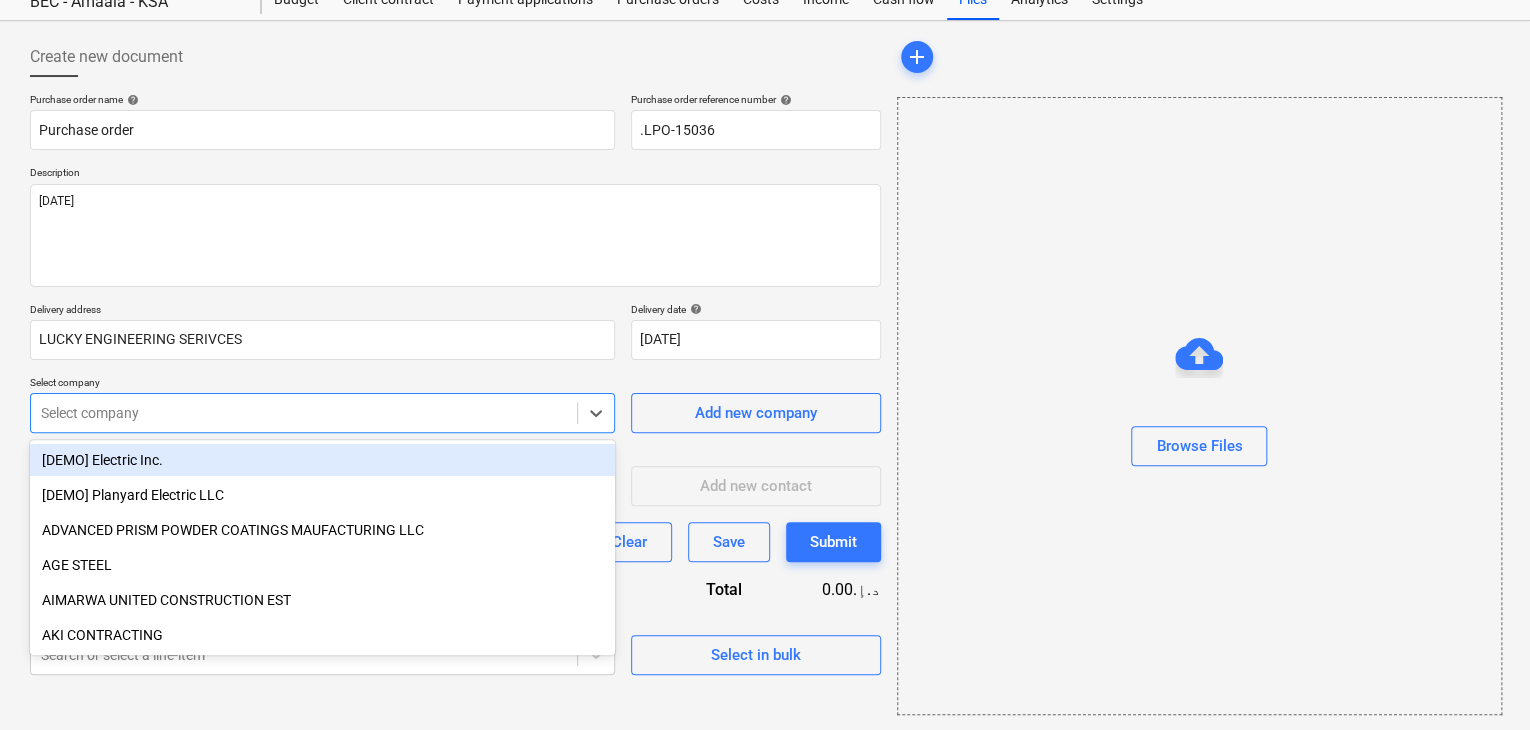 click on "Sales Projects Contacts Company Inbox format_size keyboard_arrow_down help search Search notifications 0 keyboard_arrow_down [PERSON_NAME] keyboard_arrow_down BEC - Amaala - KSA  Budget 9+ Client contract Payment applications Purchase orders Costs Income Cash flow Files Analytics Settings Create new document Purchase order name help Purchase order Purchase order reference number help .LPO-15036 Description [DATE] Delivery address LUCKY ENGINEERING SERIVCES Delivery date help [DATE] [DATE] Press the down arrow key to interact with the calendar and
select a date. Press the question mark key to get the keyboard shortcuts for changing dates. Select company option [DEMO] Electric Inc.   focused, 1 of 200. 200 results available. Use Up and Down to choose options, press Enter to select the currently focused option, press Escape to exit the menu, press Tab to select the option and exit the menu. Select company Add new company Select supplier or subcontractor contact Add new contact Clear Save Submit" at bounding box center [765, 294] 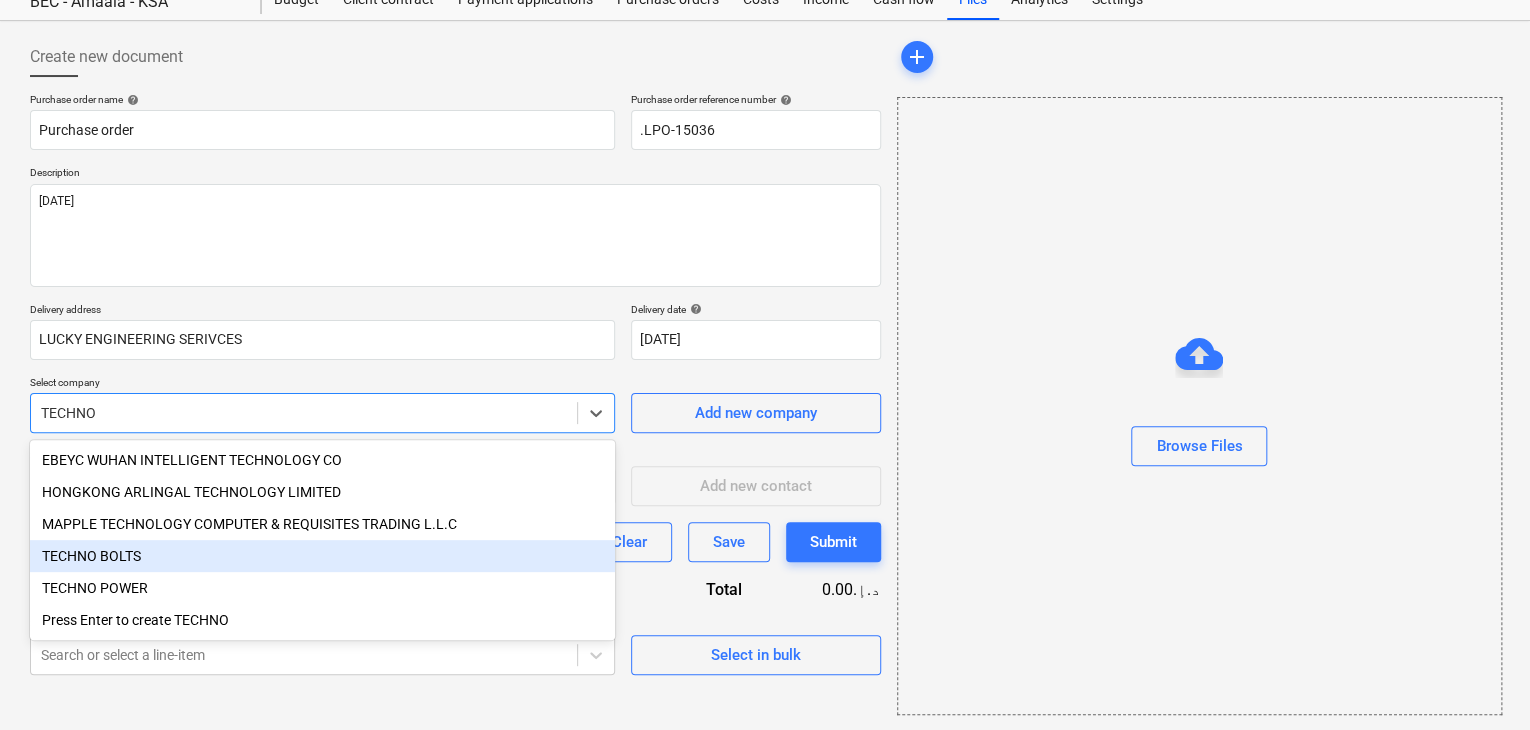 click on "TECHNO BOLTS" at bounding box center [322, 556] 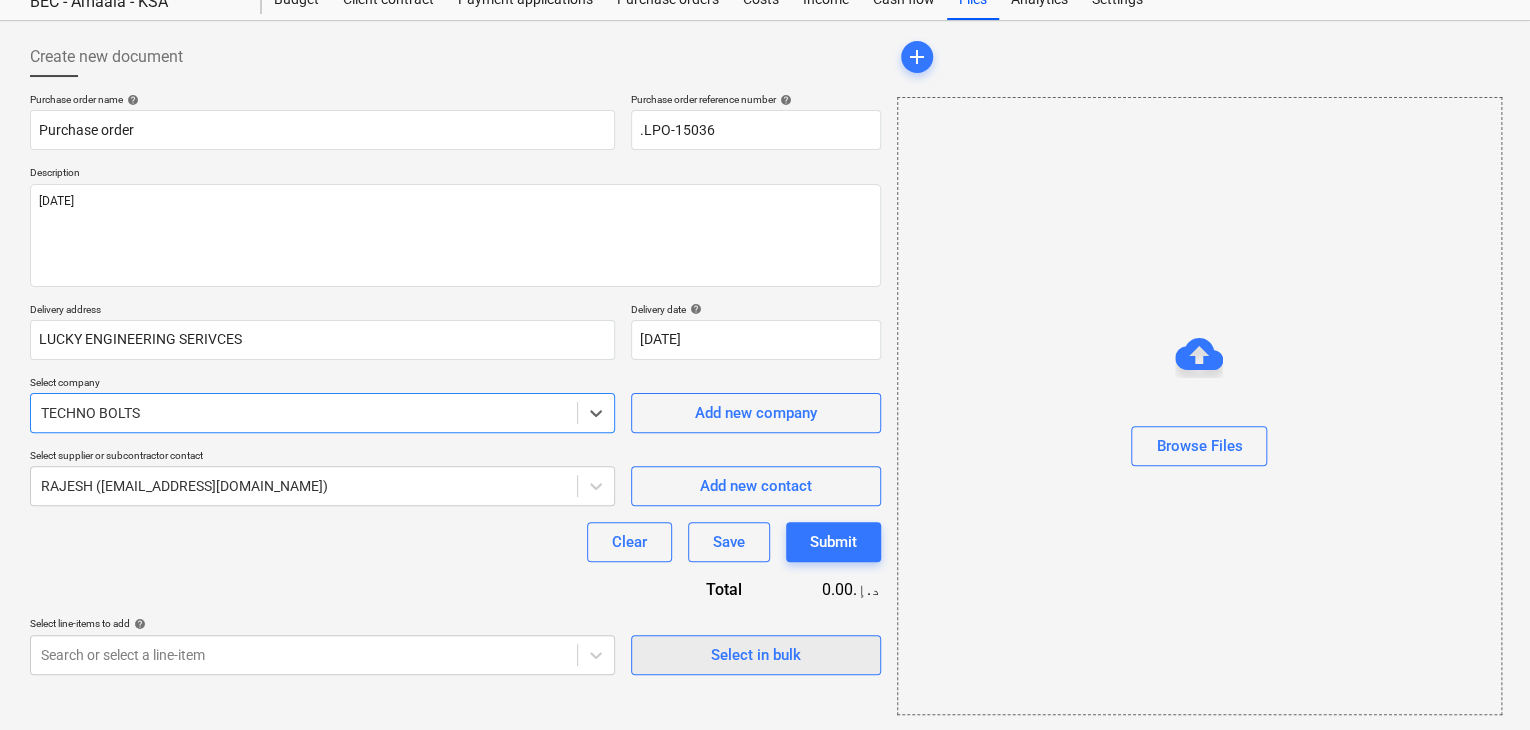 click on "Select in bulk" at bounding box center [756, 655] 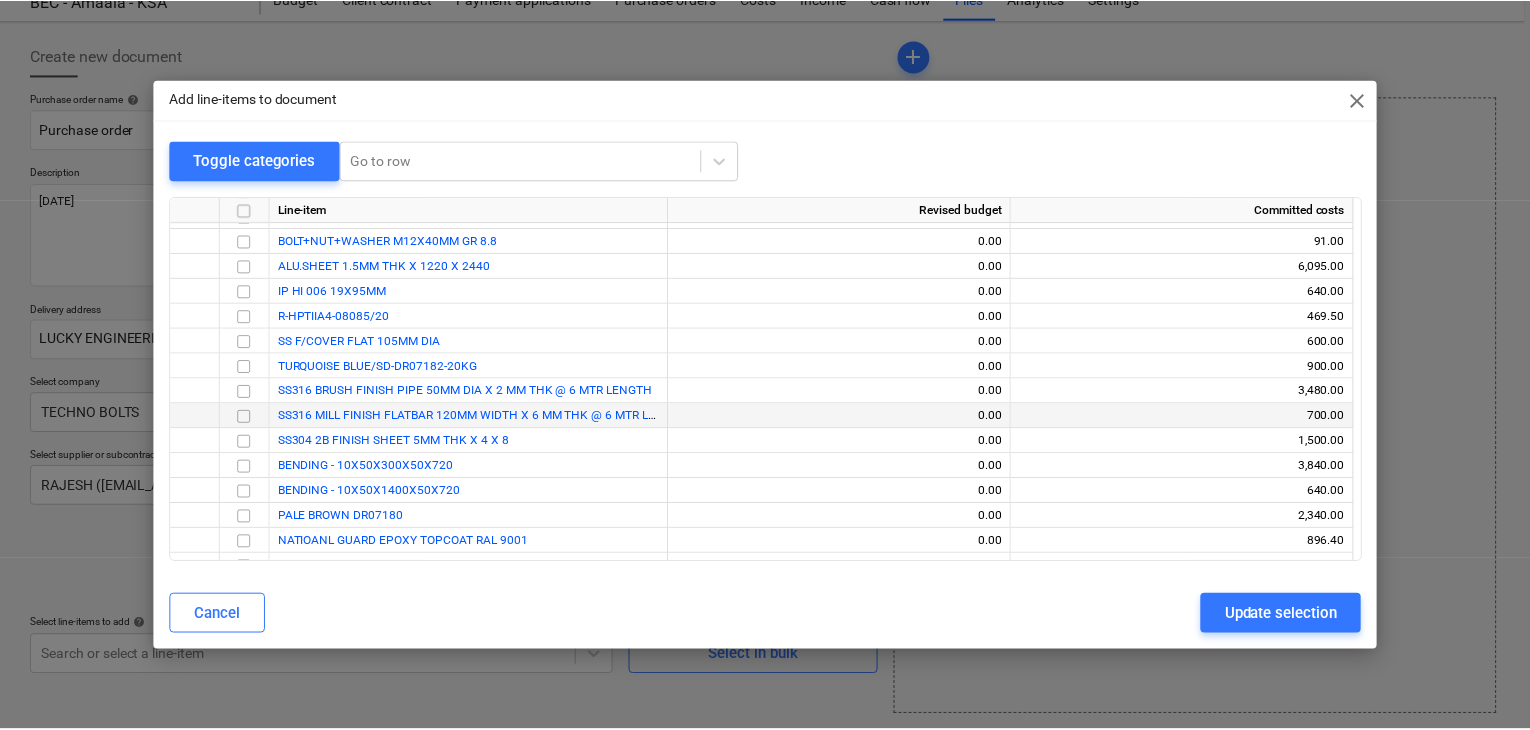 scroll, scrollTop: 17512, scrollLeft: 0, axis: vertical 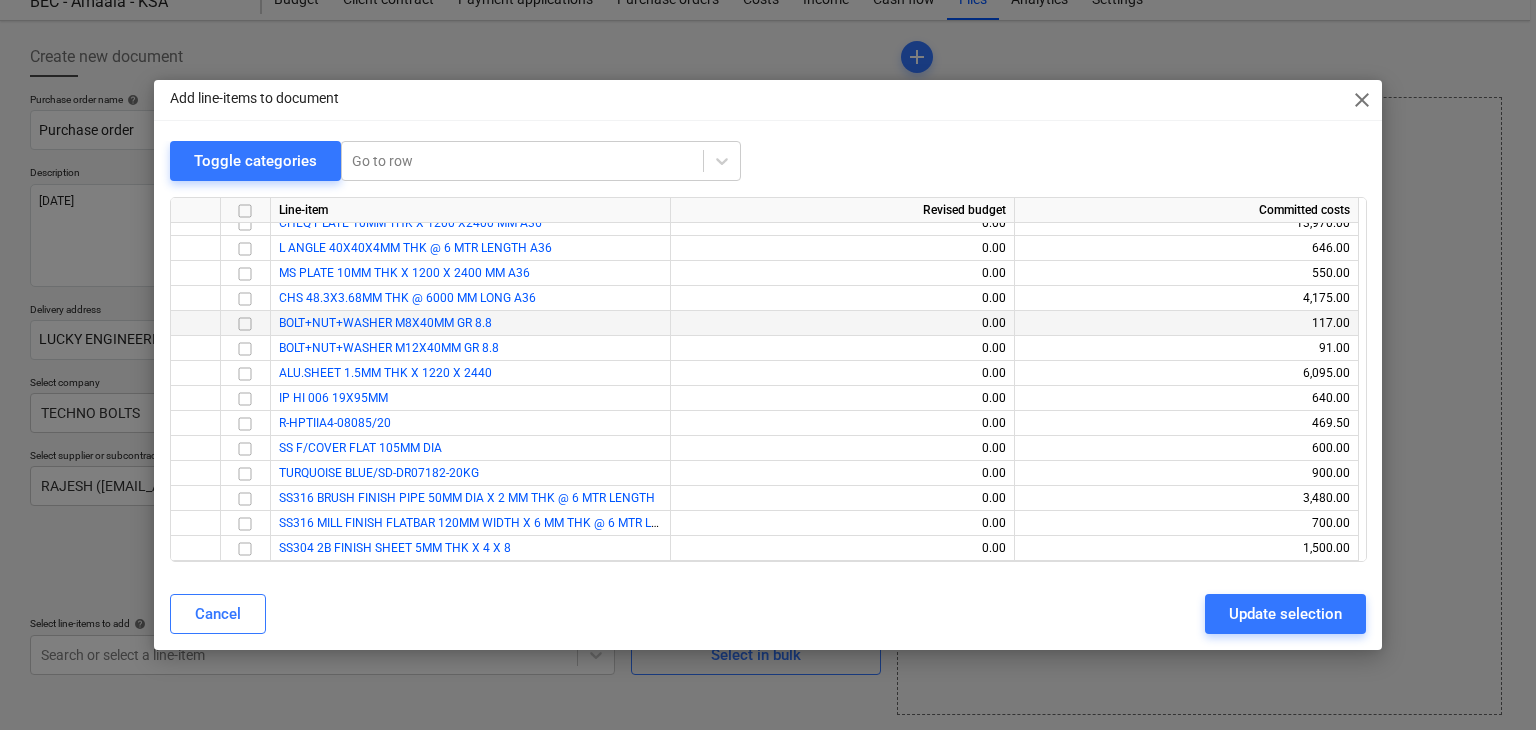 click at bounding box center [245, 324] 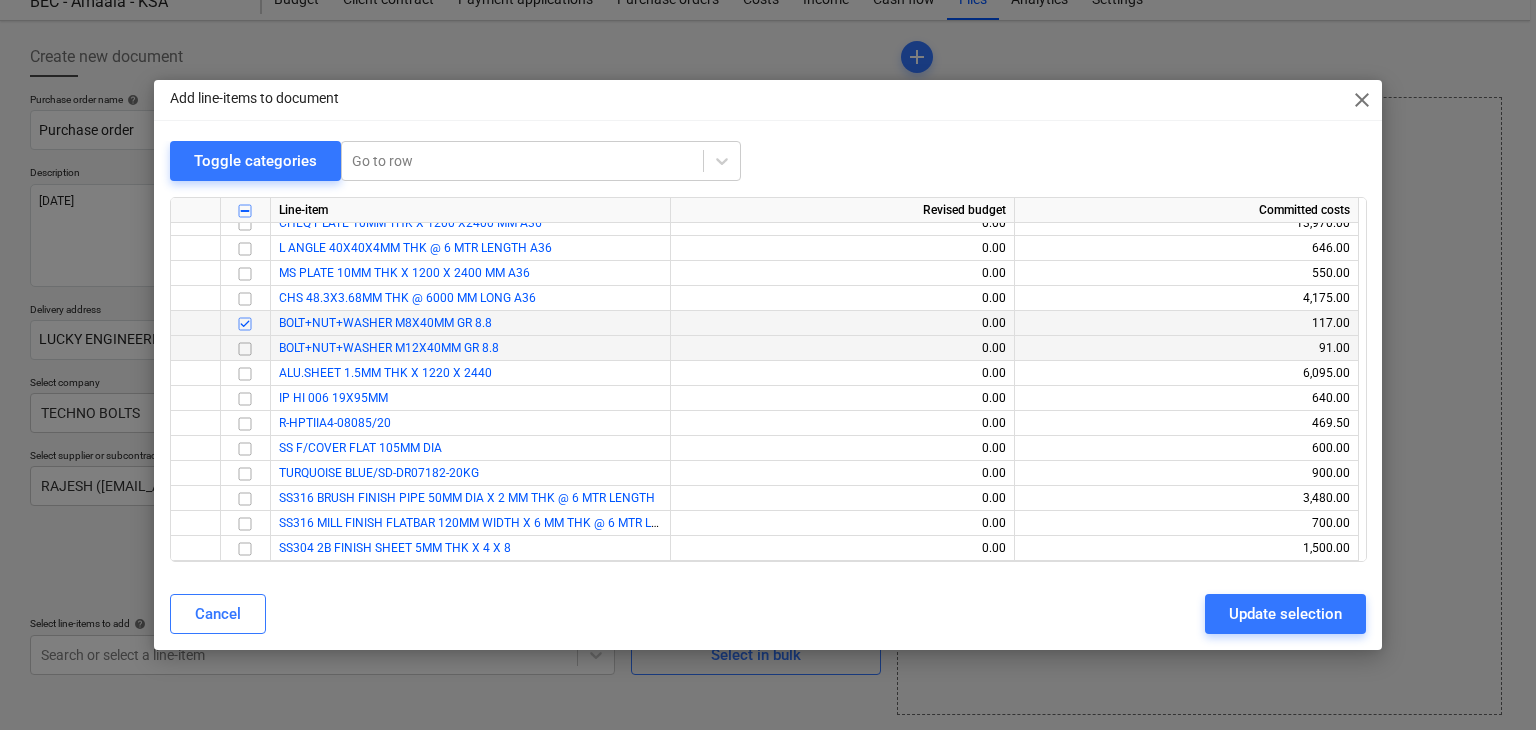 click at bounding box center [245, 349] 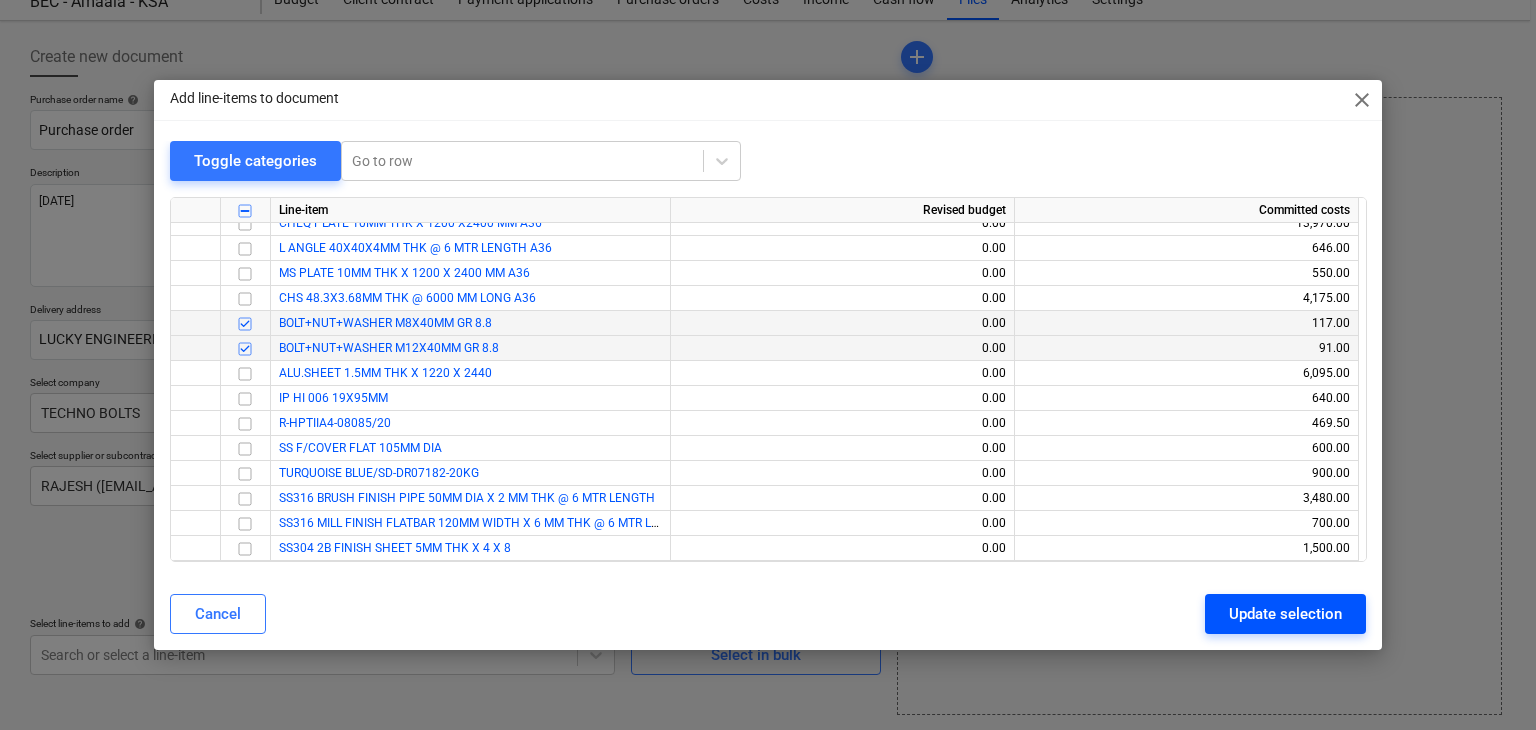 click on "Update selection" at bounding box center (1285, 614) 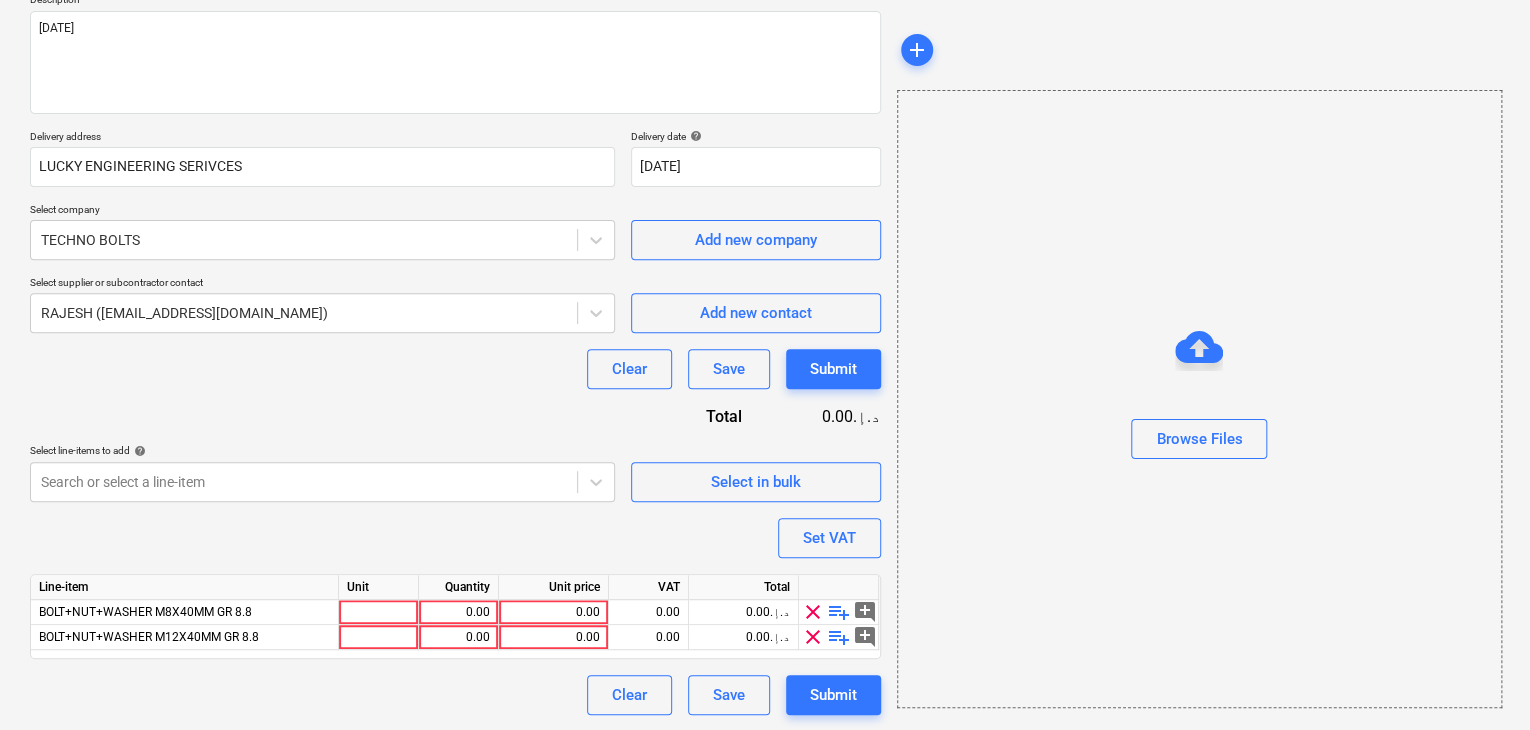scroll, scrollTop: 244, scrollLeft: 0, axis: vertical 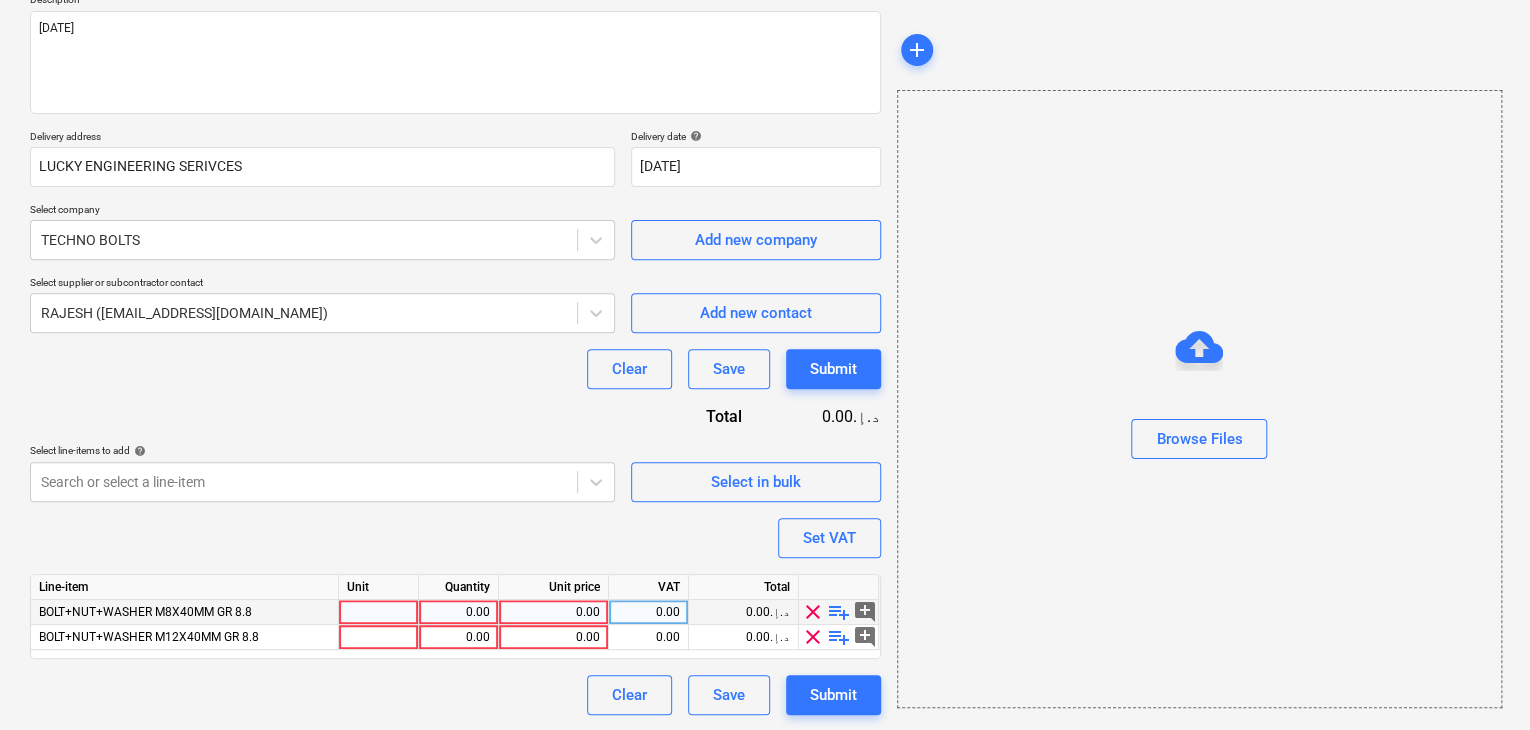 click at bounding box center [379, 612] 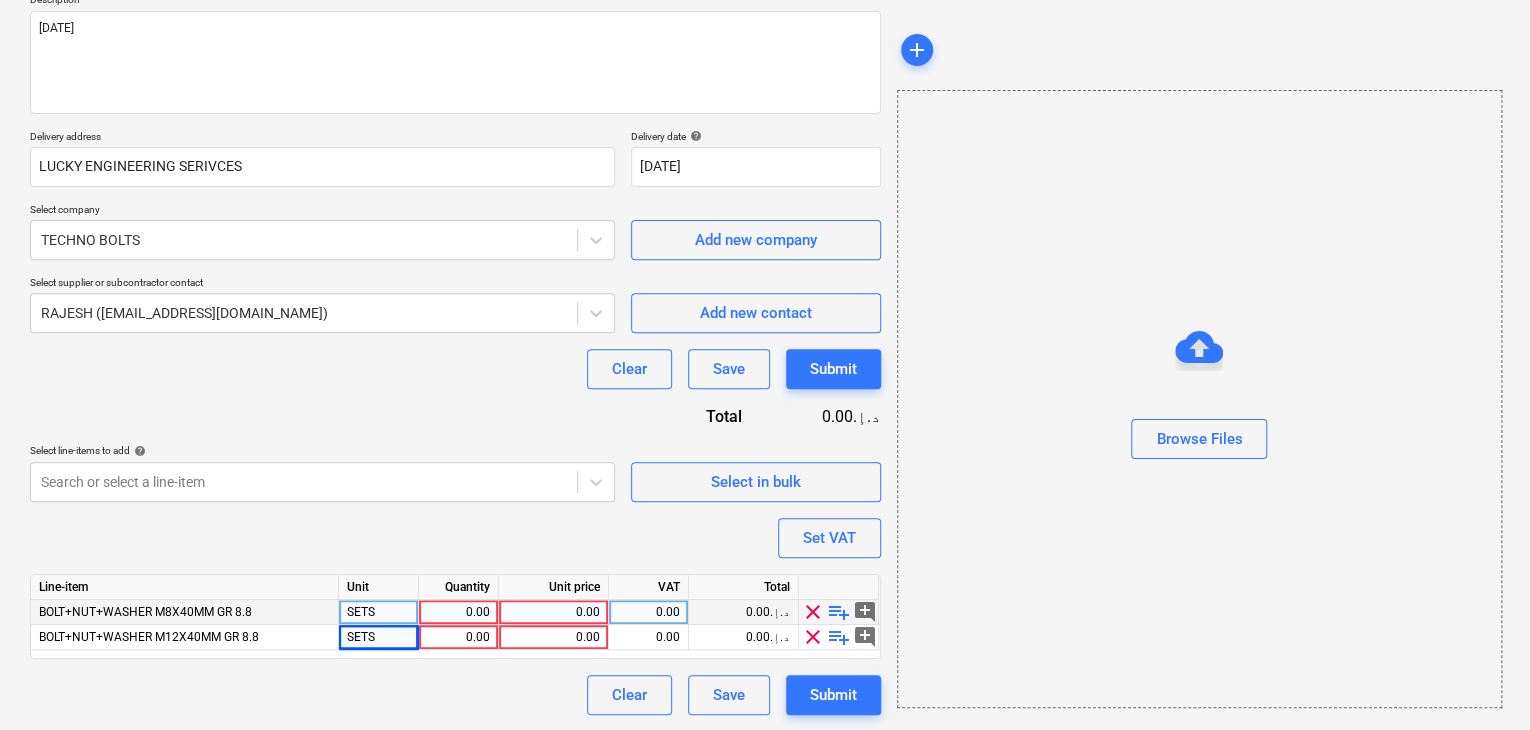 click on "0.00" at bounding box center [458, 612] 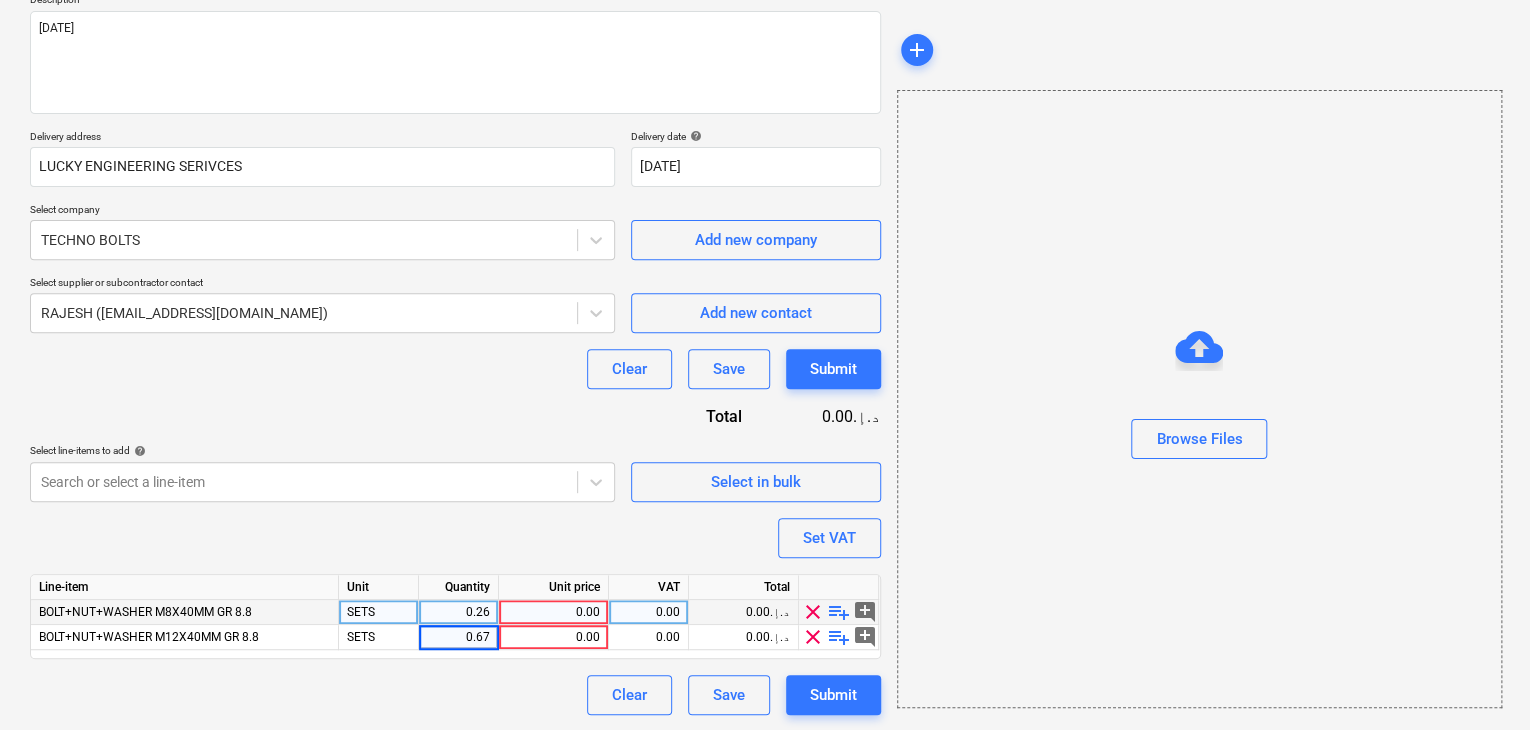 click on "0.26" at bounding box center (458, 612) 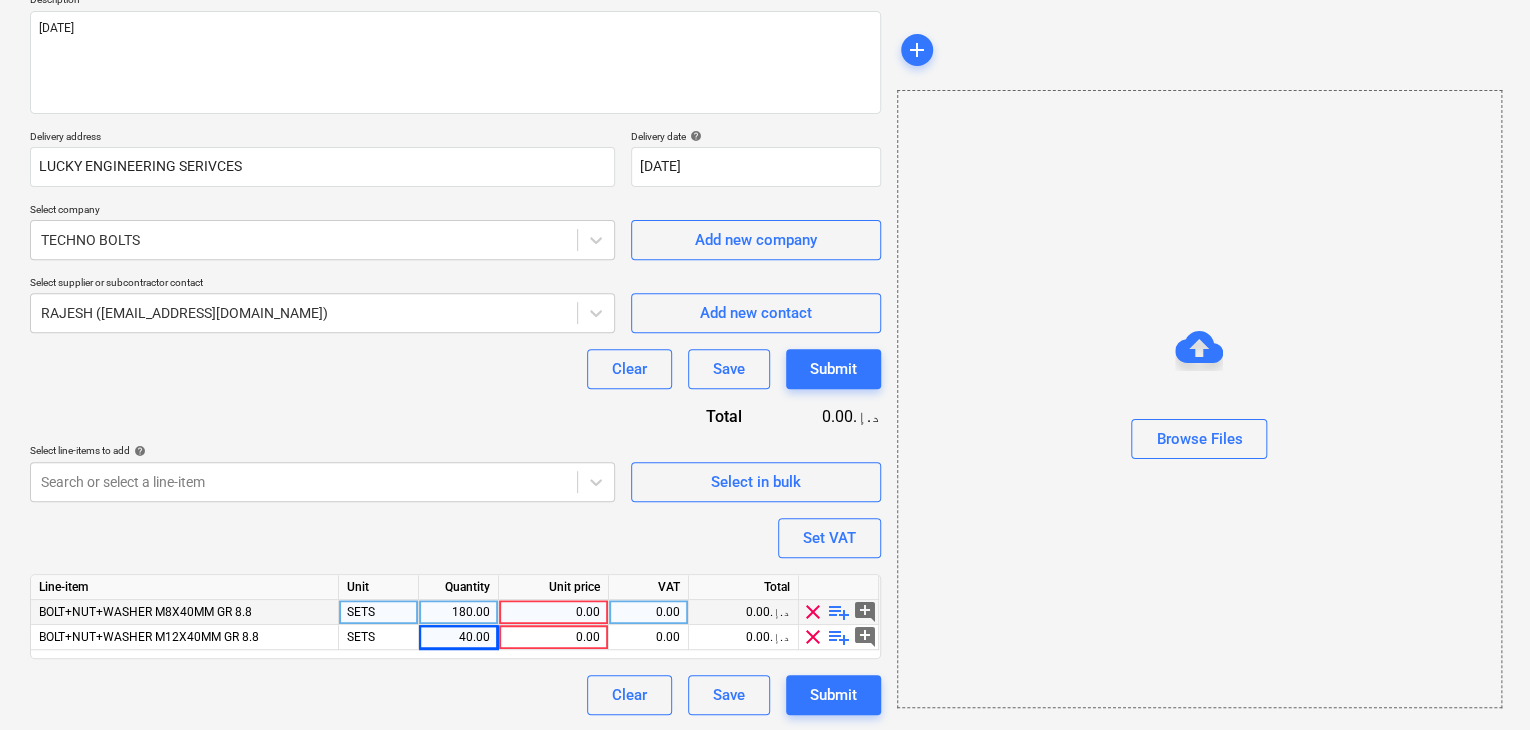 click on "0.00" at bounding box center (553, 612) 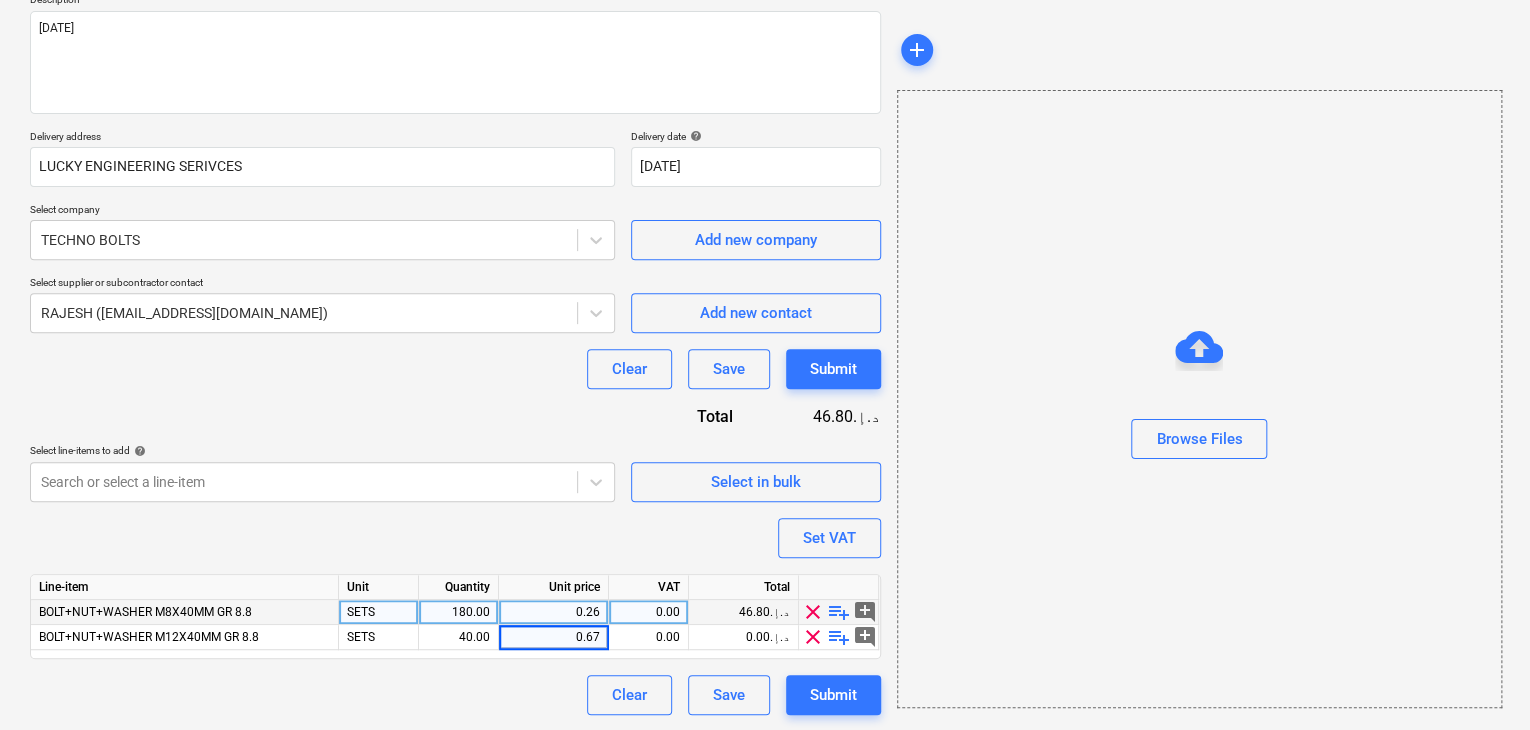 click on "Browse Files" at bounding box center [1199, 399] 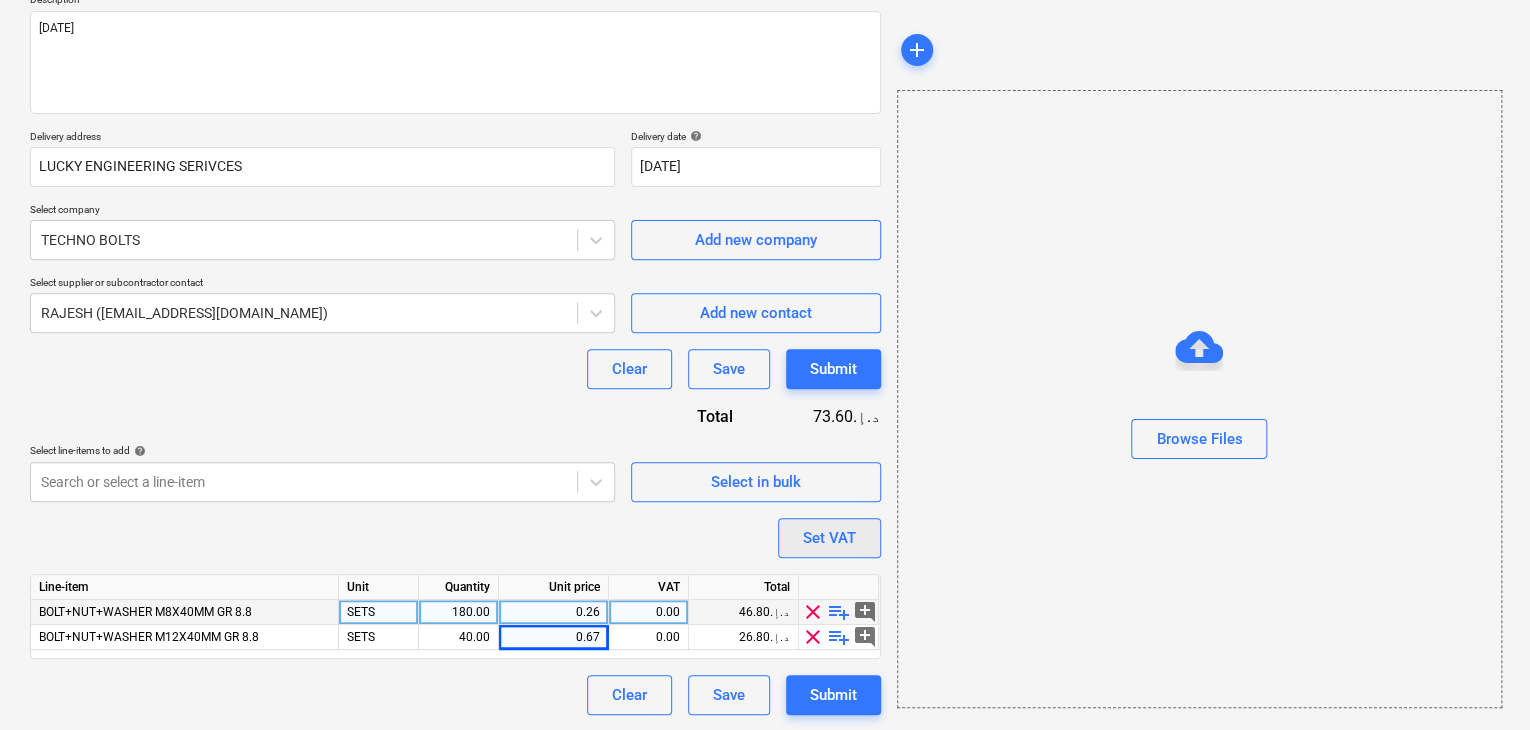 click on "Set VAT" at bounding box center [829, 538] 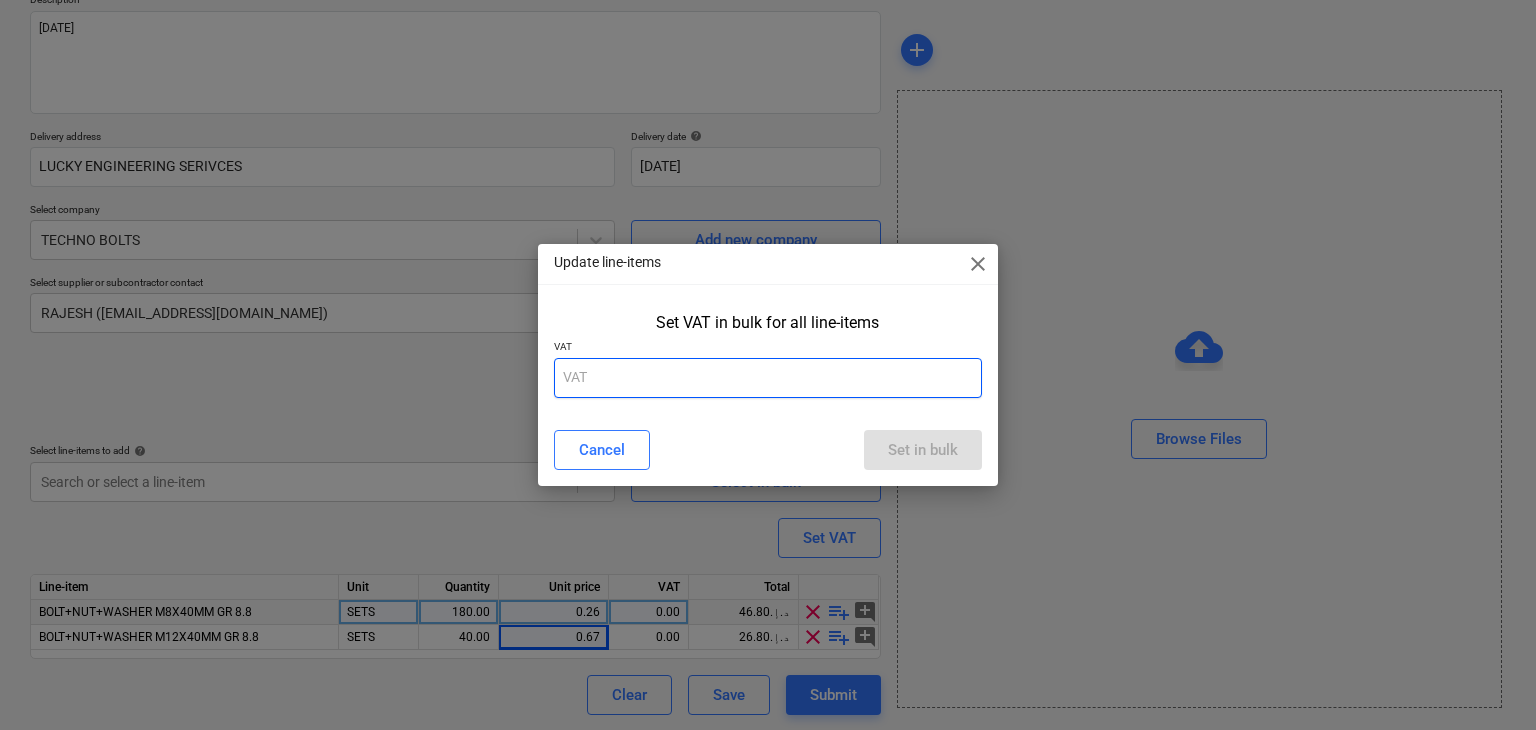 click at bounding box center [768, 378] 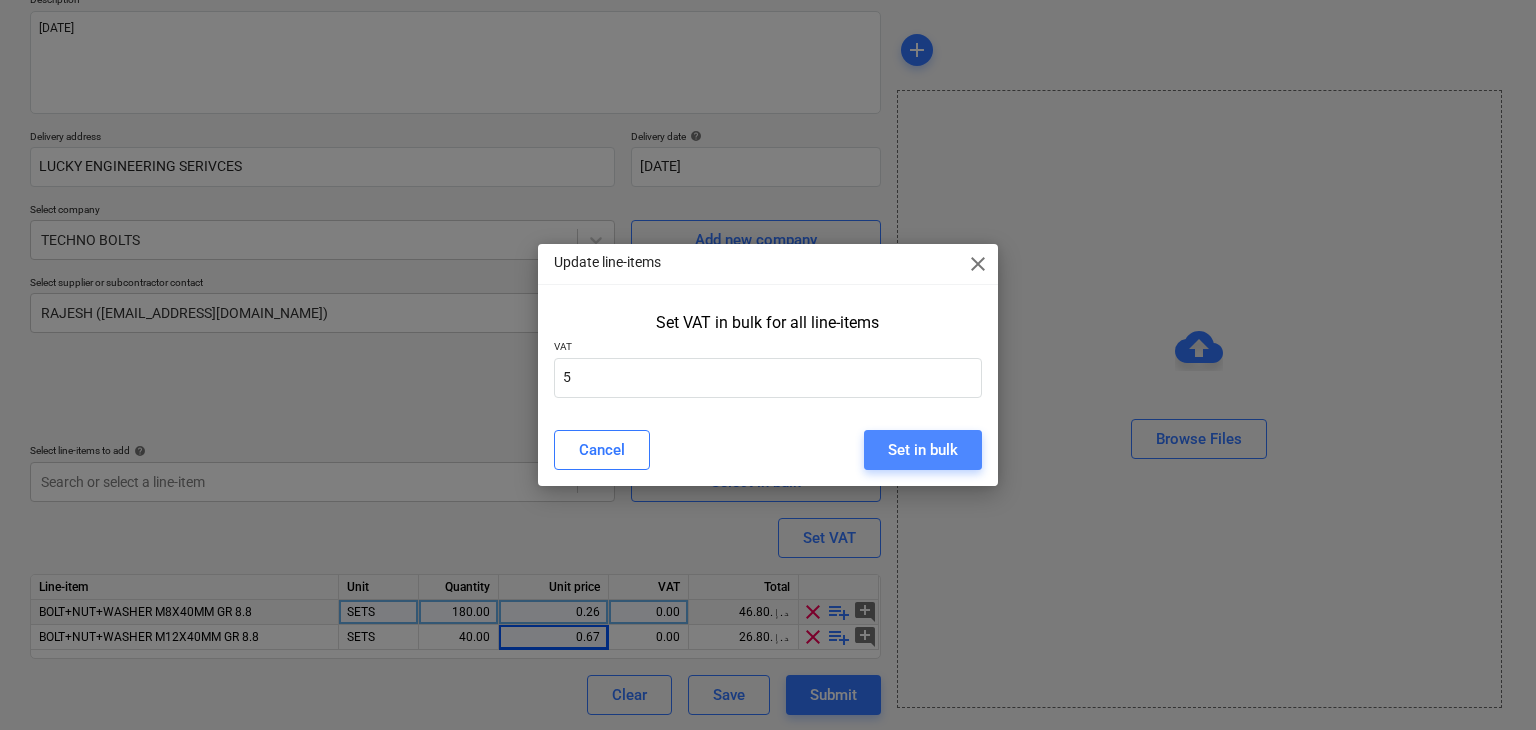 click on "Set in bulk" at bounding box center [923, 450] 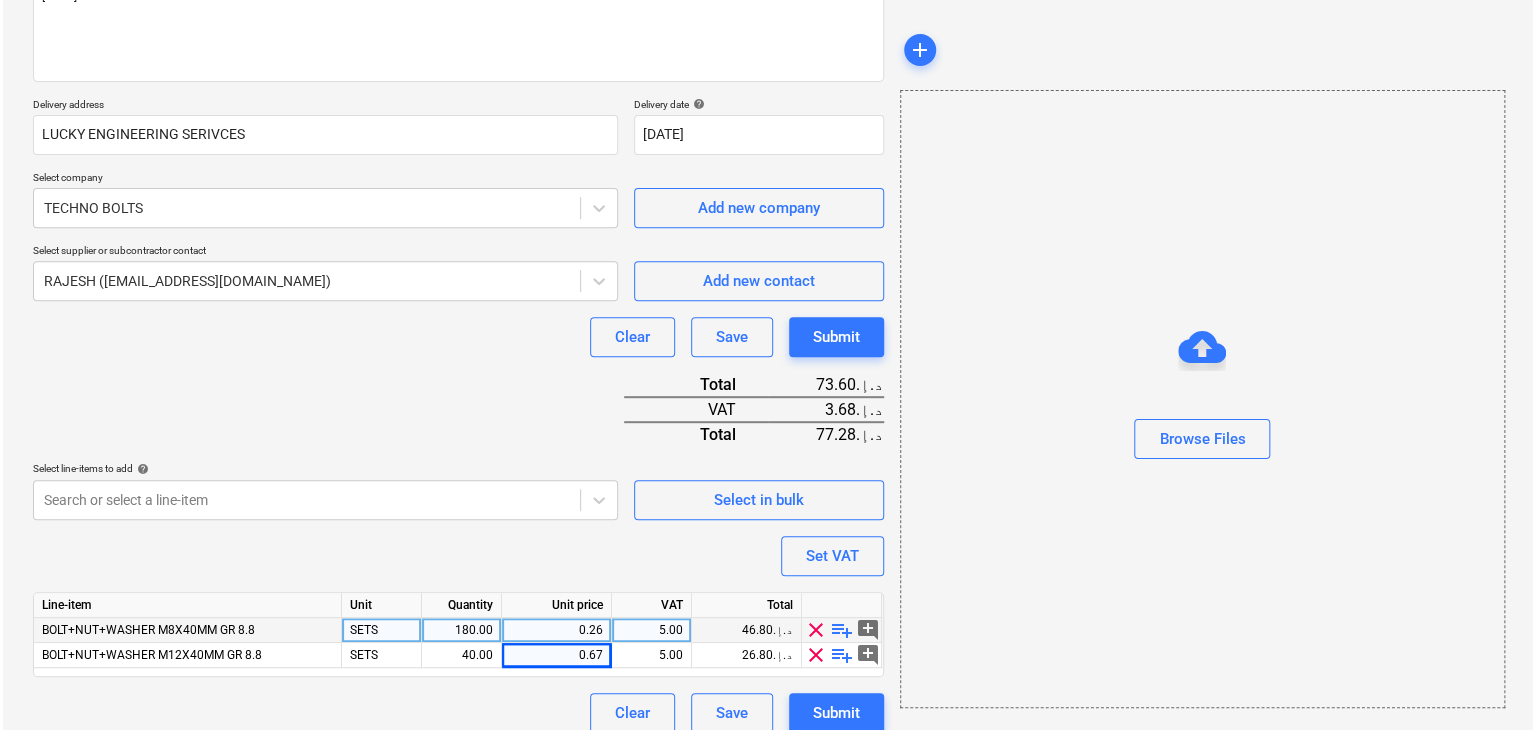 scroll, scrollTop: 294, scrollLeft: 0, axis: vertical 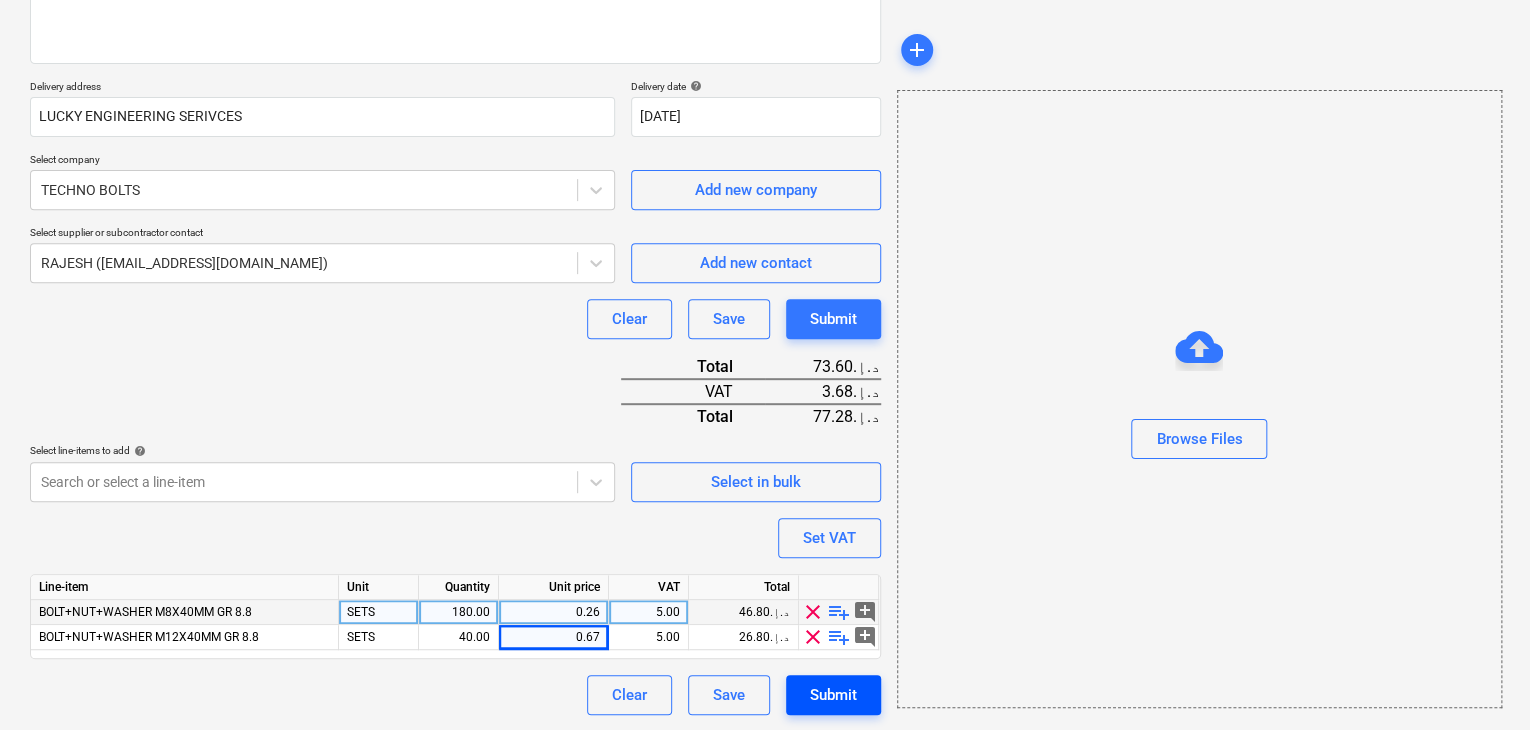 click on "Submit" at bounding box center [833, 695] 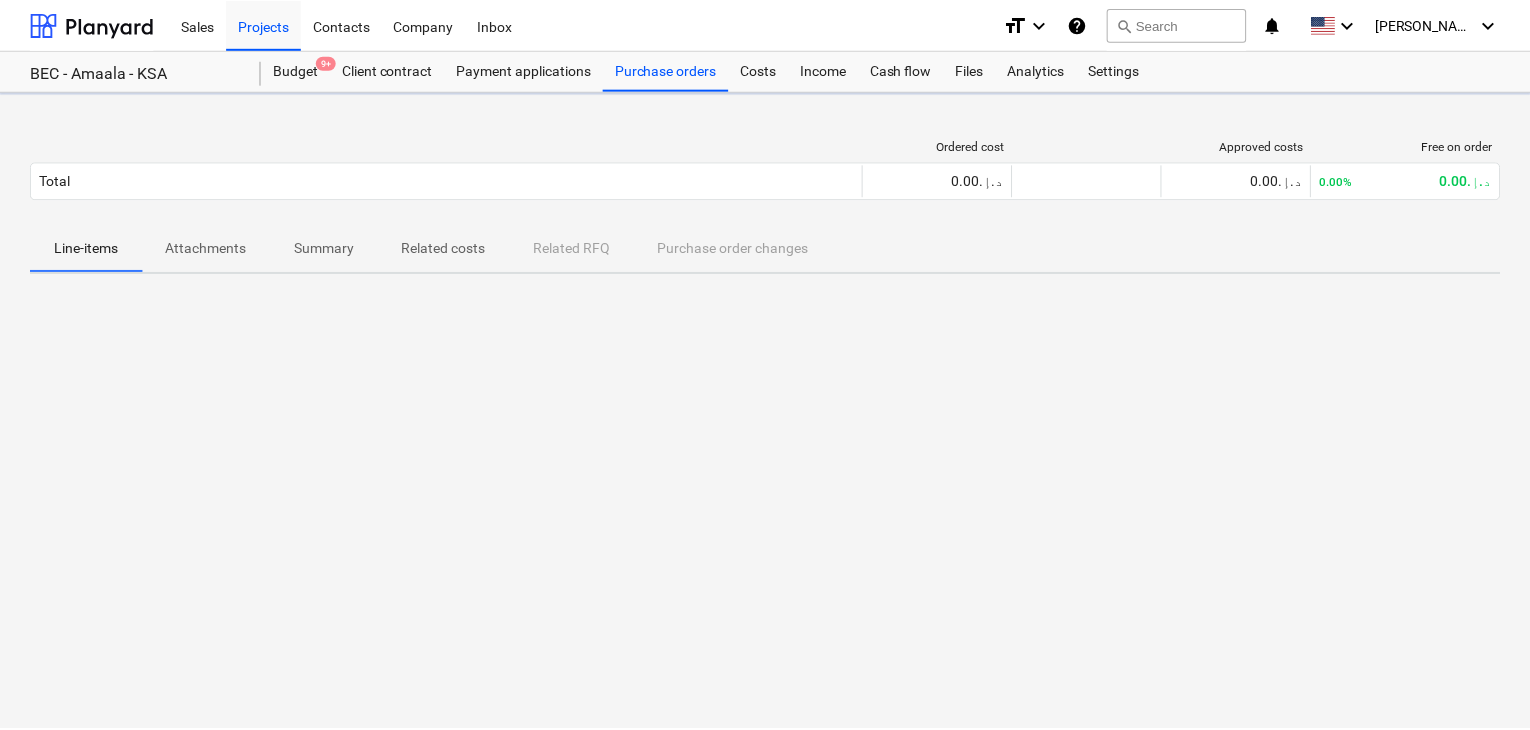 scroll, scrollTop: 0, scrollLeft: 0, axis: both 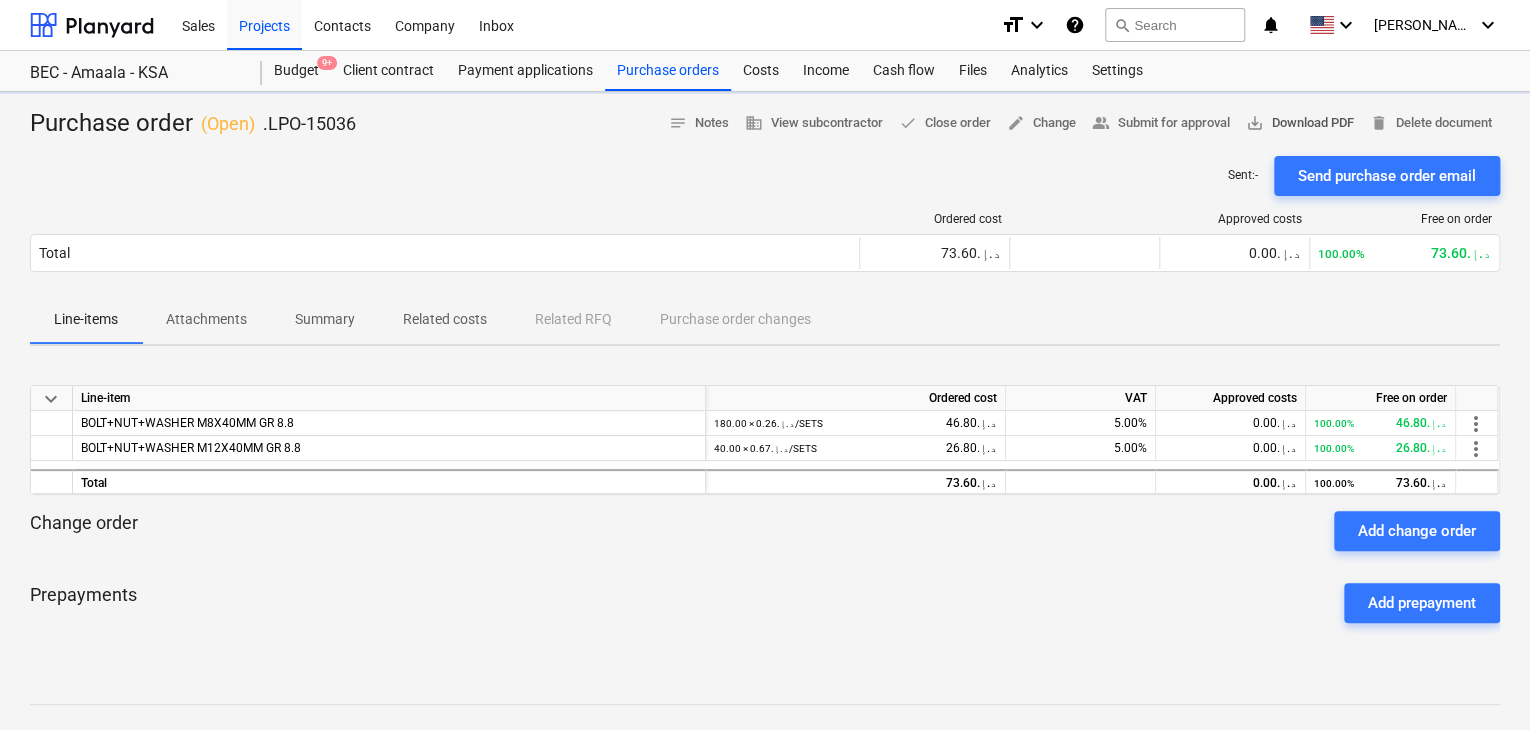 click on "save_alt Download PDF" at bounding box center (1300, 123) 